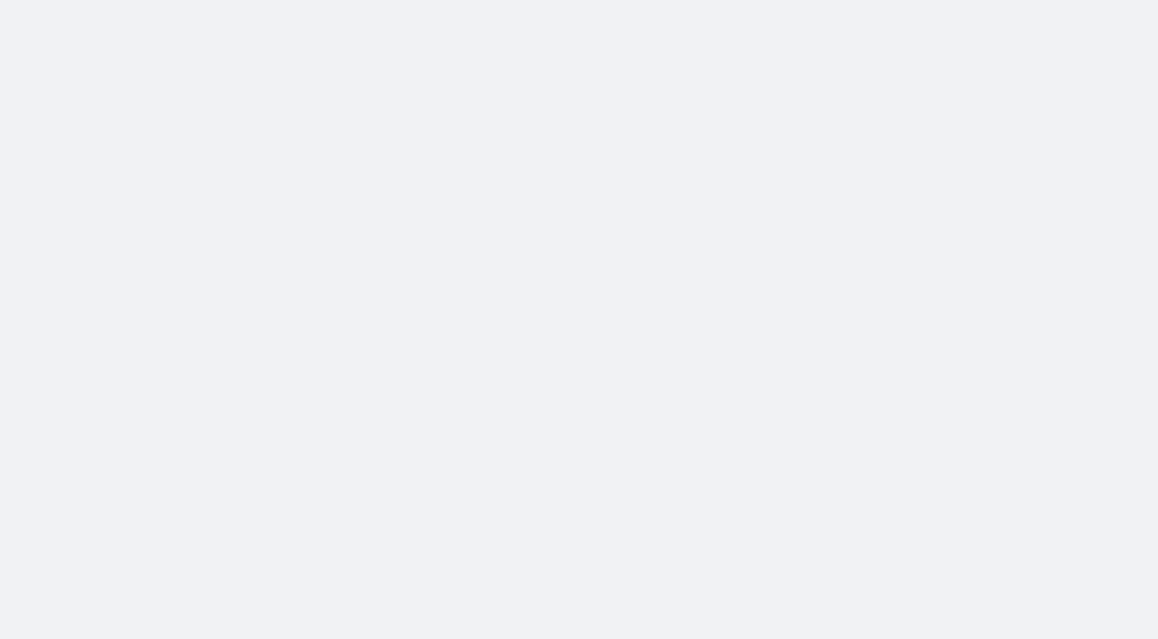 scroll, scrollTop: 0, scrollLeft: 0, axis: both 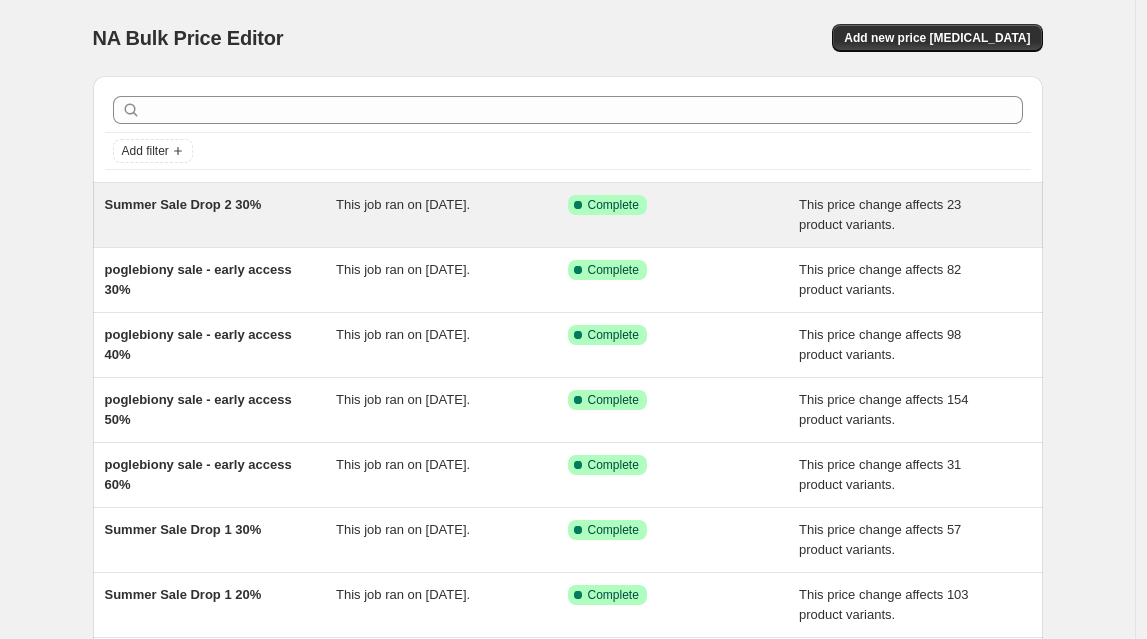 click on "Summer Sale Drop 2 30%" at bounding box center (183, 204) 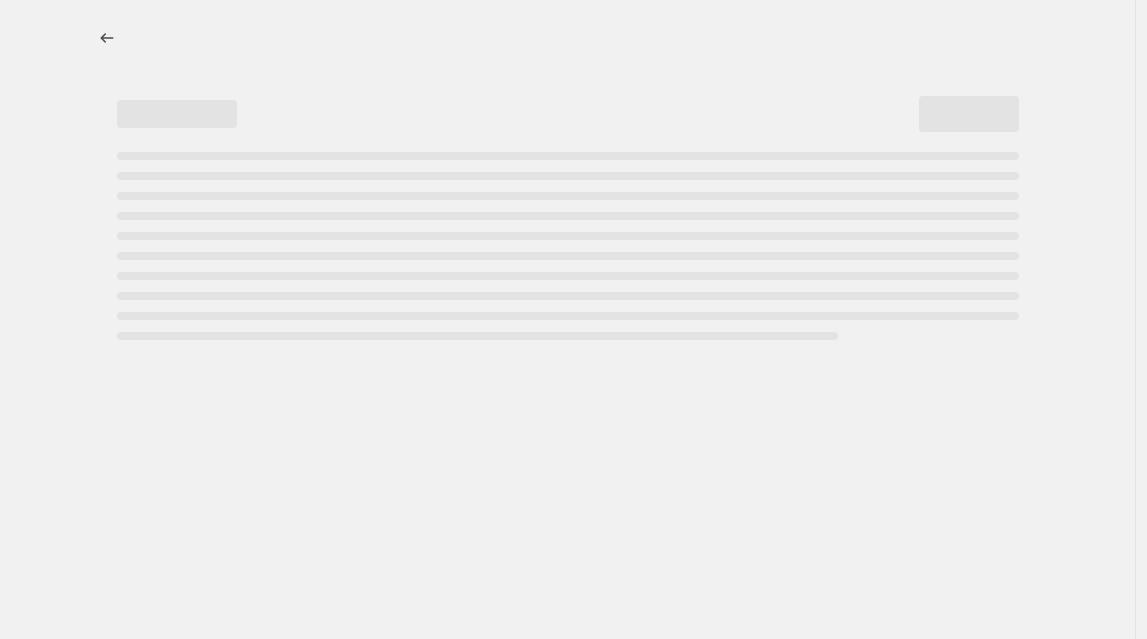 select on "pcap" 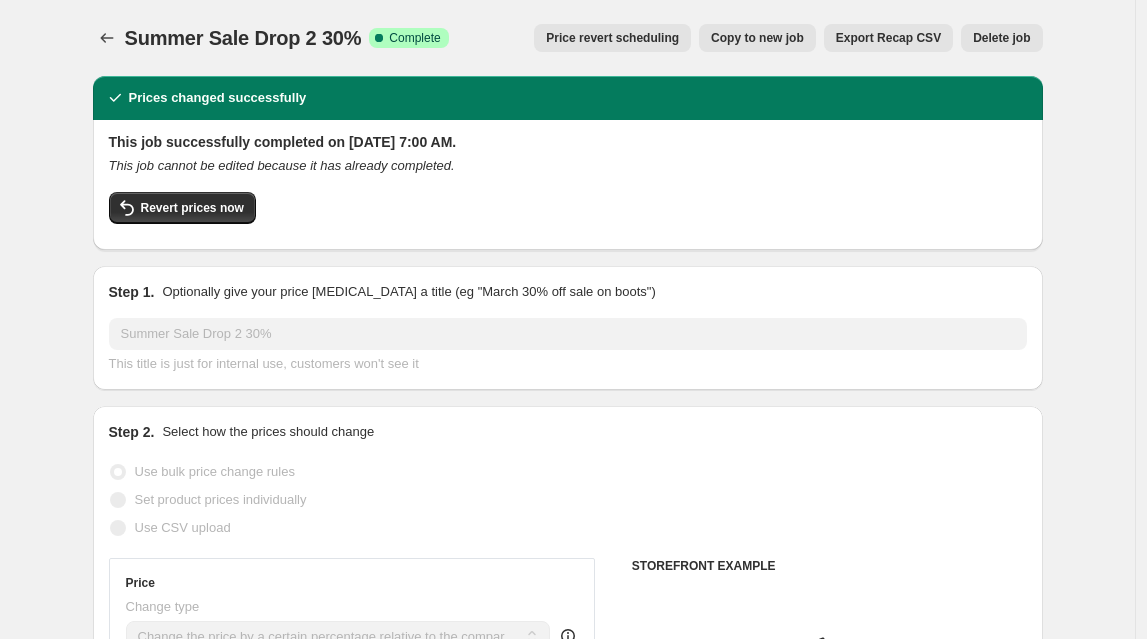 select on "tag" 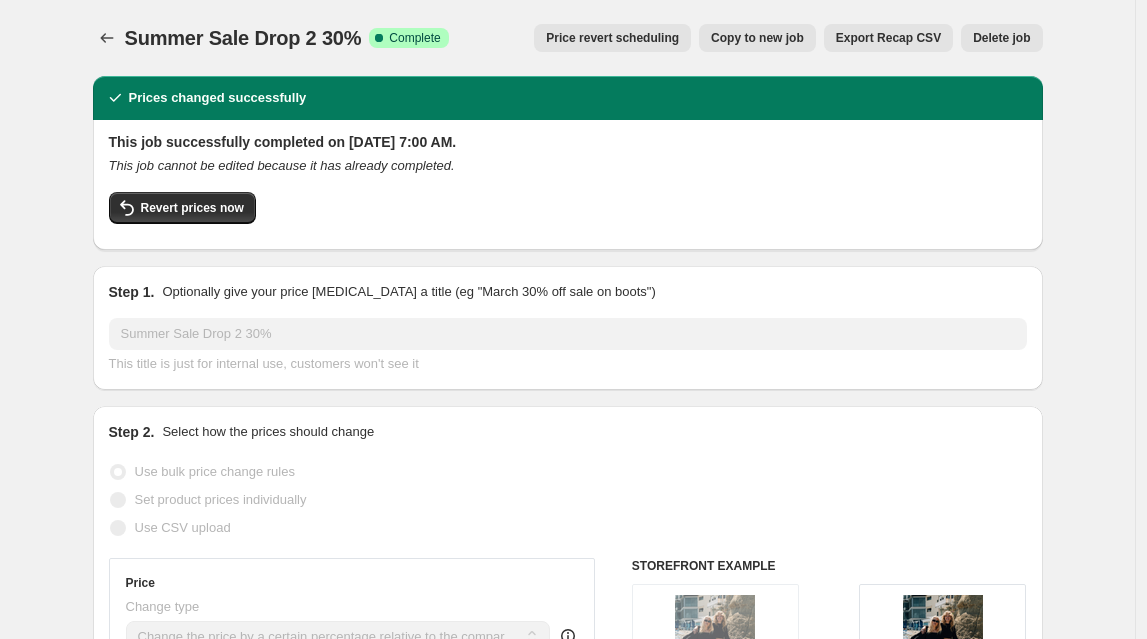 click on "Copy to new job" at bounding box center [757, 38] 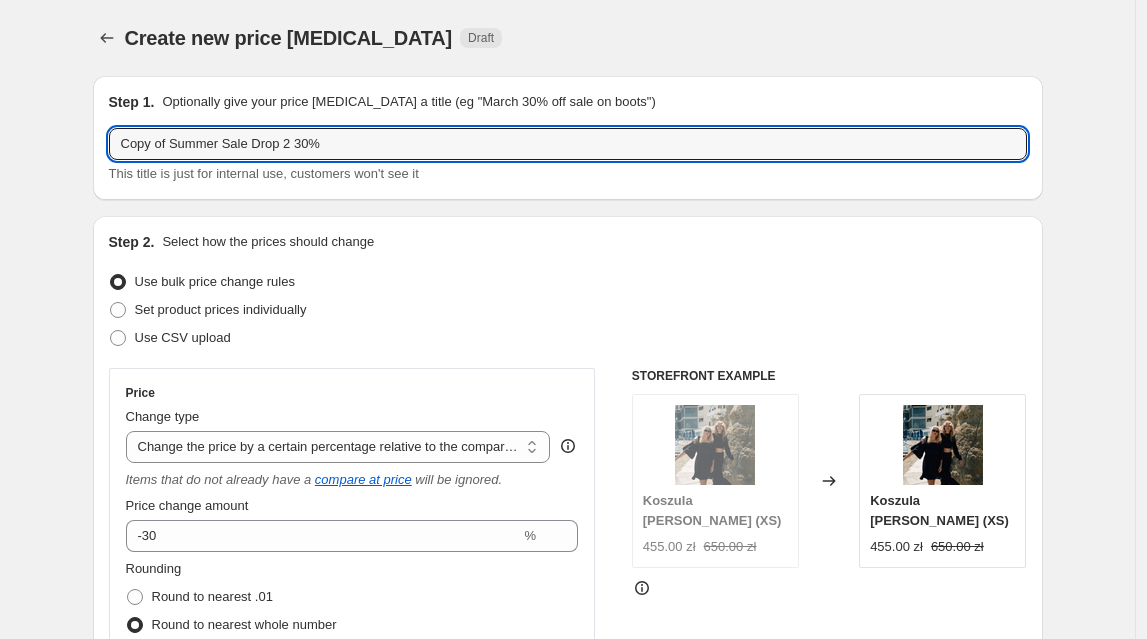 drag, startPoint x: 180, startPoint y: 149, endPoint x: -48, endPoint y: 126, distance: 229.15715 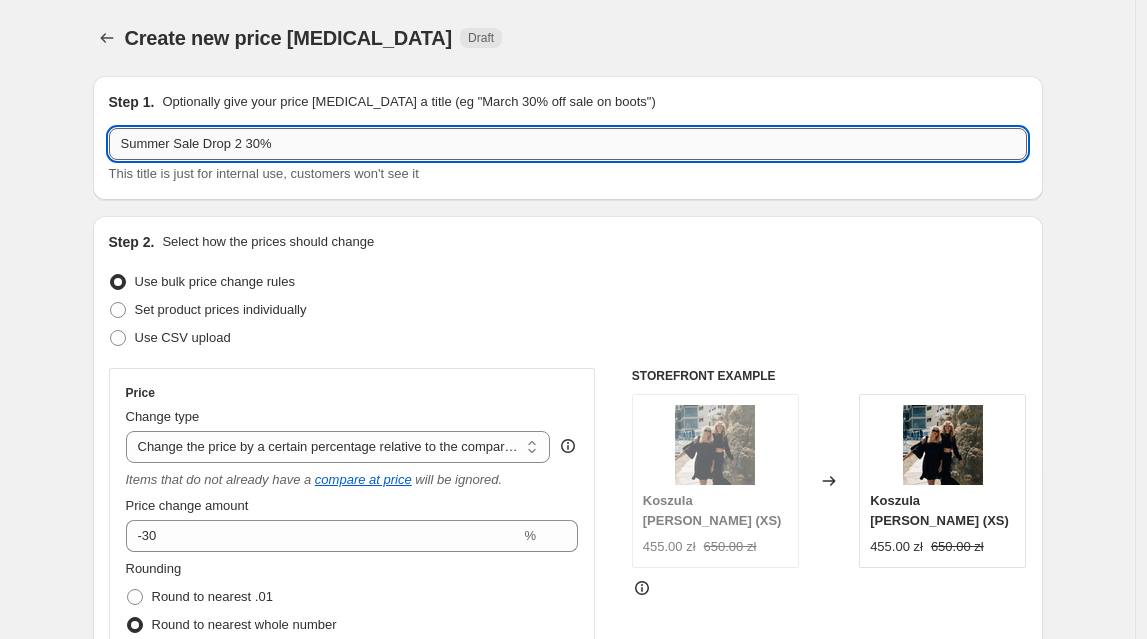 click on "Summer Sale Drop 2 30%" at bounding box center [568, 144] 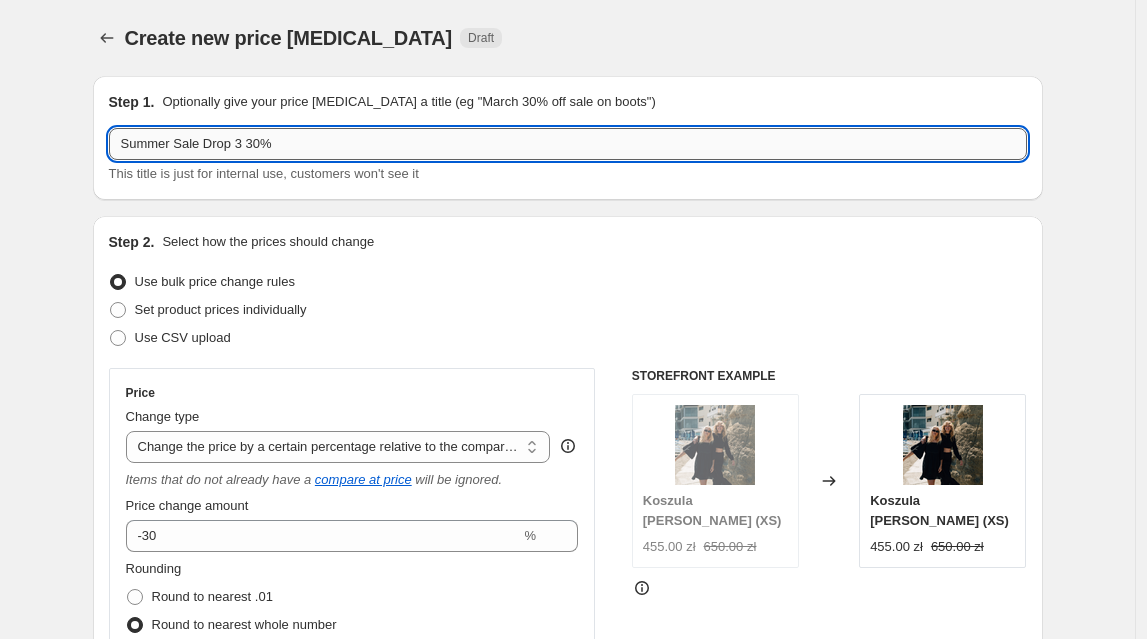 click on "Summer Sale Drop 3 30%" at bounding box center [568, 144] 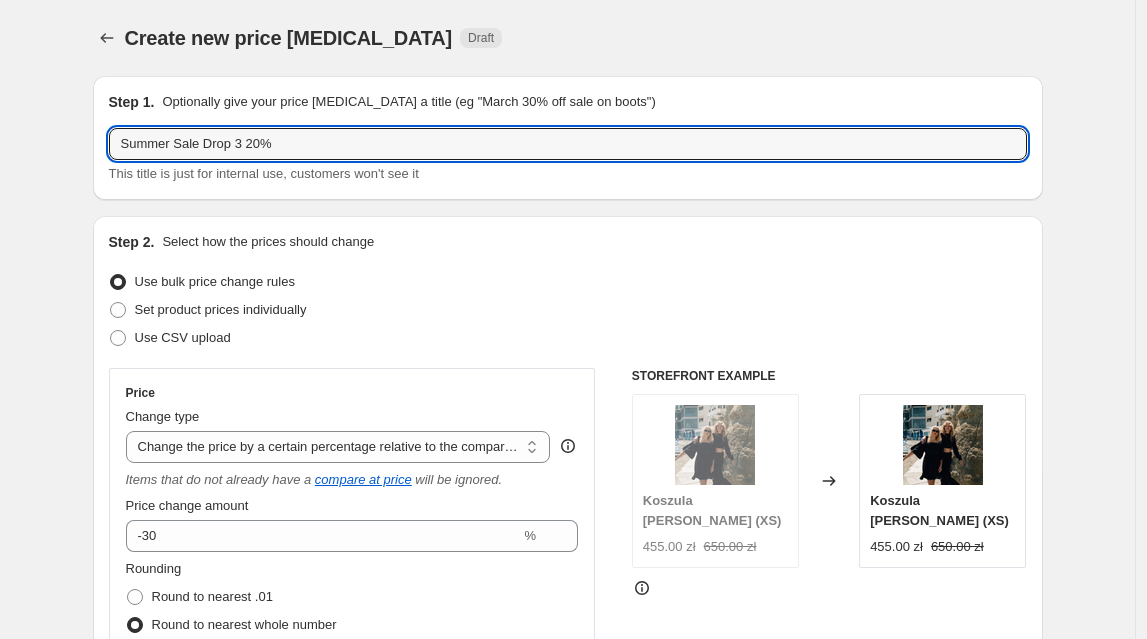 type on "Summer Sale Drop 3 20%" 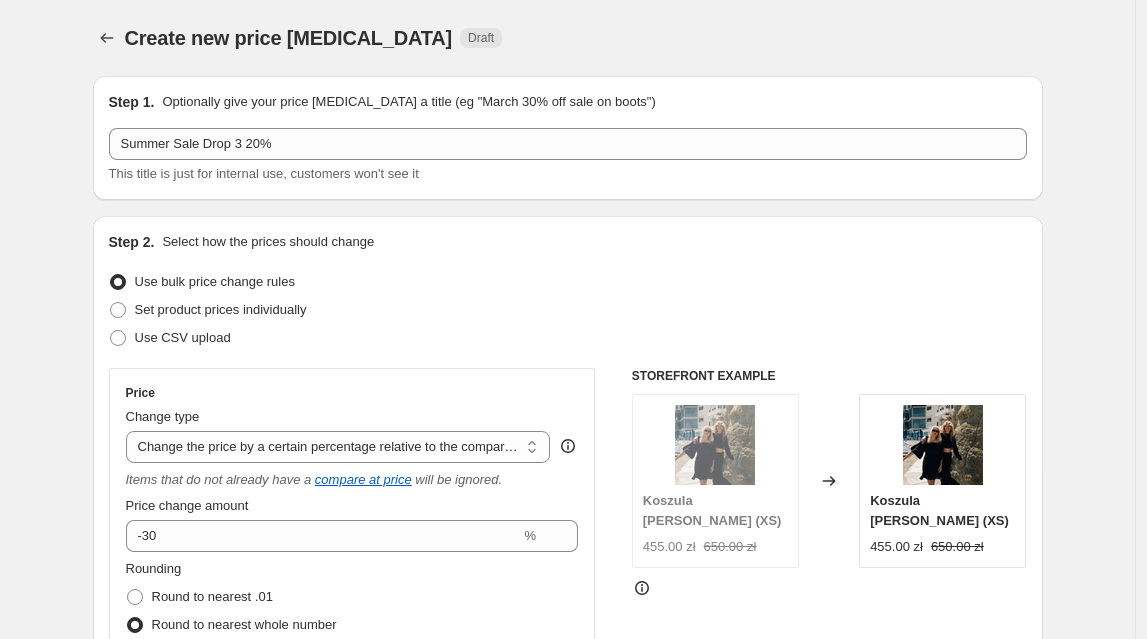 click on "Step 2. Select how the prices should change Use bulk price change rules Set product prices individually Use CSV upload Price Change type Change the price to a certain amount Change the price by a certain amount Change the price by a certain percentage Change the price to the current compare at price (price before sale) Change the price by a certain amount relative to the compare at price Change the price by a certain percentage relative to the compare at price Don't change the price Change the price by a certain percentage relative to the cost per item Change price to certain cost margin Change the price by a certain percentage relative to the compare at price Items that do not already have a   compare at price   will be ignored. Price change amount -30 % Rounding Round to nearest .01 Round to nearest whole number End prices in .99 End prices in a certain number Show rounding direction options? Compare at price What's the compare at price? Change type Change the compare at price to the current price (sale)" at bounding box center [568, 580] 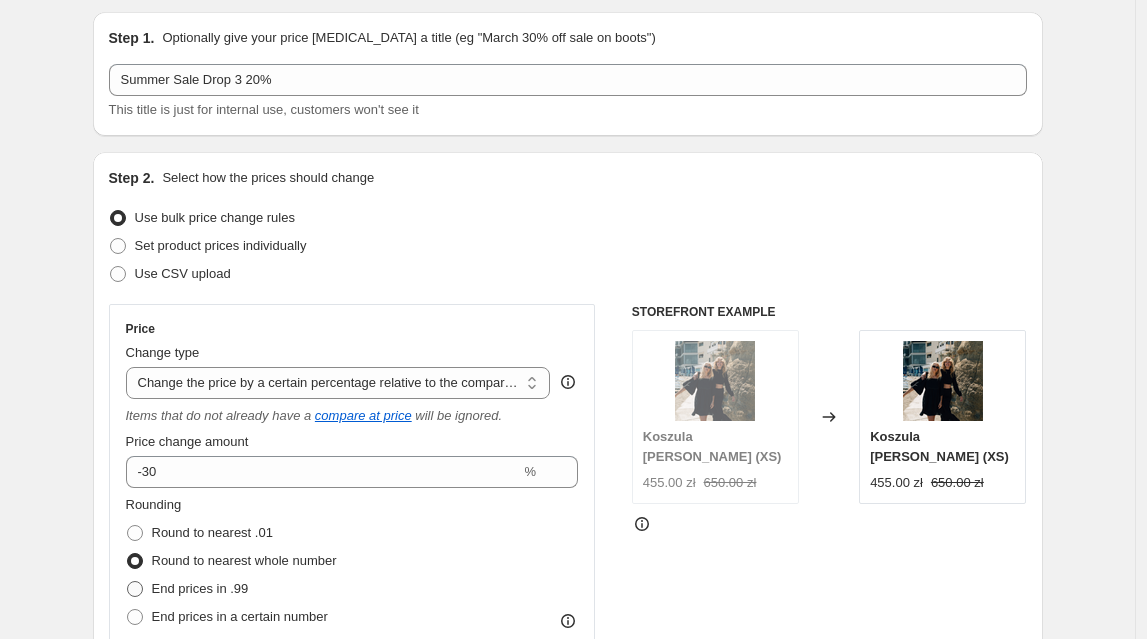 scroll, scrollTop: 82, scrollLeft: 0, axis: vertical 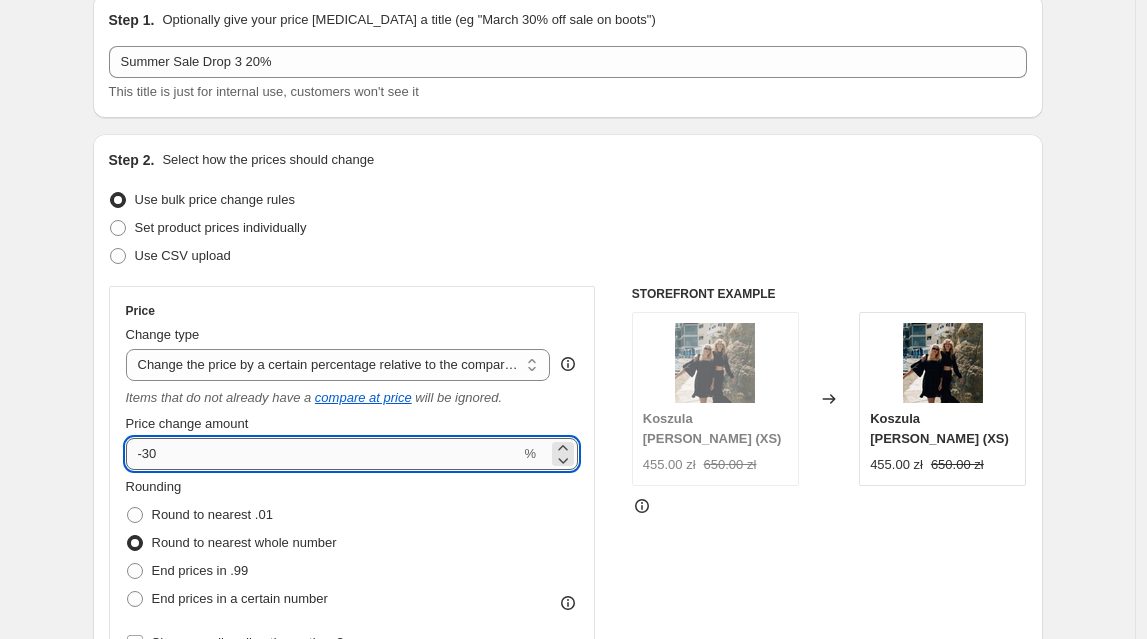 click on "-30" at bounding box center (323, 454) 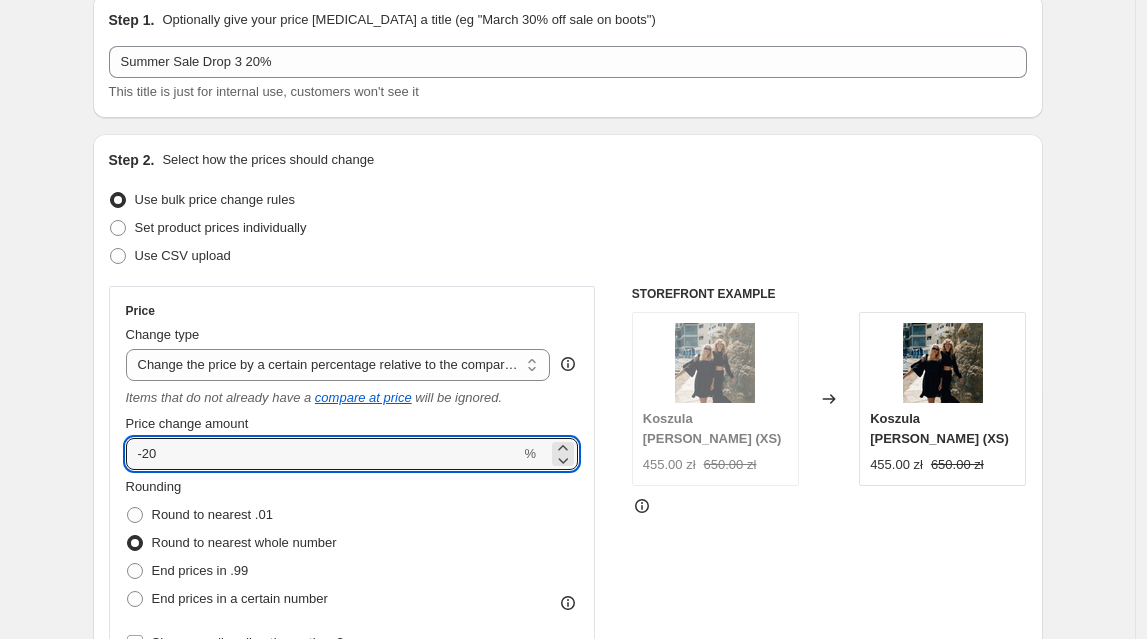 type on "-20" 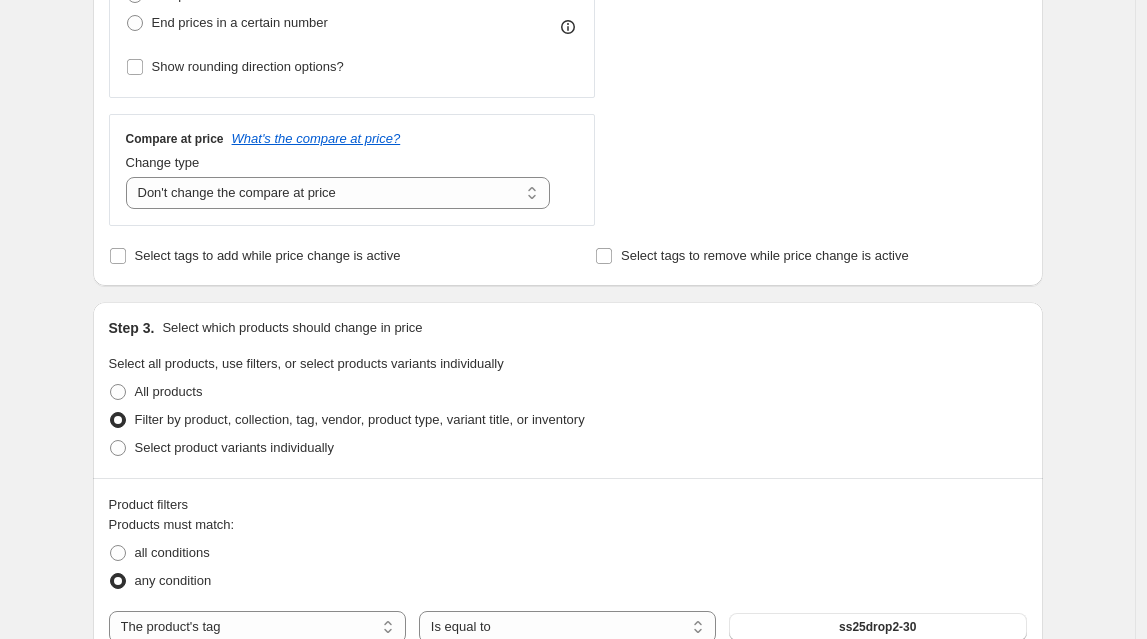 scroll, scrollTop: 1040, scrollLeft: 0, axis: vertical 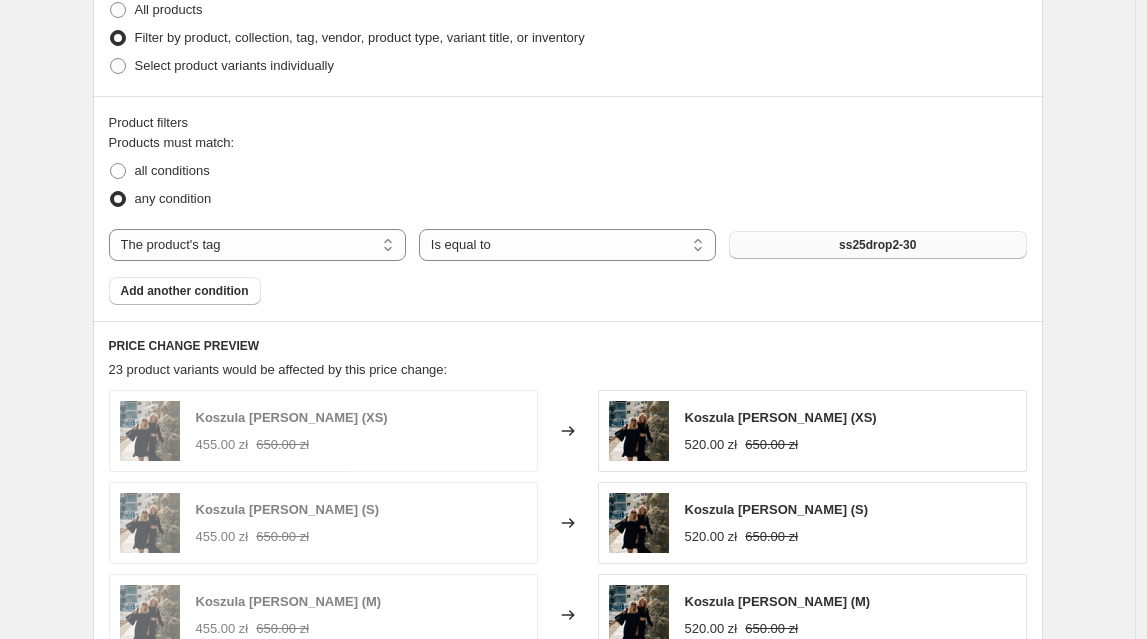 click on "ss25drop2-30" at bounding box center [877, 245] 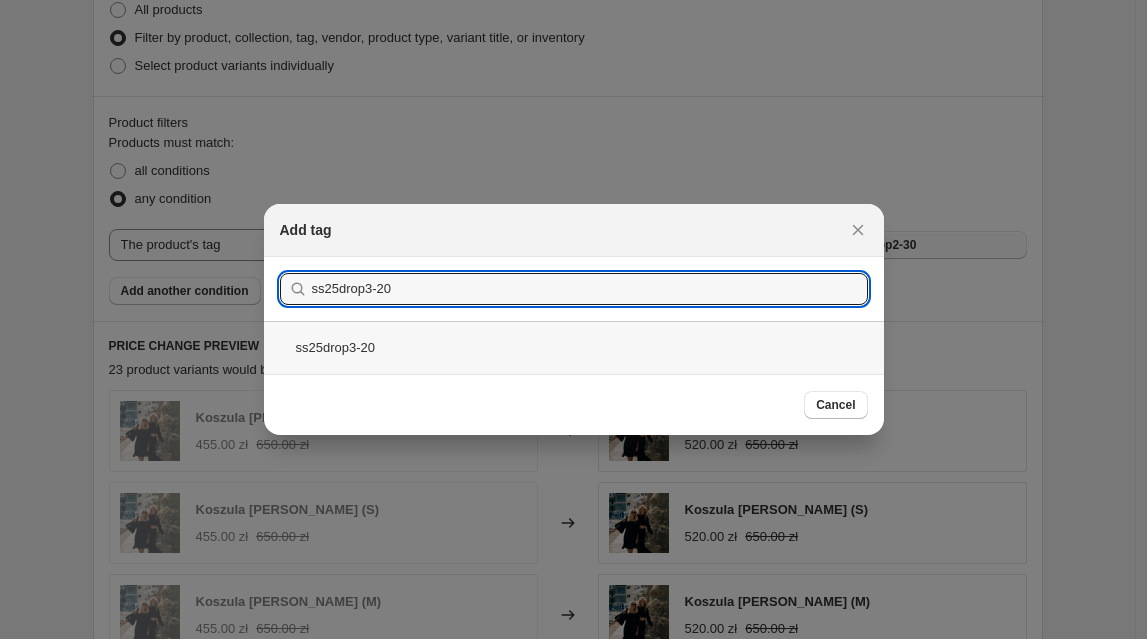 type on "ss25drop3-20" 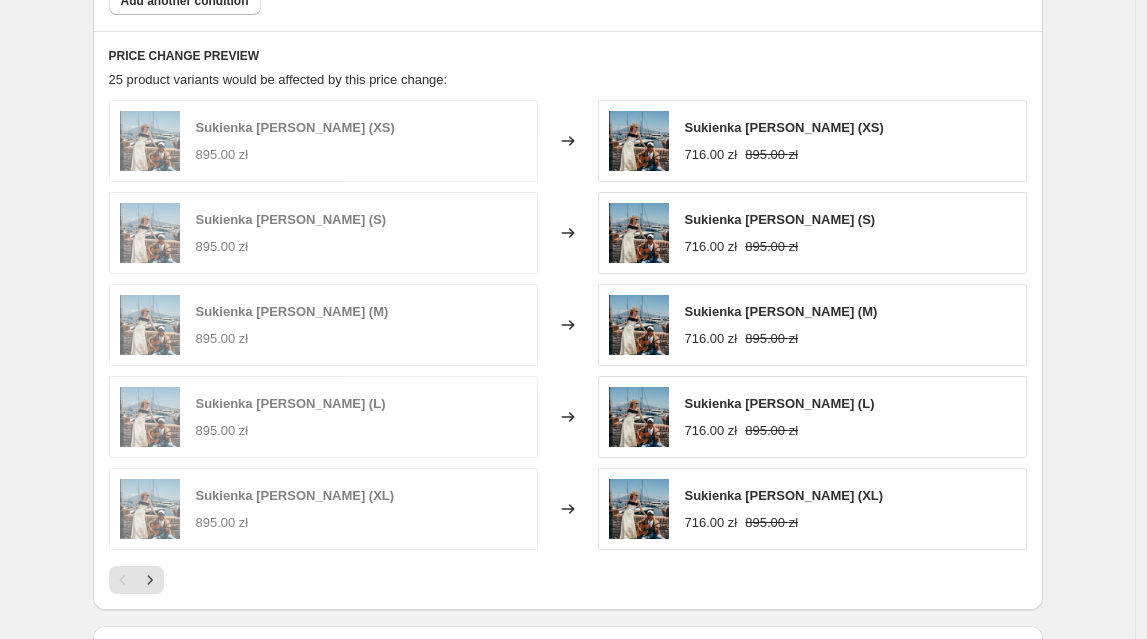scroll, scrollTop: 1368, scrollLeft: 0, axis: vertical 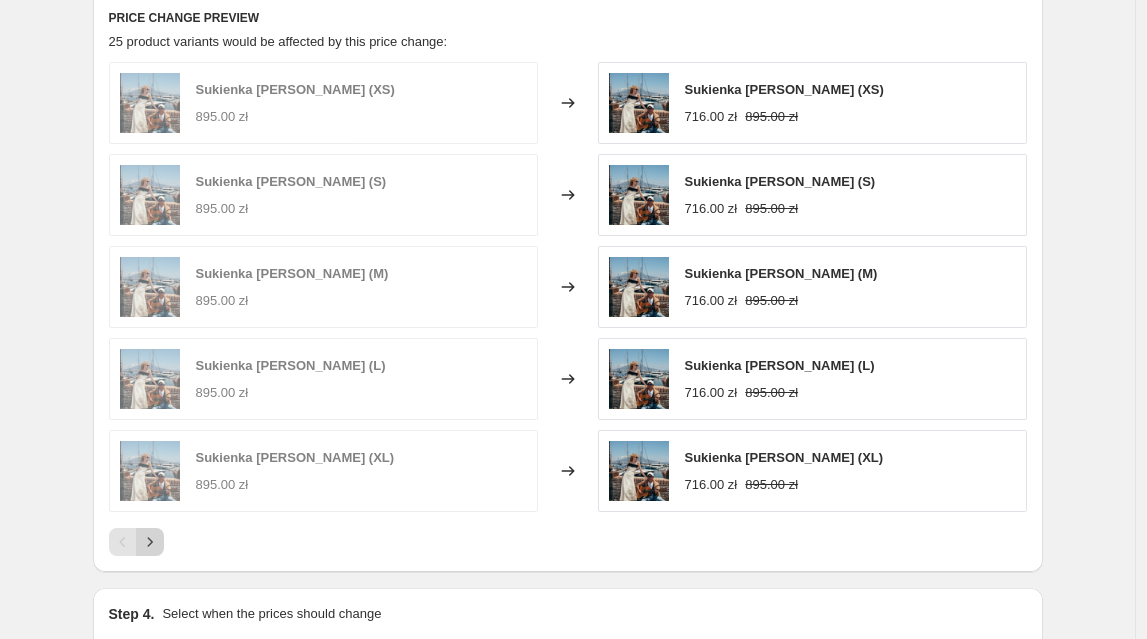 click 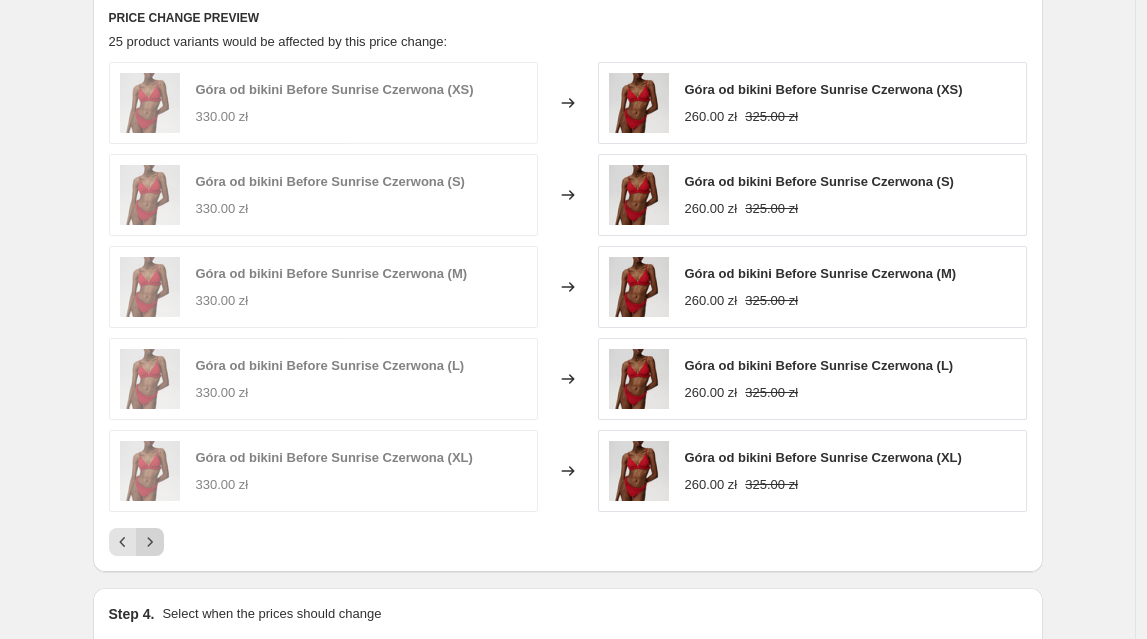 click 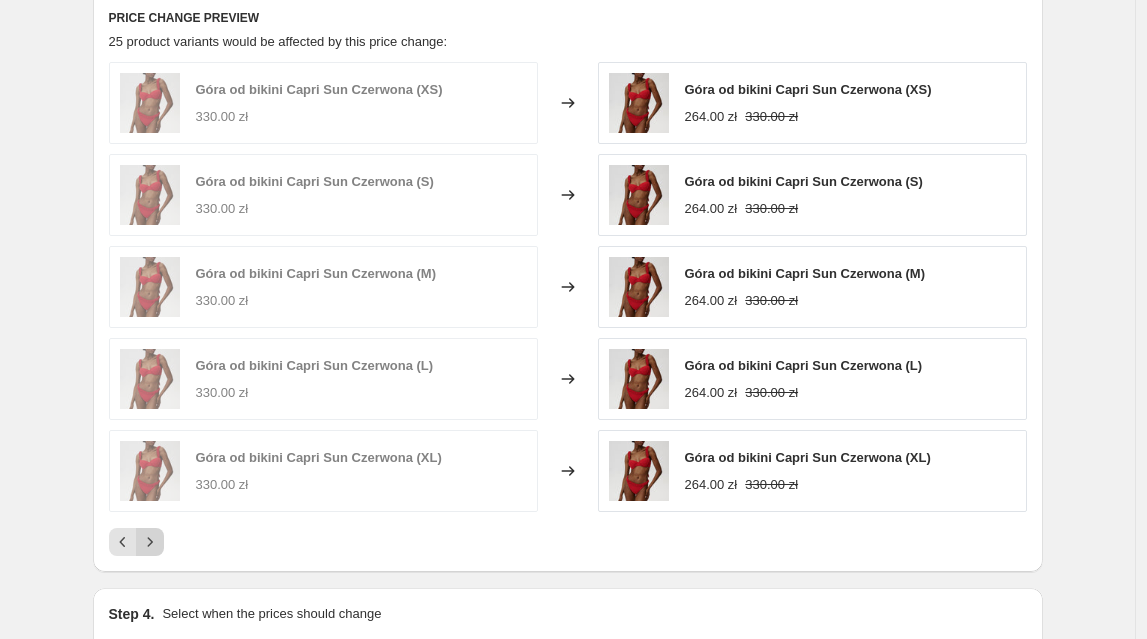 click 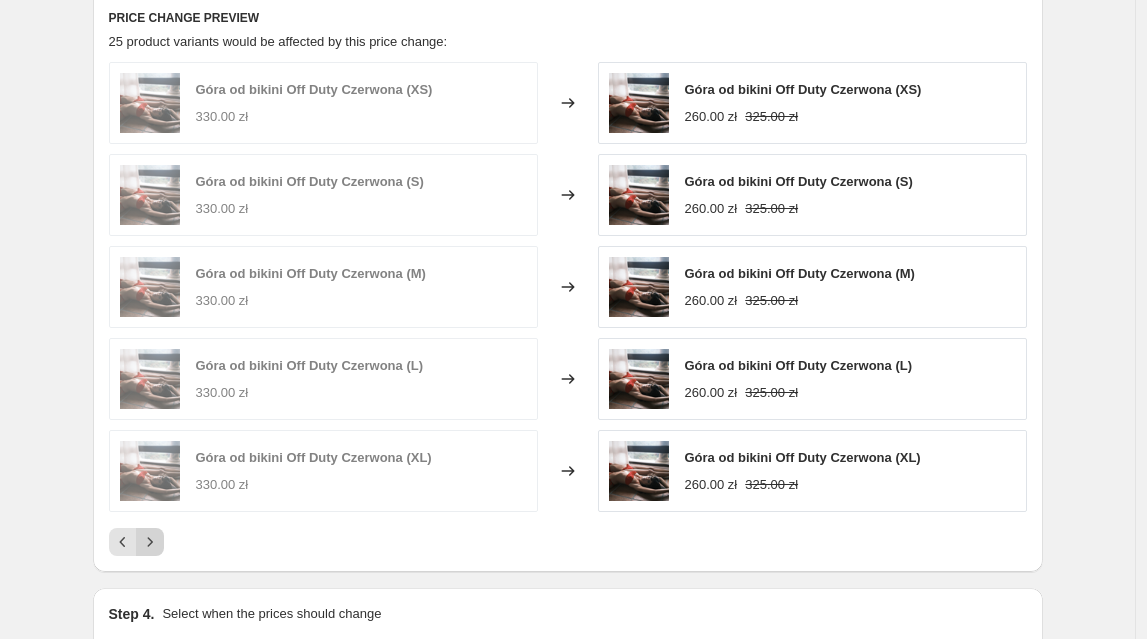 click 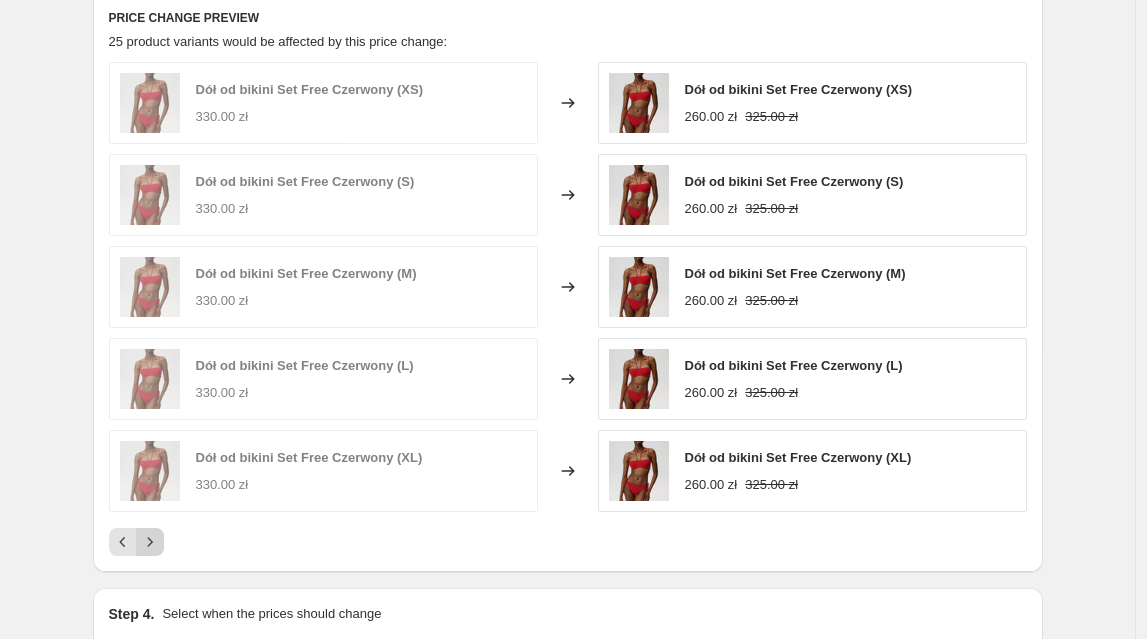 click at bounding box center (150, 542) 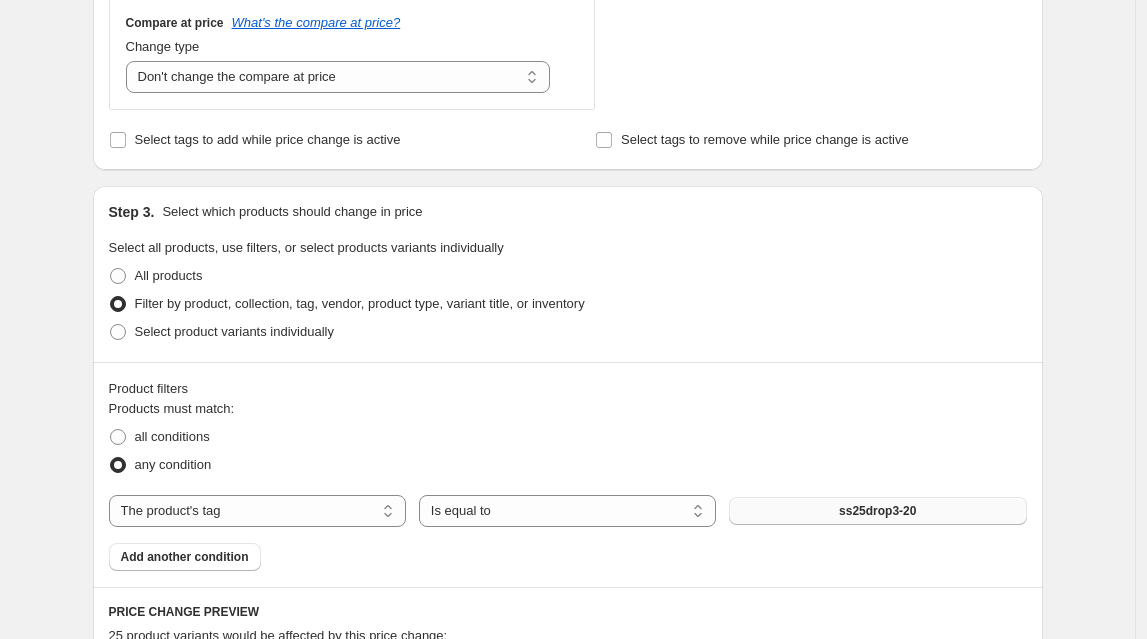 scroll, scrollTop: 1611, scrollLeft: 0, axis: vertical 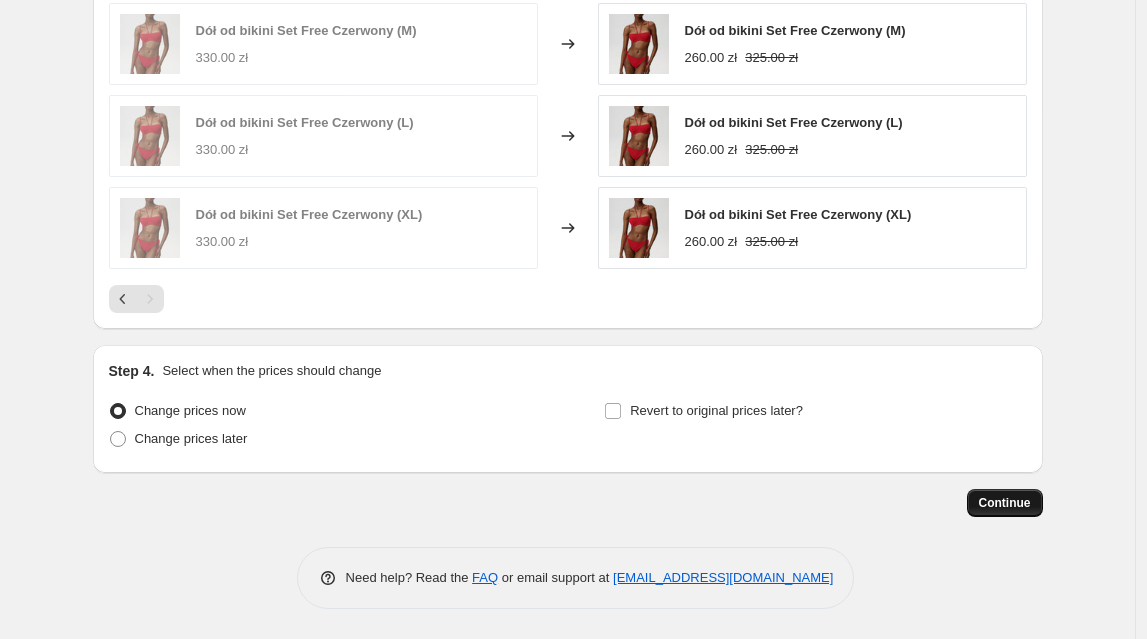 click on "Continue" at bounding box center (1005, 503) 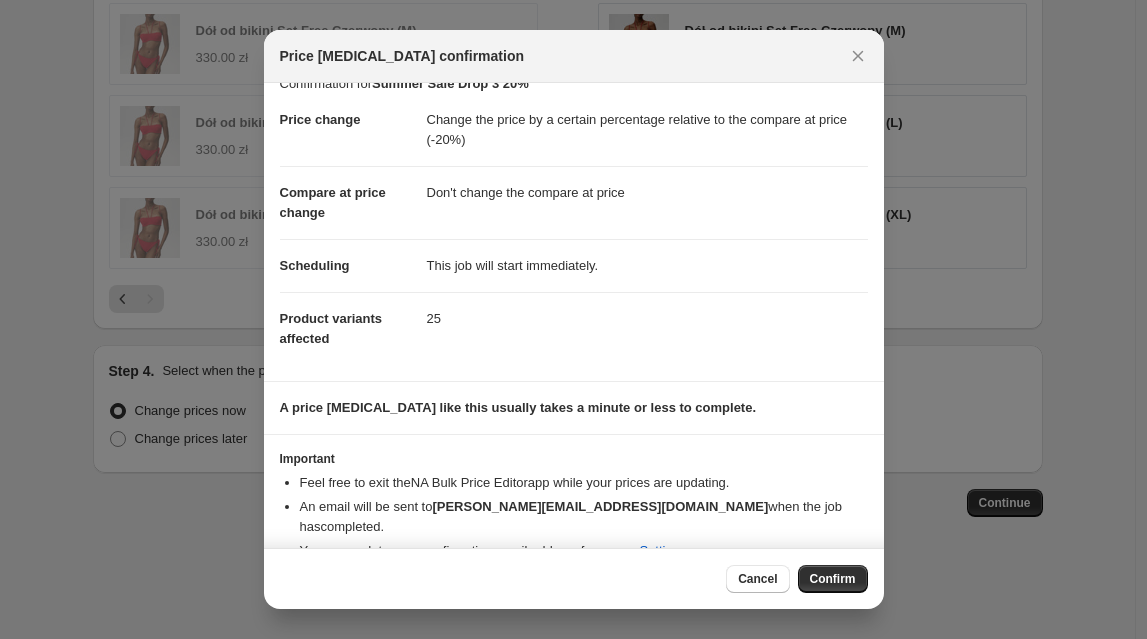 scroll, scrollTop: 38, scrollLeft: 0, axis: vertical 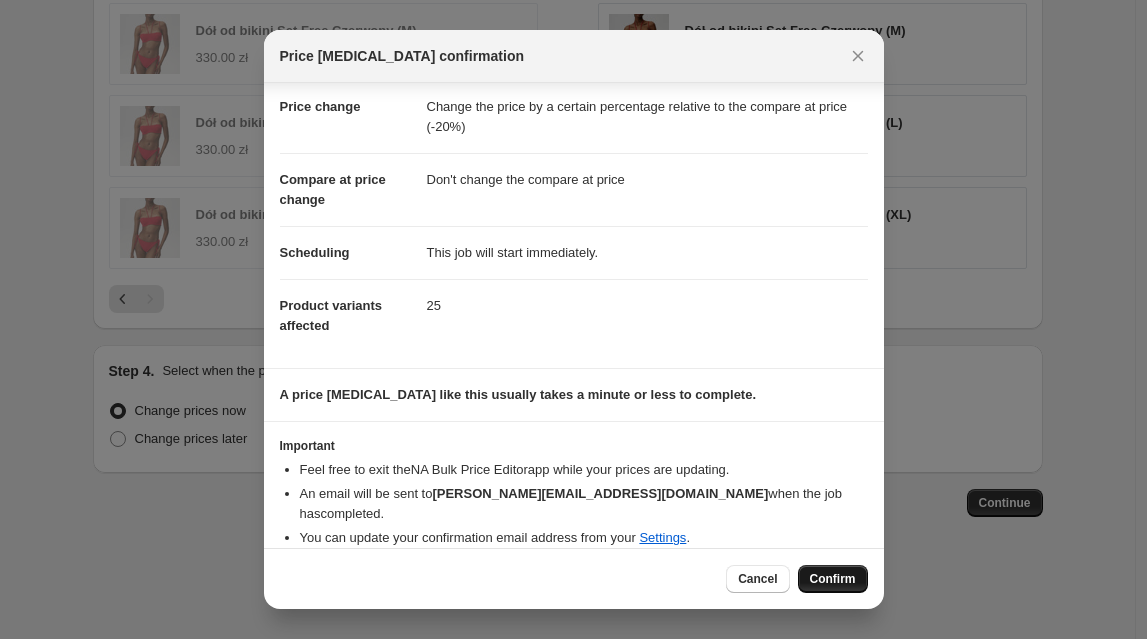 click on "Confirm" at bounding box center [833, 579] 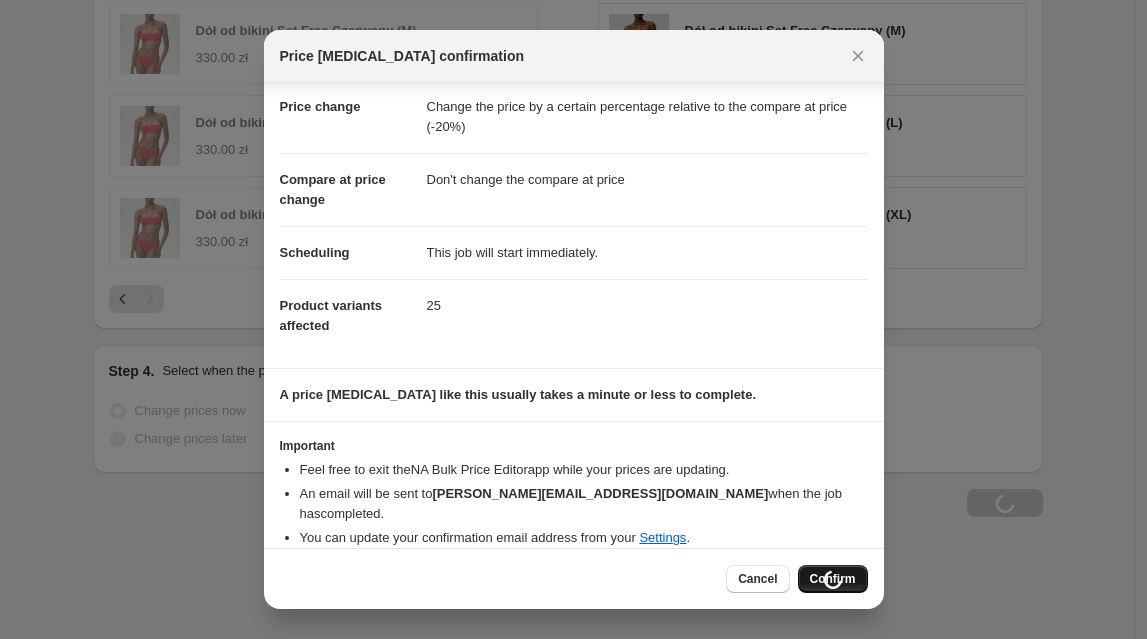 scroll, scrollTop: 1679, scrollLeft: 0, axis: vertical 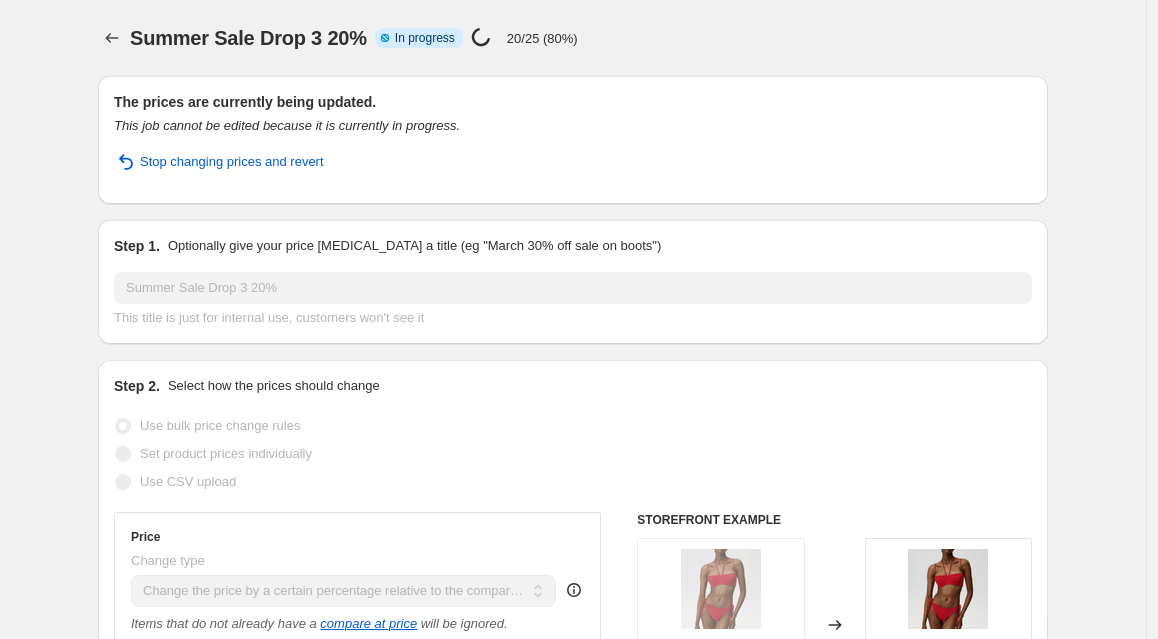 select on "pcap" 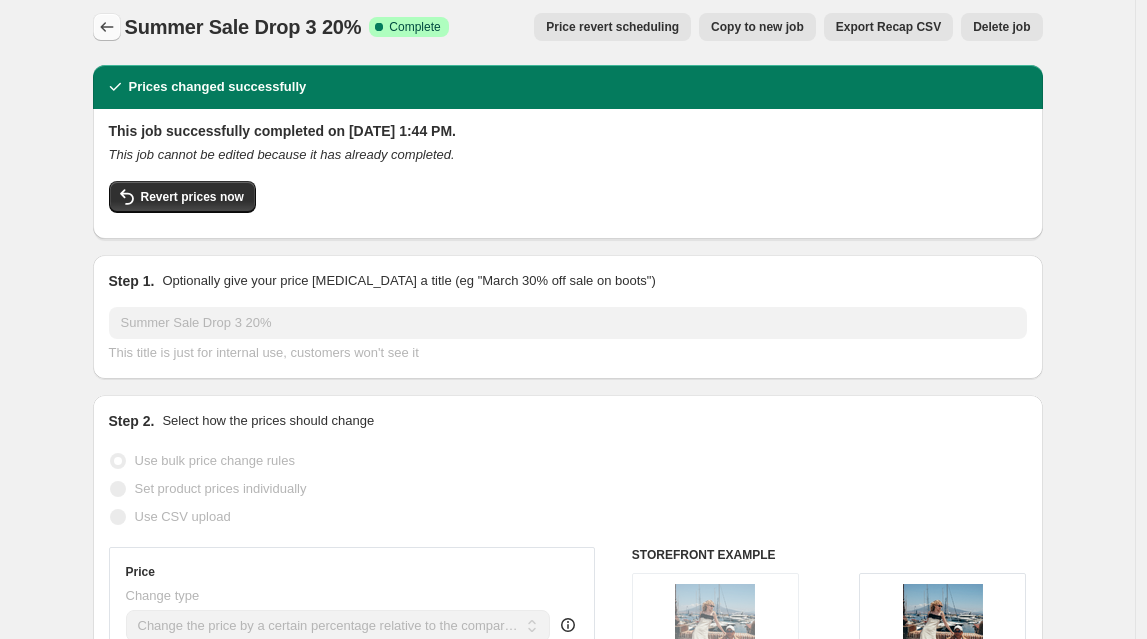 scroll, scrollTop: 0, scrollLeft: 0, axis: both 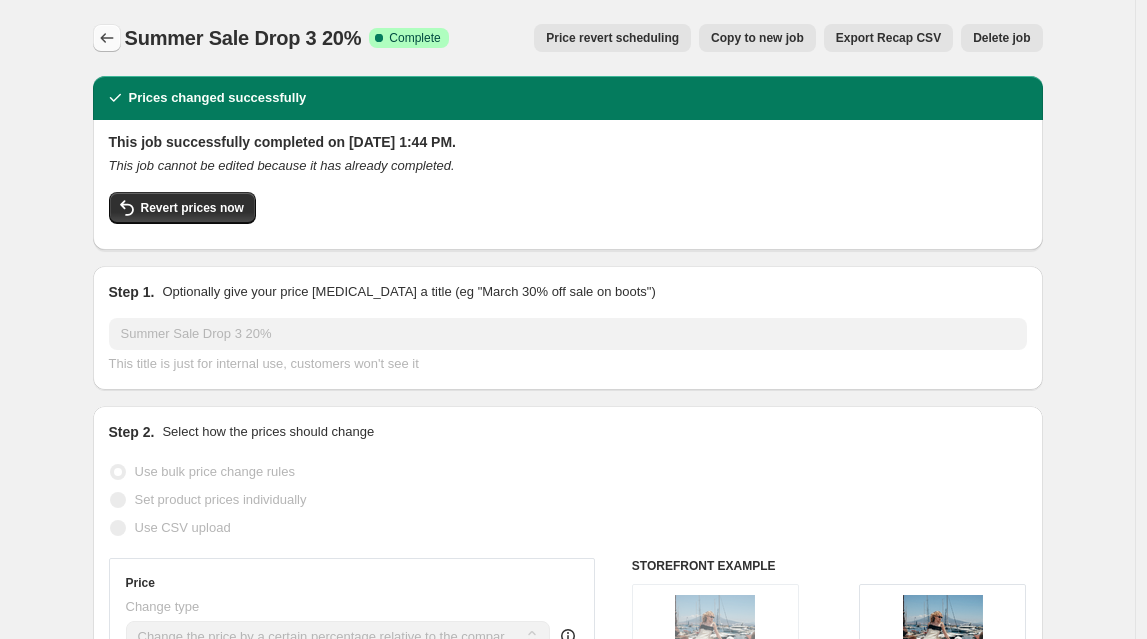 click 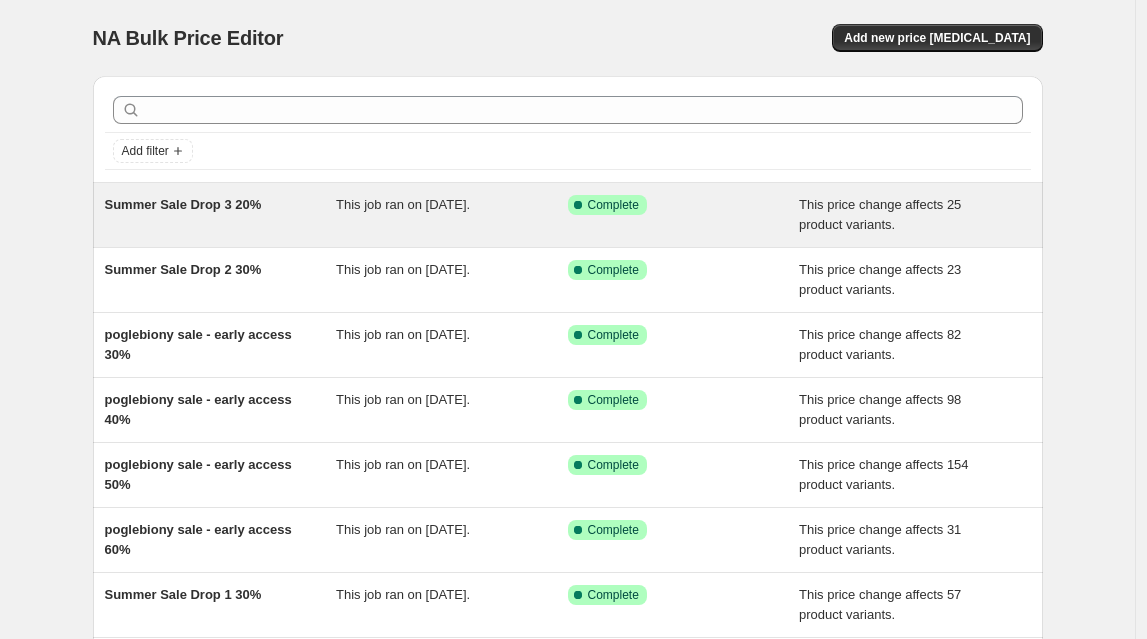 click on "Summer Sale Drop 3 20%" at bounding box center [183, 204] 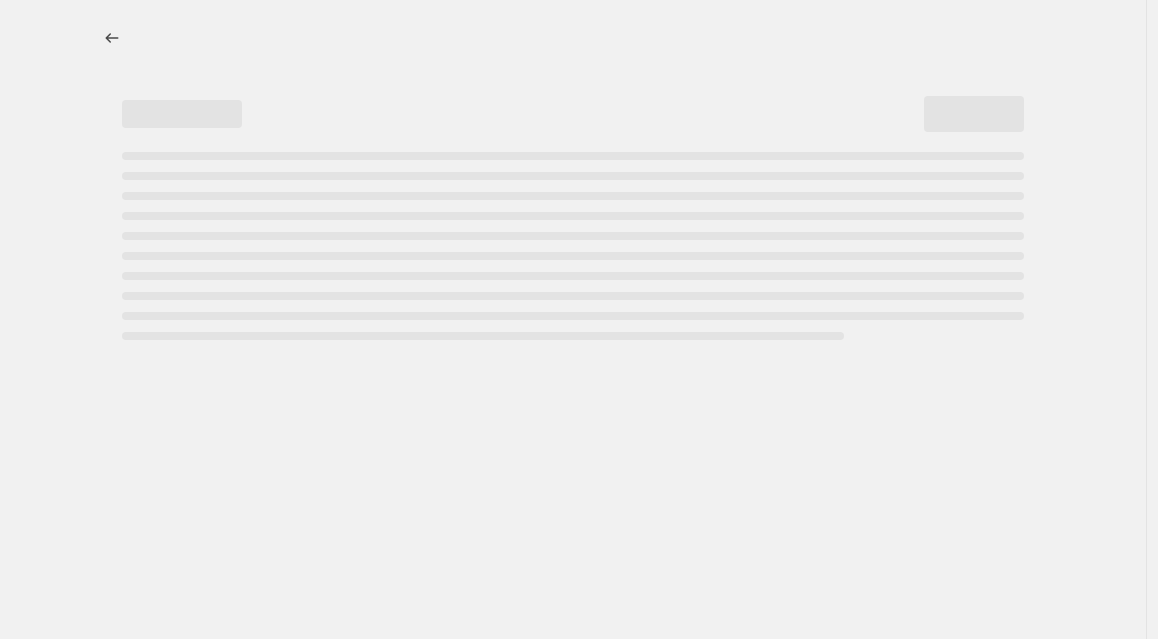 select on "pcap" 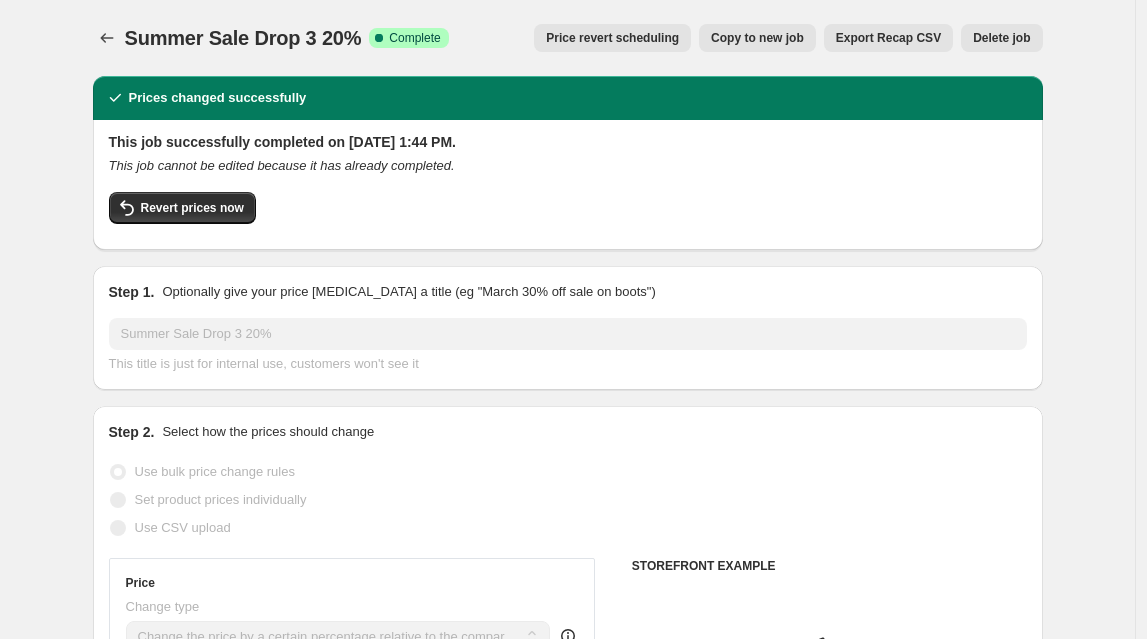 click on "Copy to new job" at bounding box center [757, 38] 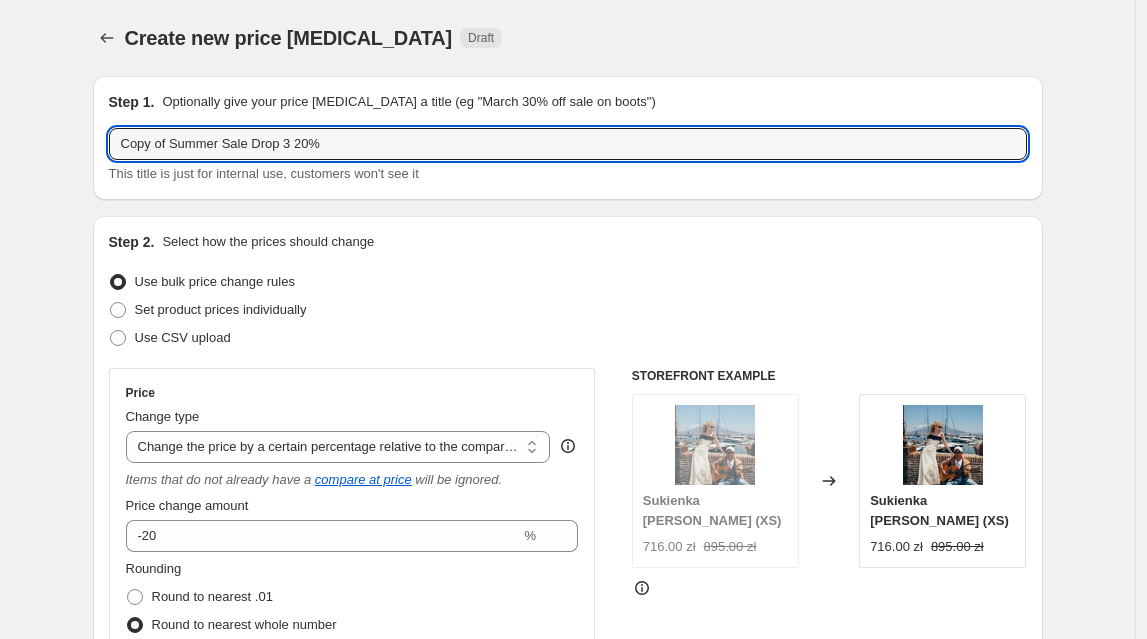 drag, startPoint x: 177, startPoint y: 143, endPoint x: -50, endPoint y: 115, distance: 228.72035 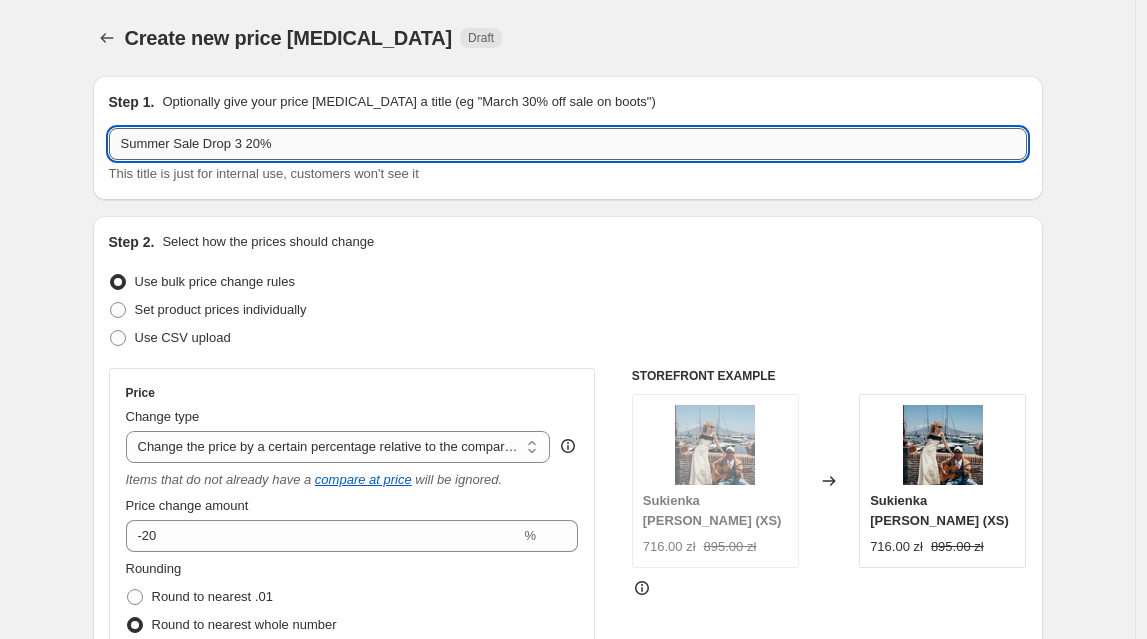 click on "Summer Sale Drop 3 20%" at bounding box center [568, 144] 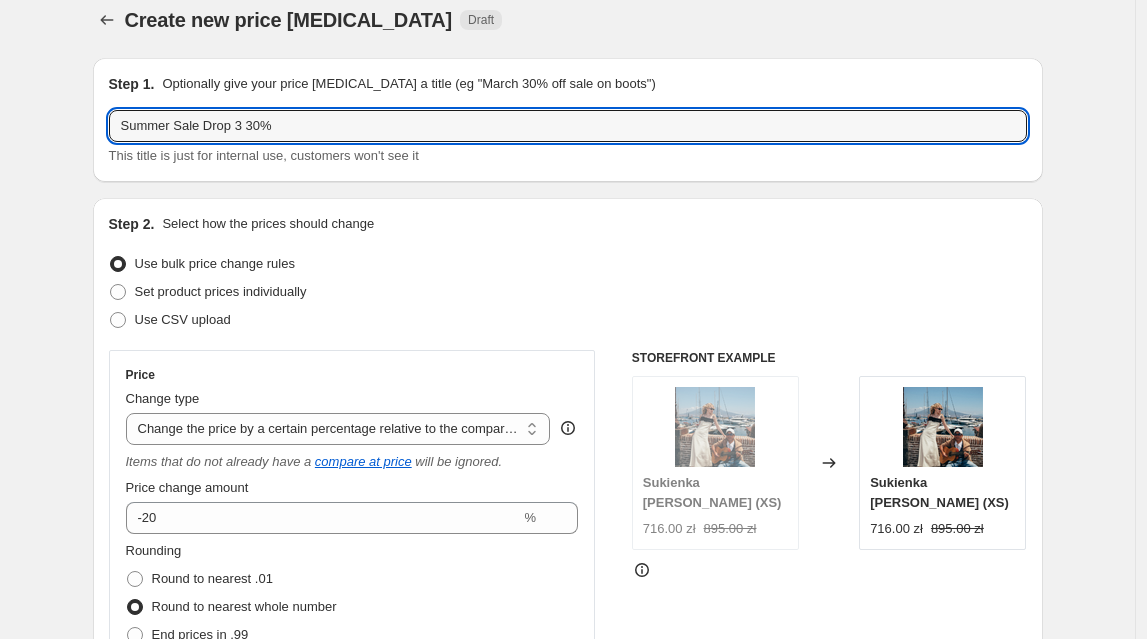 scroll, scrollTop: 33, scrollLeft: 0, axis: vertical 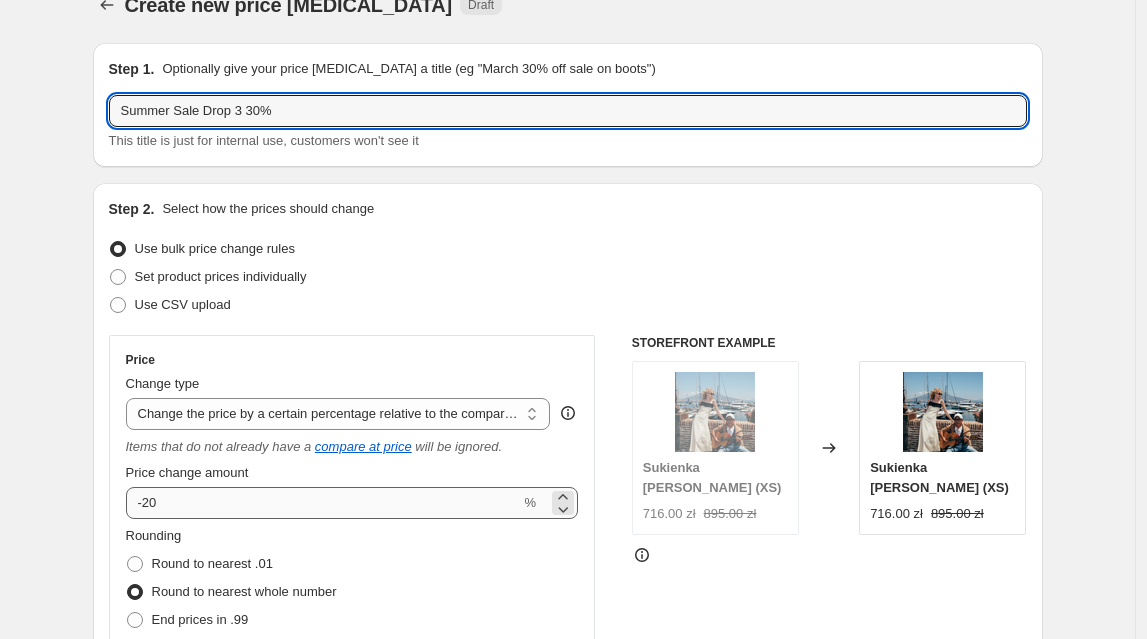 type on "Summer Sale Drop 3 30%" 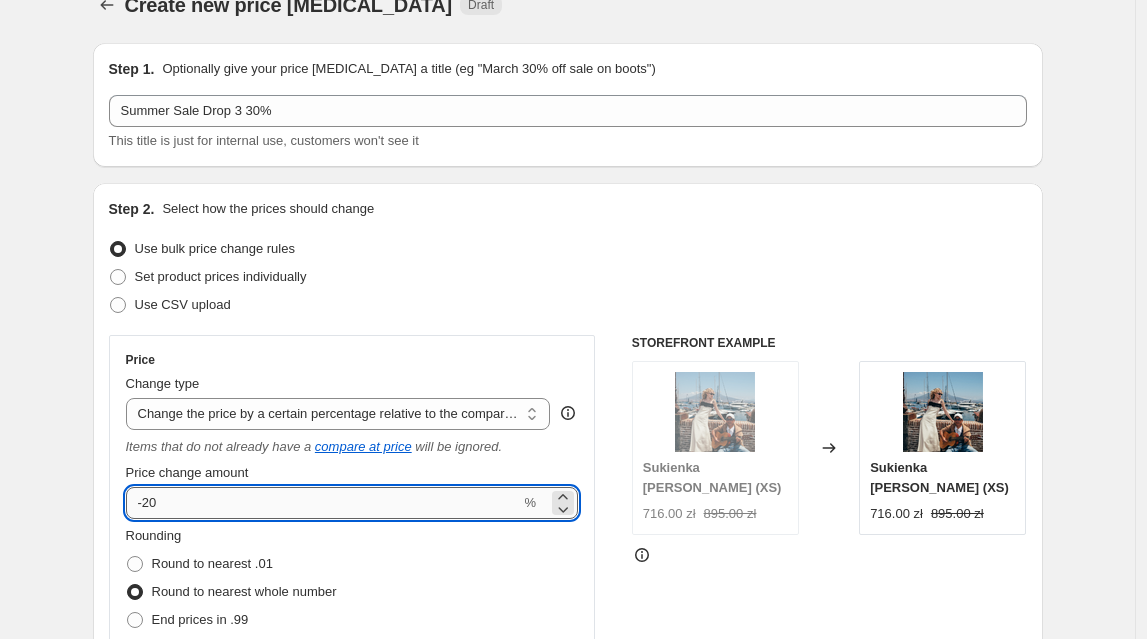 click on "-20" at bounding box center [323, 503] 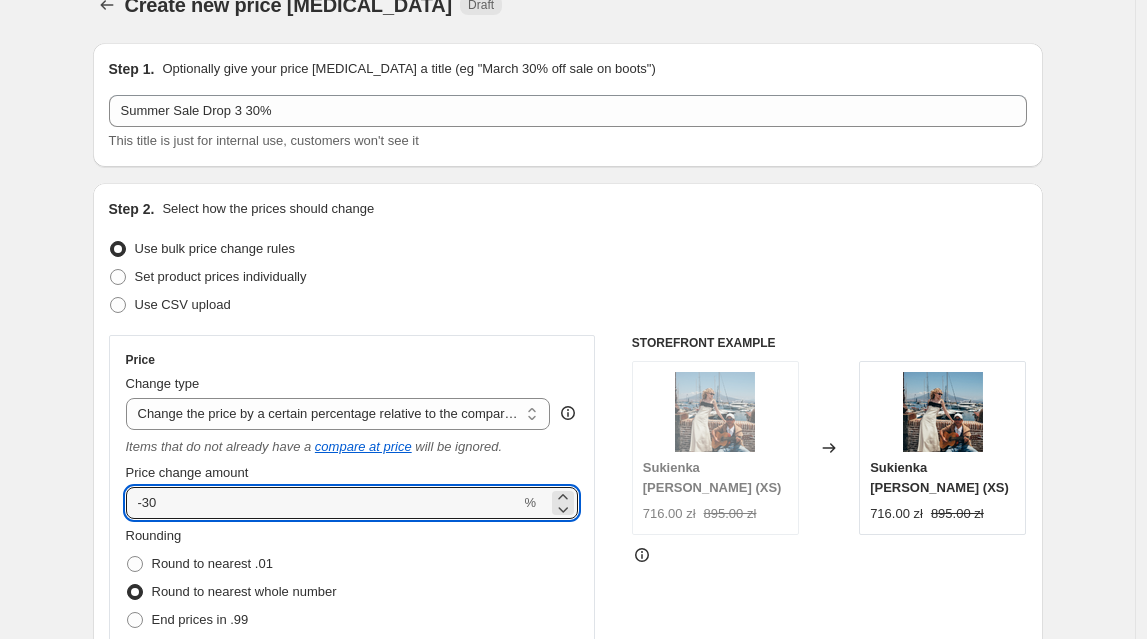 type on "-30" 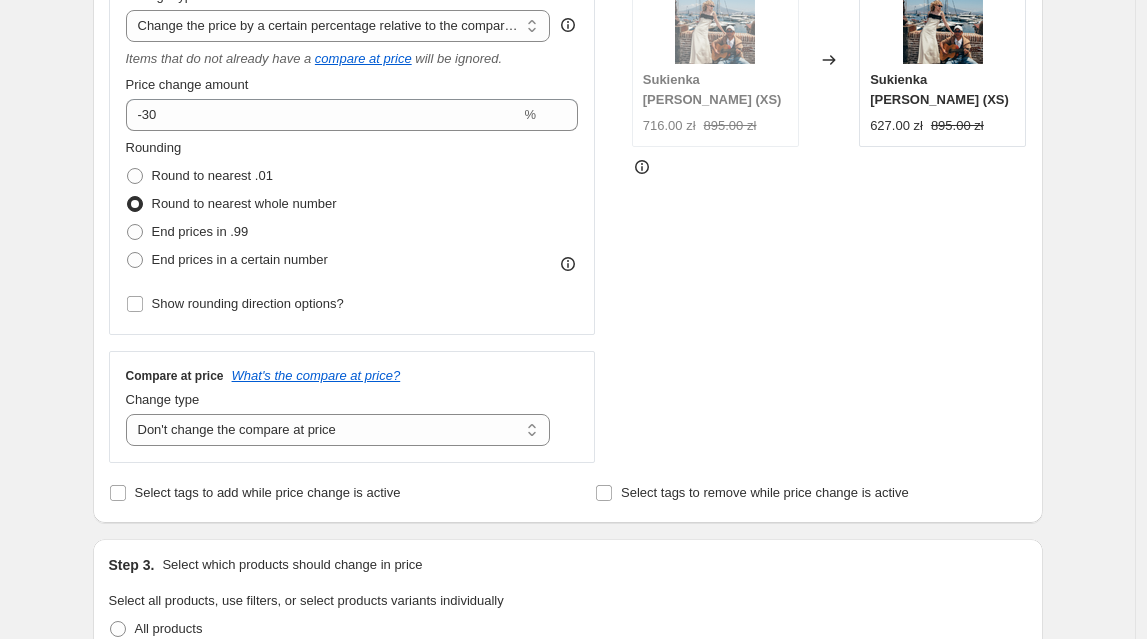 scroll, scrollTop: 781, scrollLeft: 0, axis: vertical 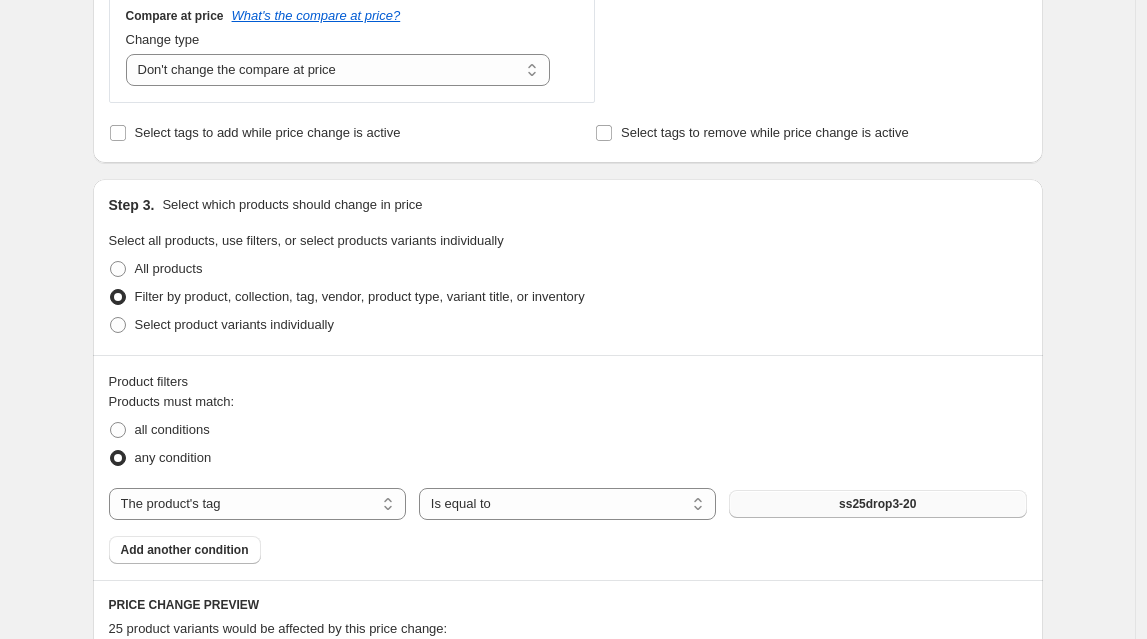 click on "ss25drop3-20" at bounding box center [877, 504] 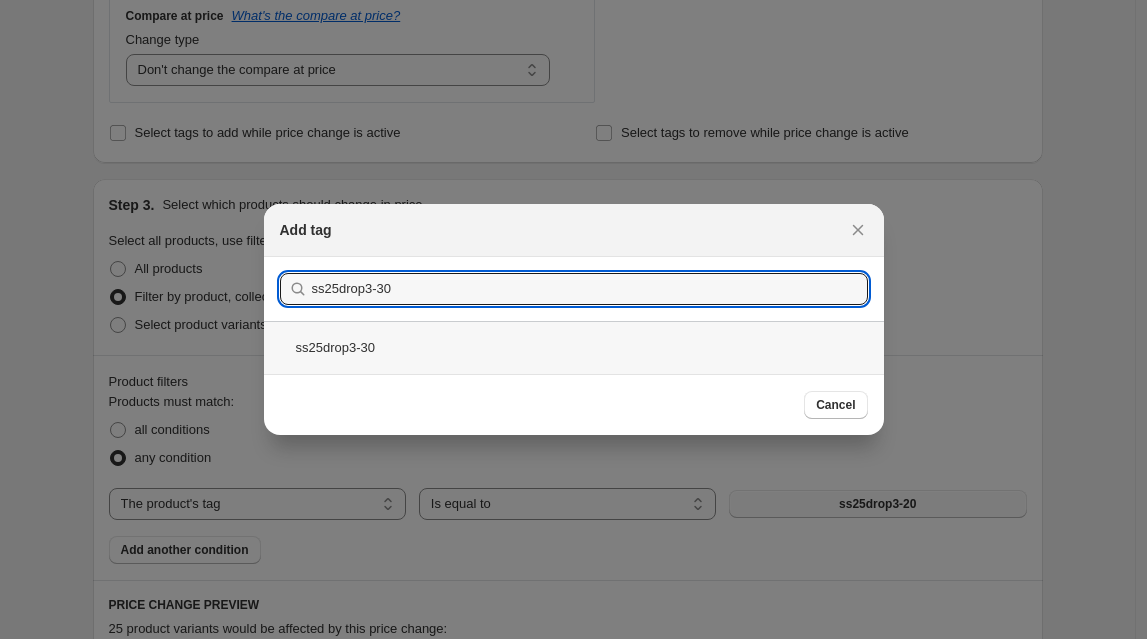type on "ss25drop3-30" 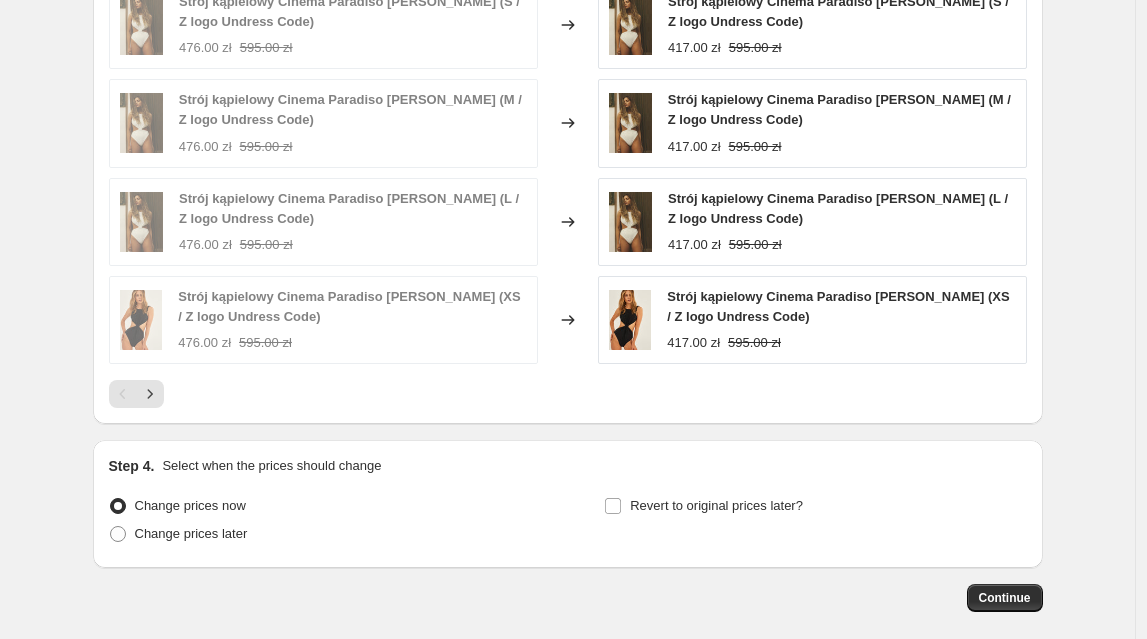 scroll, scrollTop: 1643, scrollLeft: 0, axis: vertical 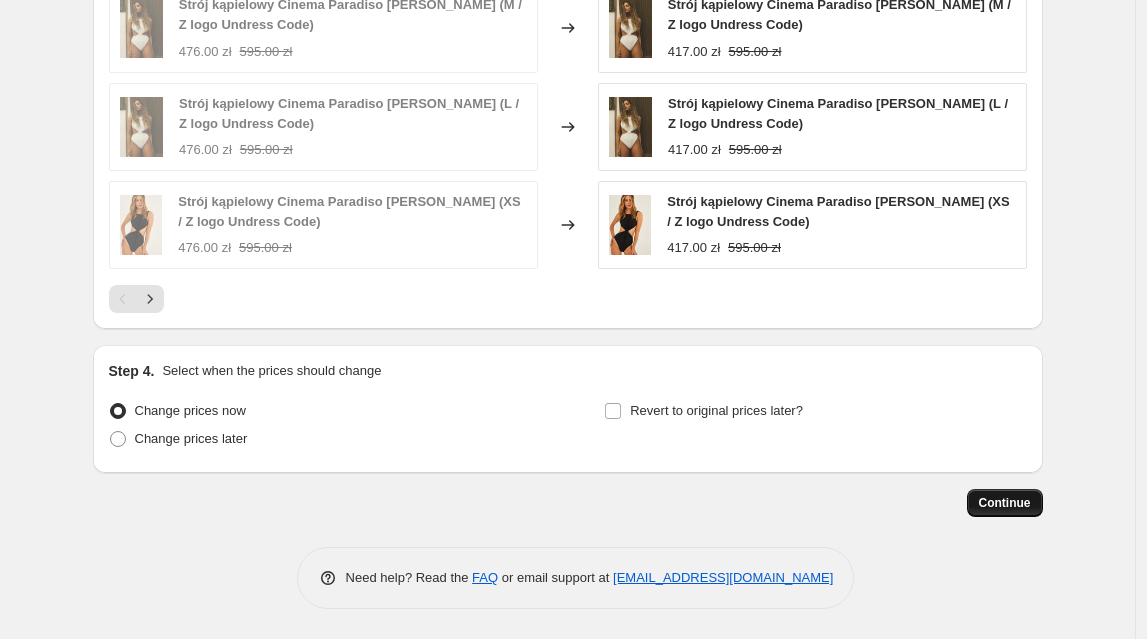 click on "Continue" at bounding box center (1005, 503) 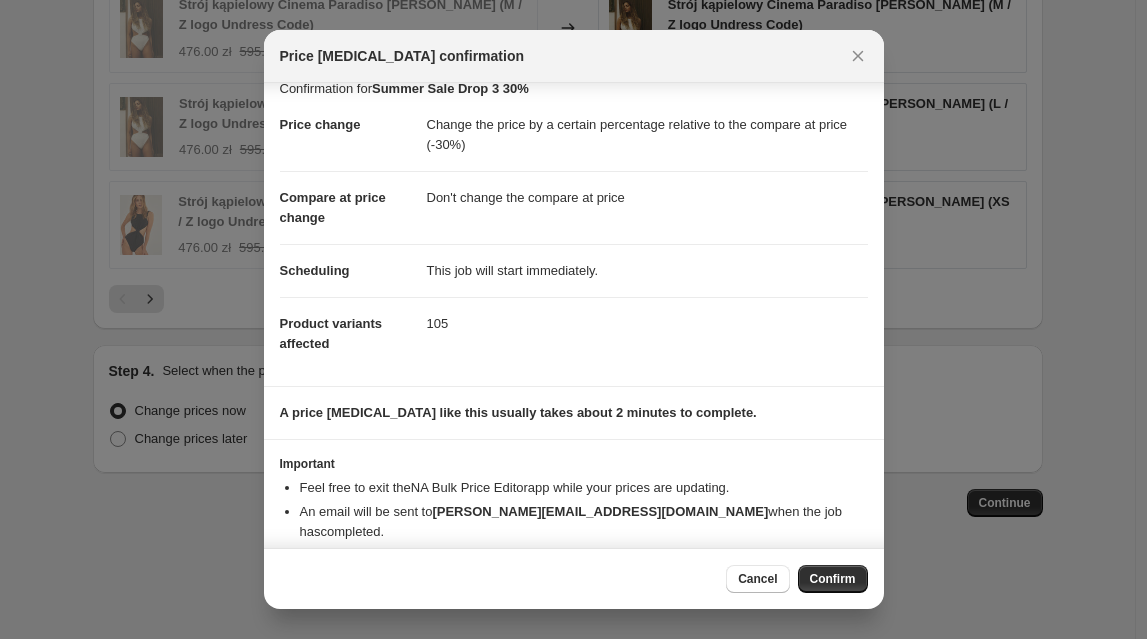 scroll, scrollTop: 38, scrollLeft: 0, axis: vertical 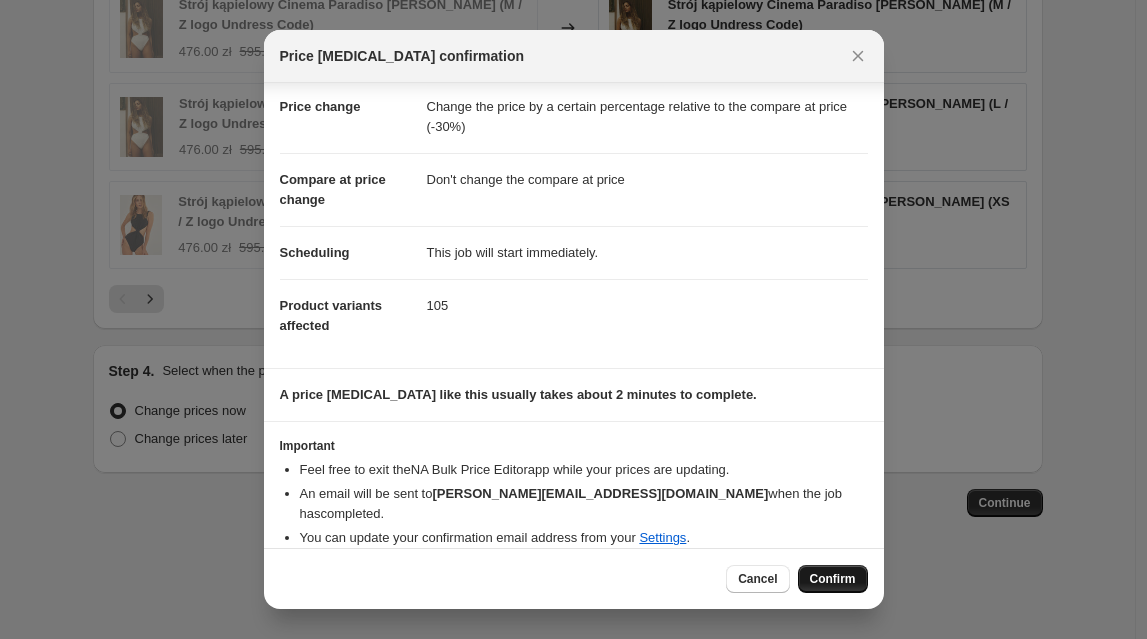 click on "Confirm" at bounding box center (833, 579) 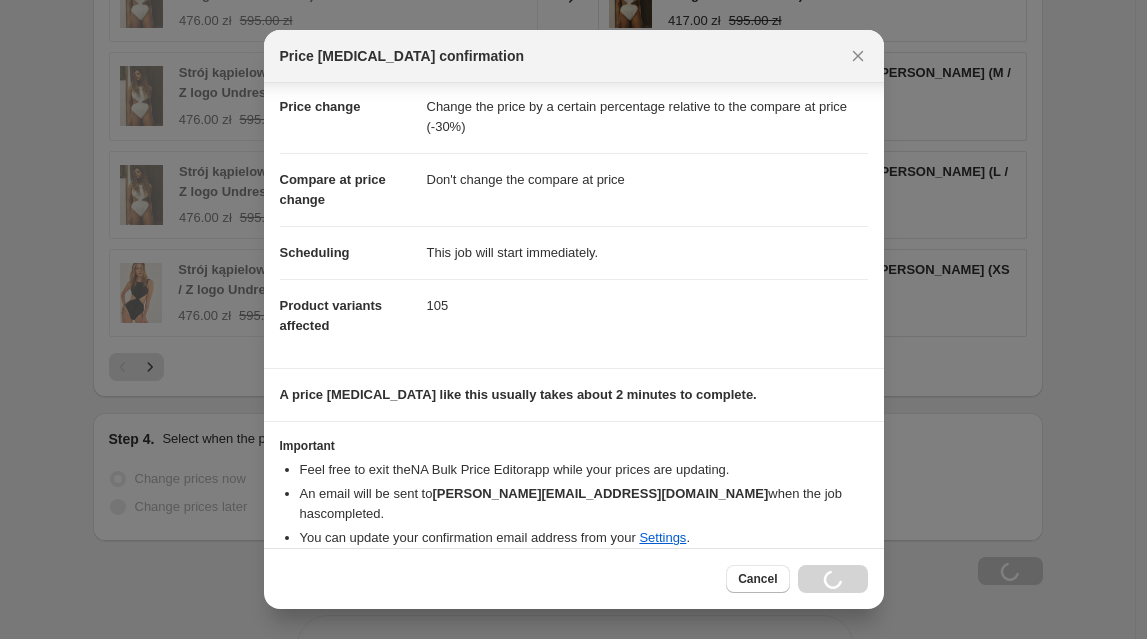 scroll, scrollTop: 1711, scrollLeft: 0, axis: vertical 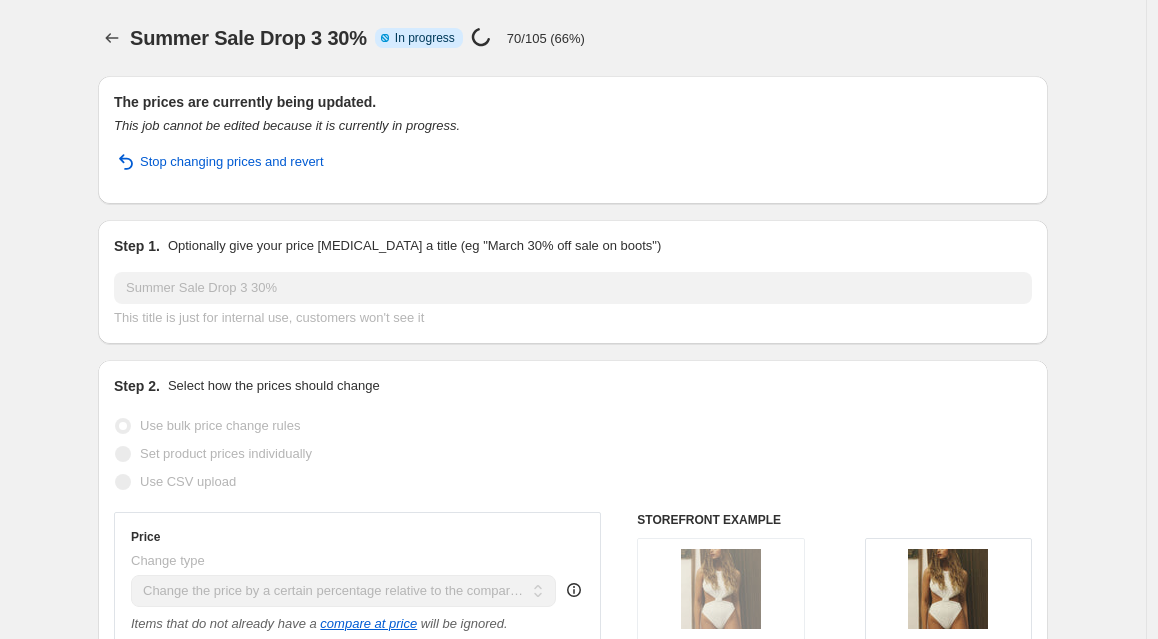 select on "pcap" 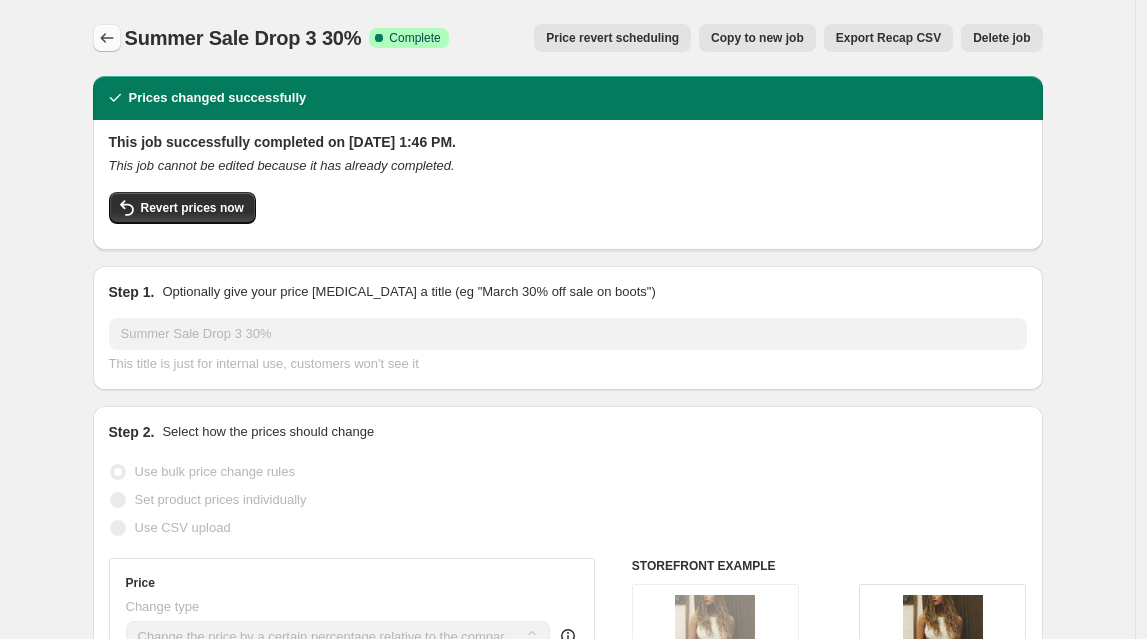 click 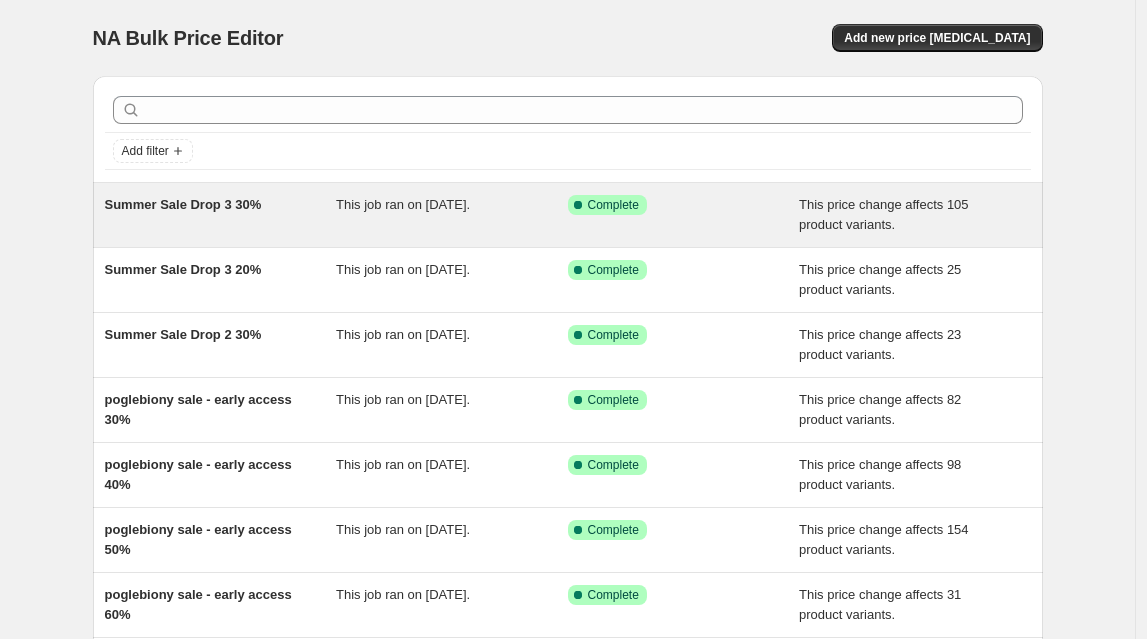 click on "Summer Sale Drop 3 30% This job ran on [DATE]. Success Complete Complete This price change affects 105 product variants." at bounding box center (568, 215) 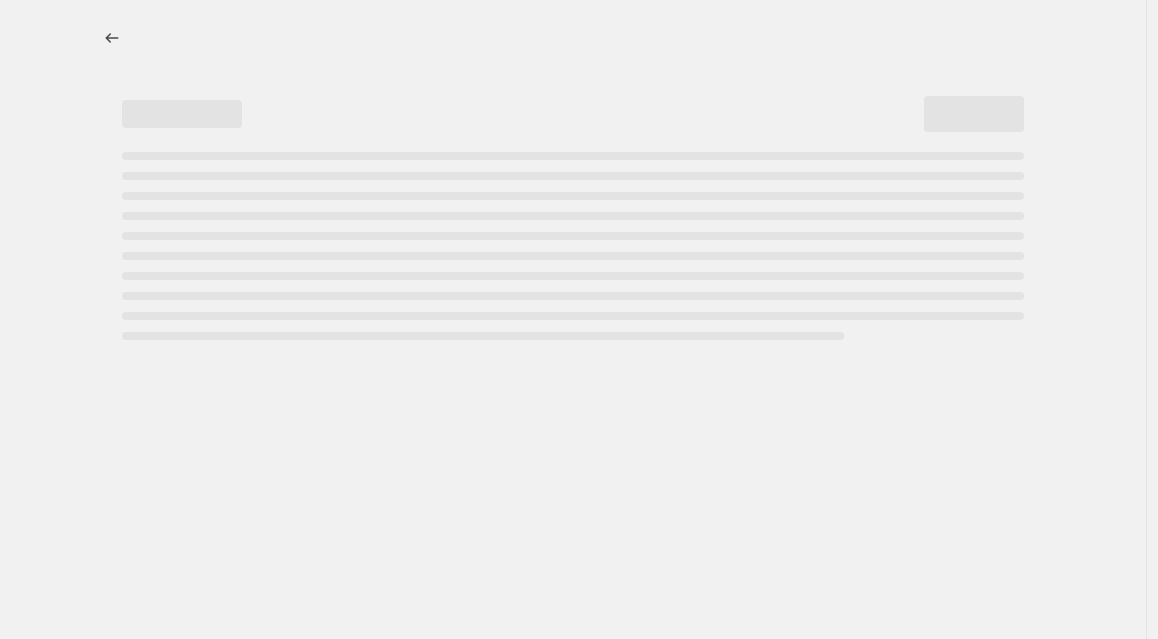 select on "pcap" 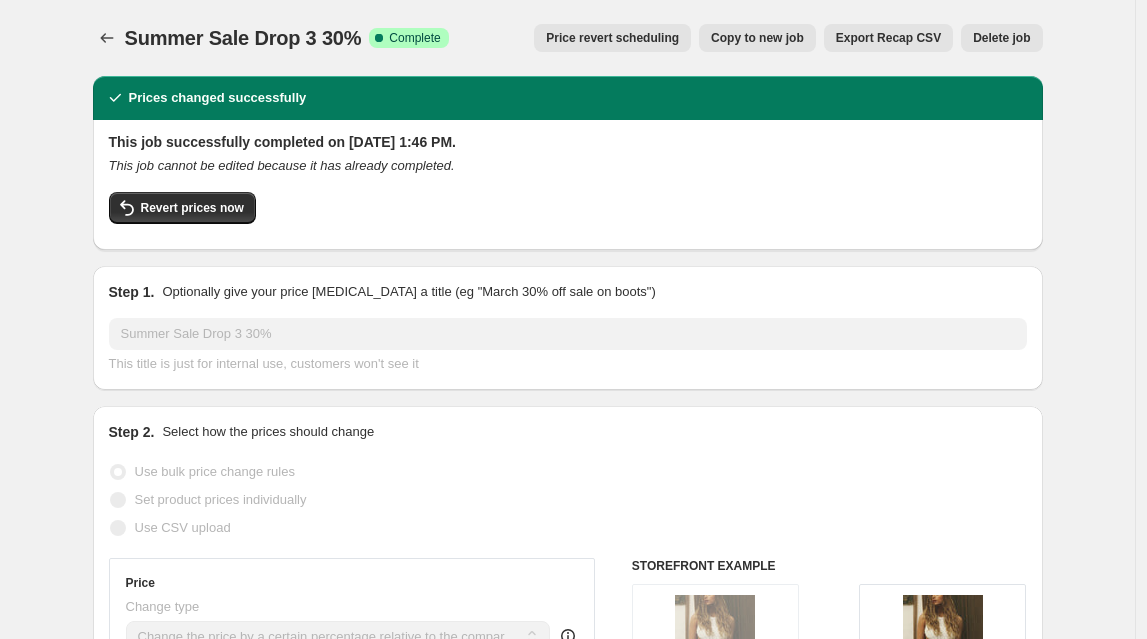 click on "Copy to new job" at bounding box center (757, 38) 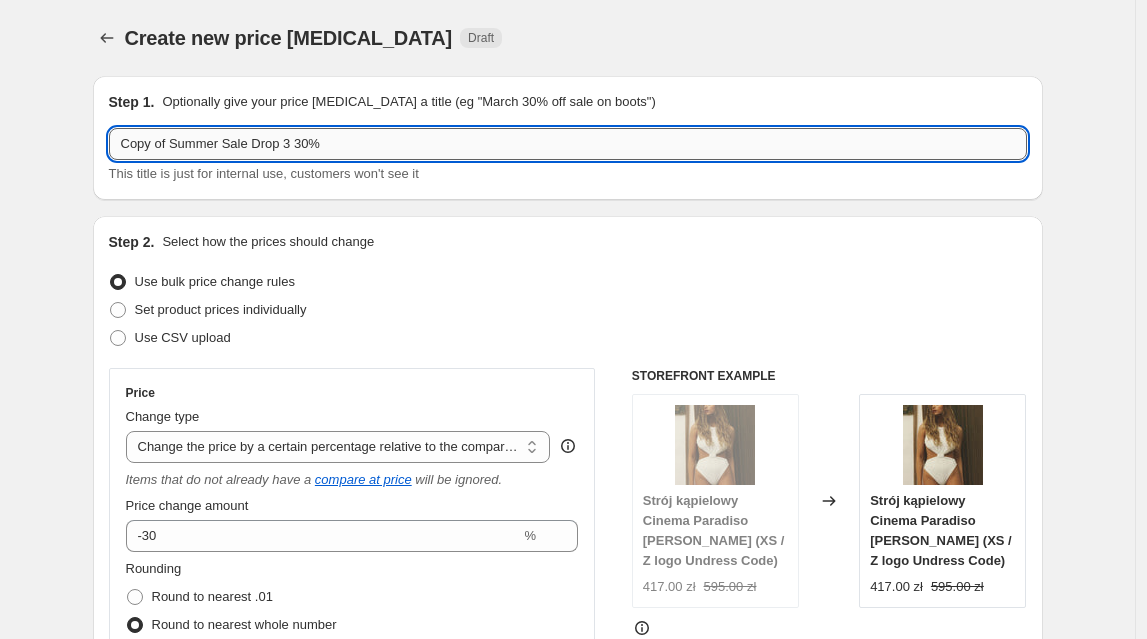 click on "Copy of Summer Sale Drop 3 30%" at bounding box center [568, 144] 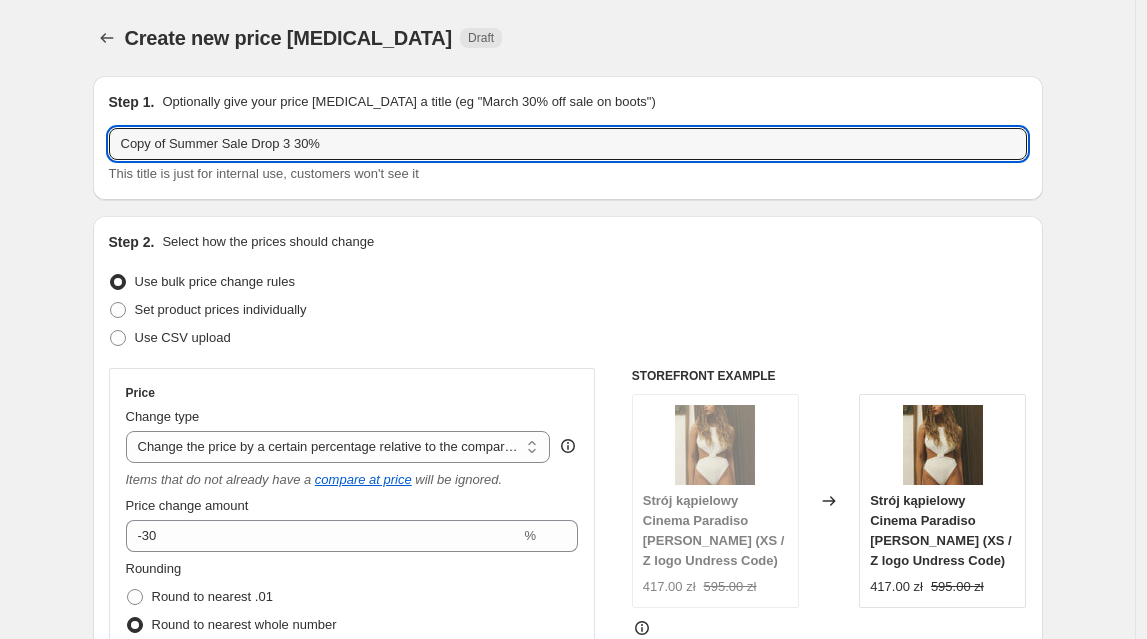 drag, startPoint x: 176, startPoint y: 143, endPoint x: -18, endPoint y: 122, distance: 195.13329 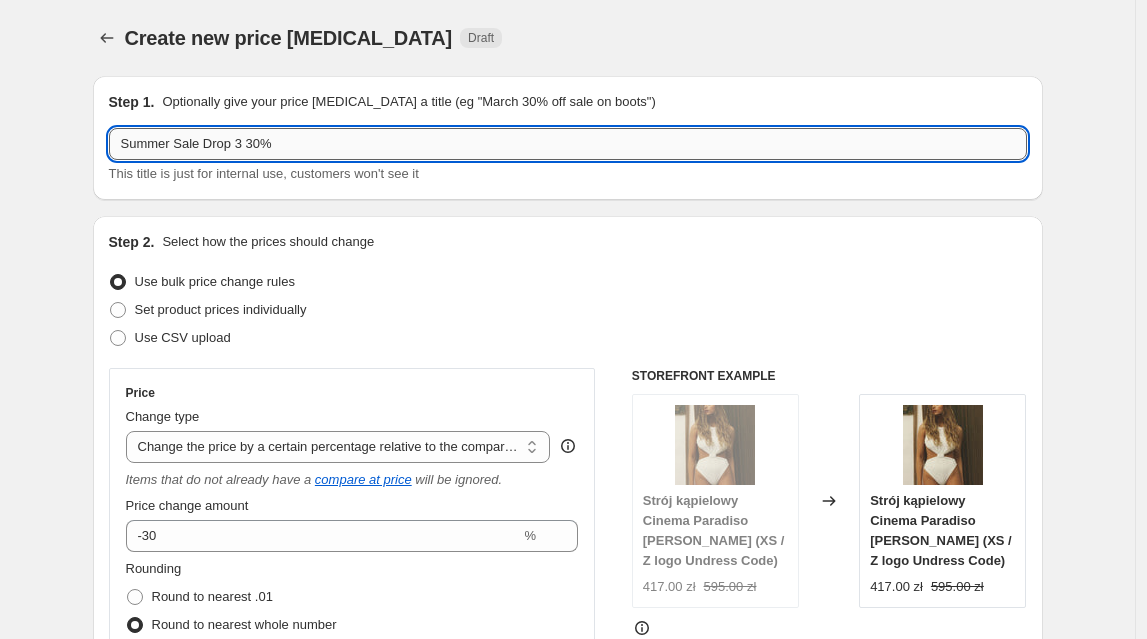 click on "Summer Sale Drop 3 30%" at bounding box center [568, 144] 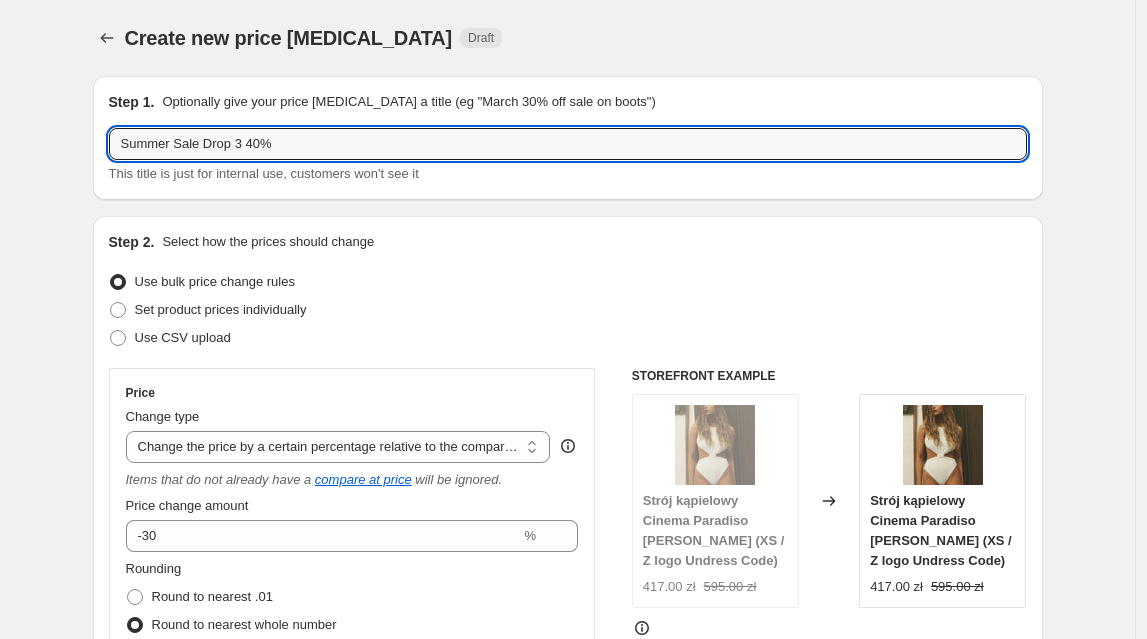 type on "Summer Sale Drop 3 40%" 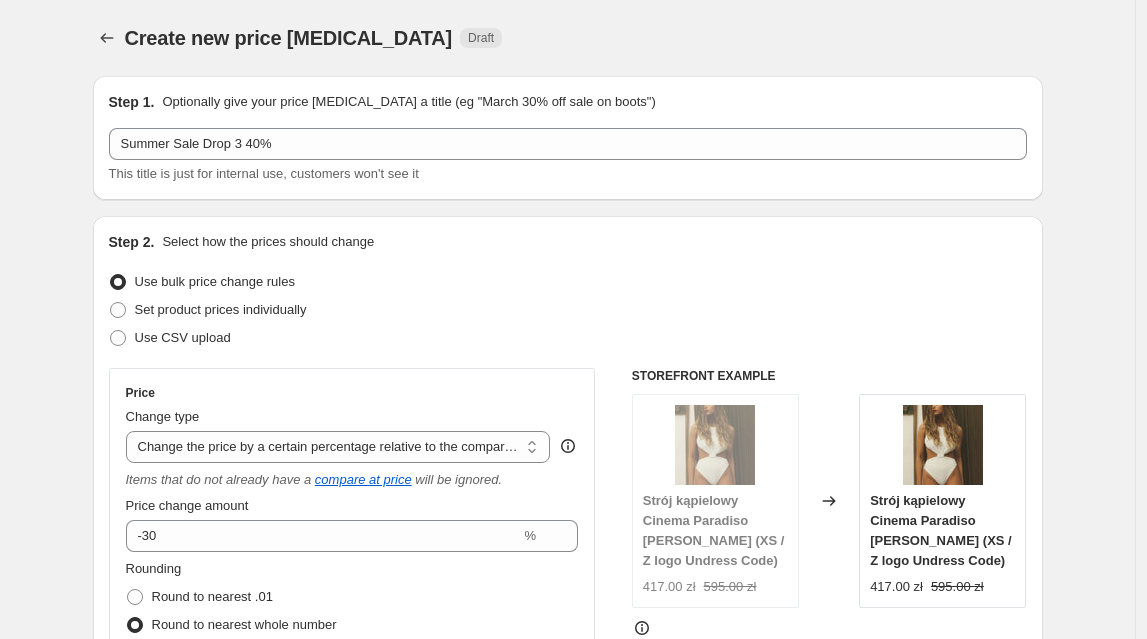 click on "Set product prices individually" at bounding box center [568, 310] 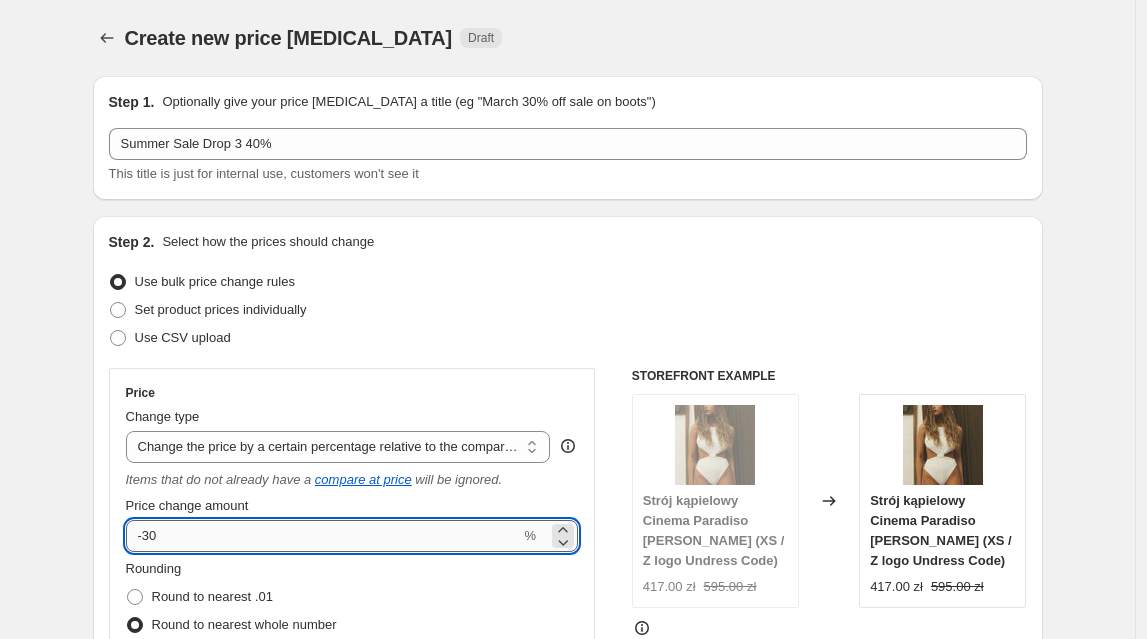 click on "-30" at bounding box center (323, 536) 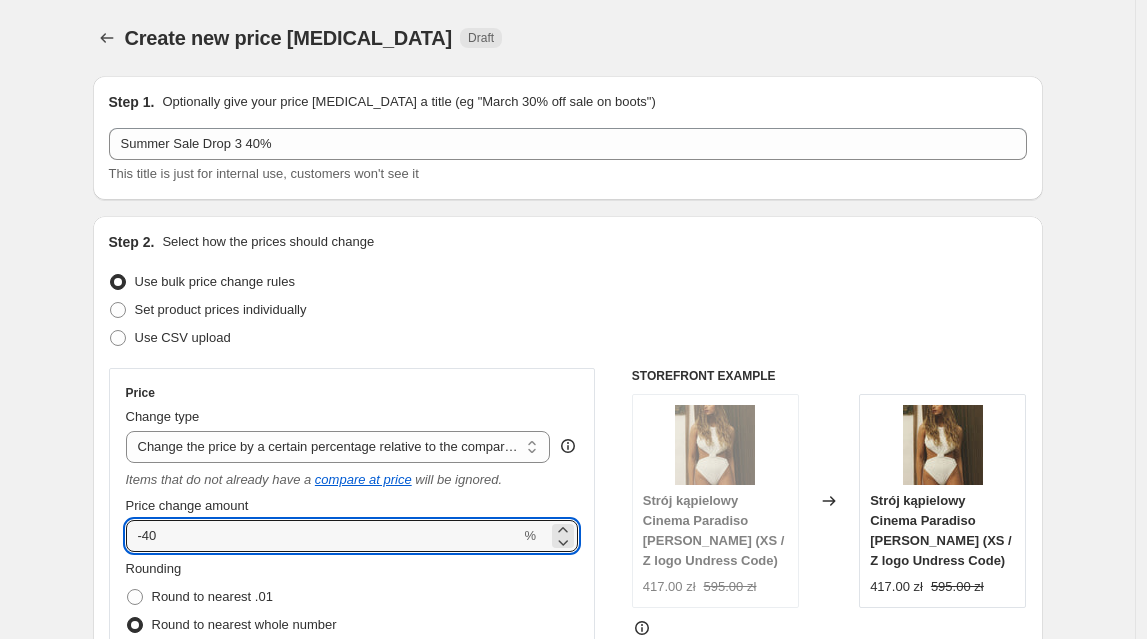 type on "-40" 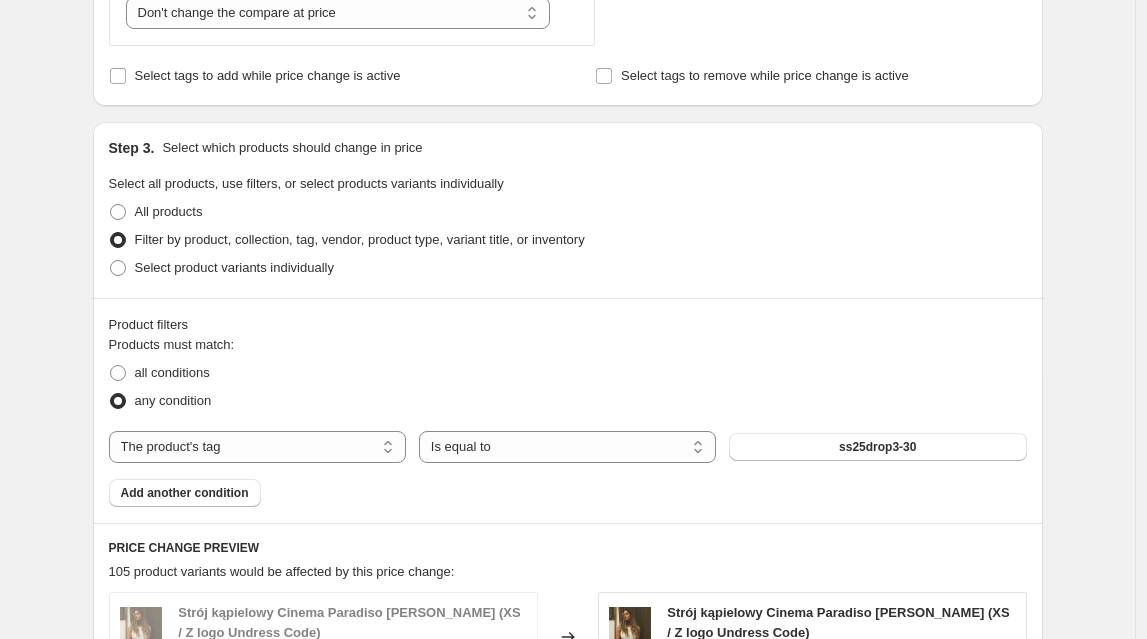 scroll, scrollTop: 926, scrollLeft: 0, axis: vertical 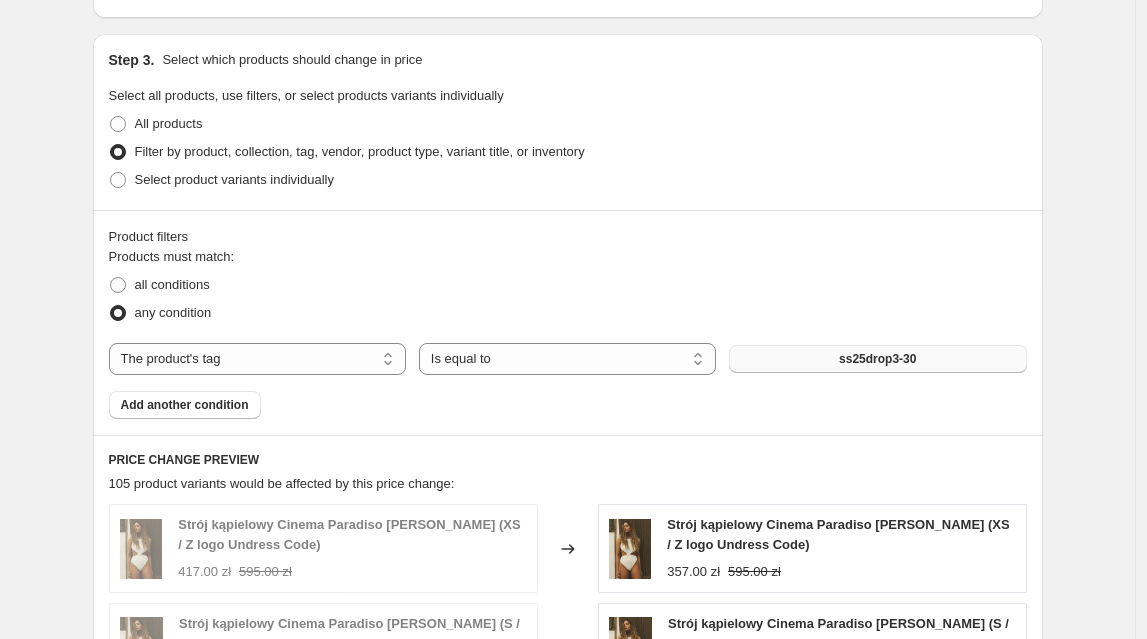 click on "ss25drop3-30" at bounding box center (877, 359) 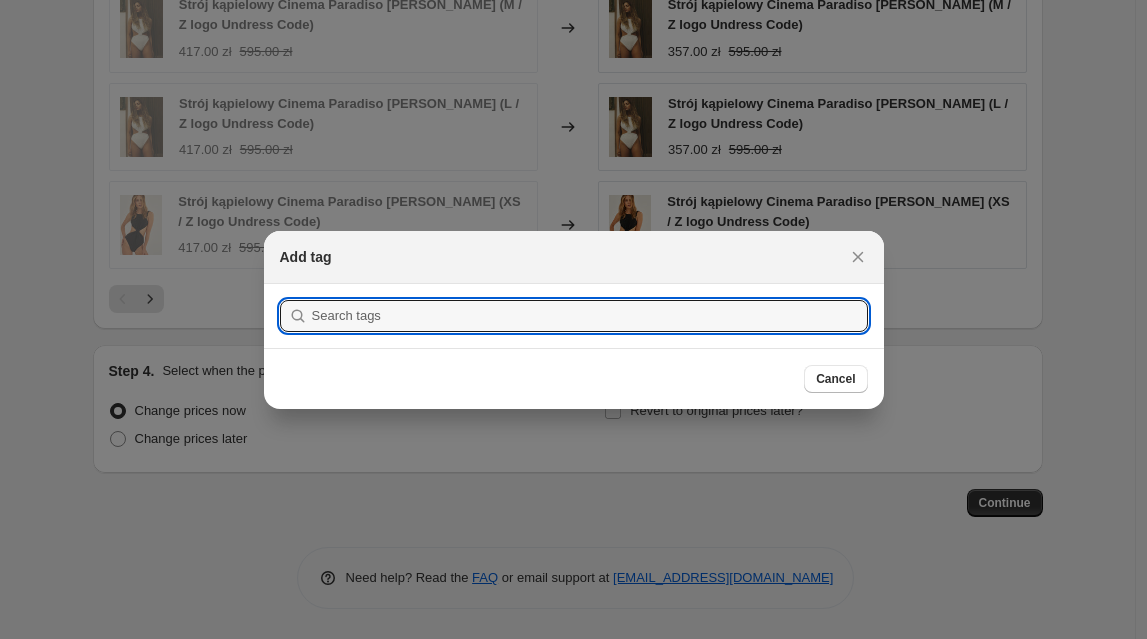 scroll, scrollTop: 926, scrollLeft: 0, axis: vertical 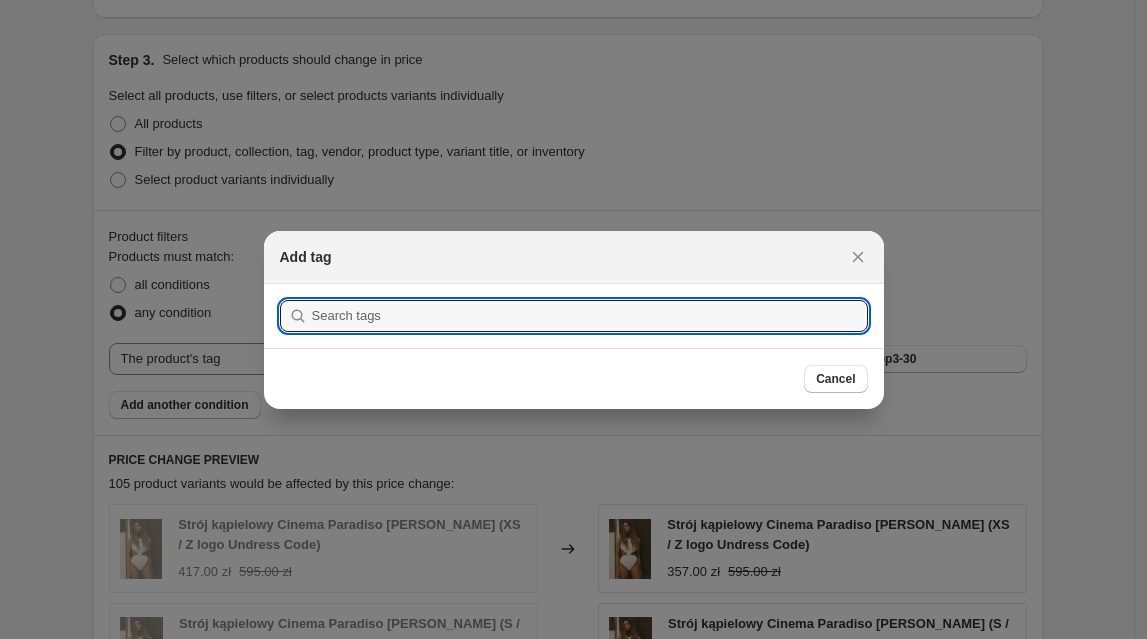 paste on "ss25drop3-40" 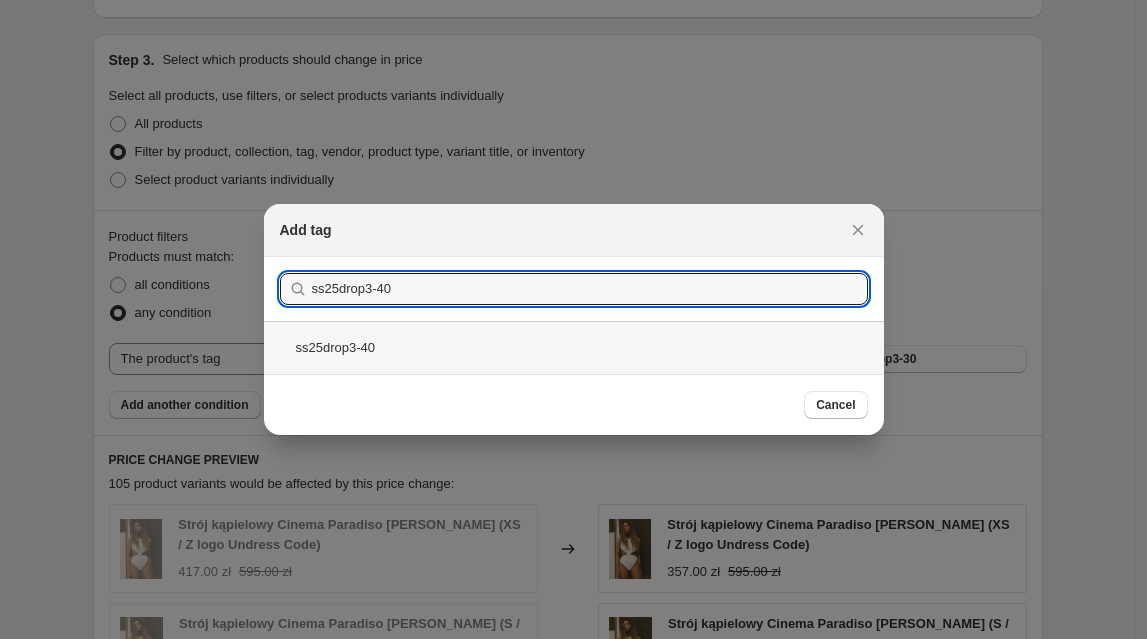 type on "ss25drop3-40" 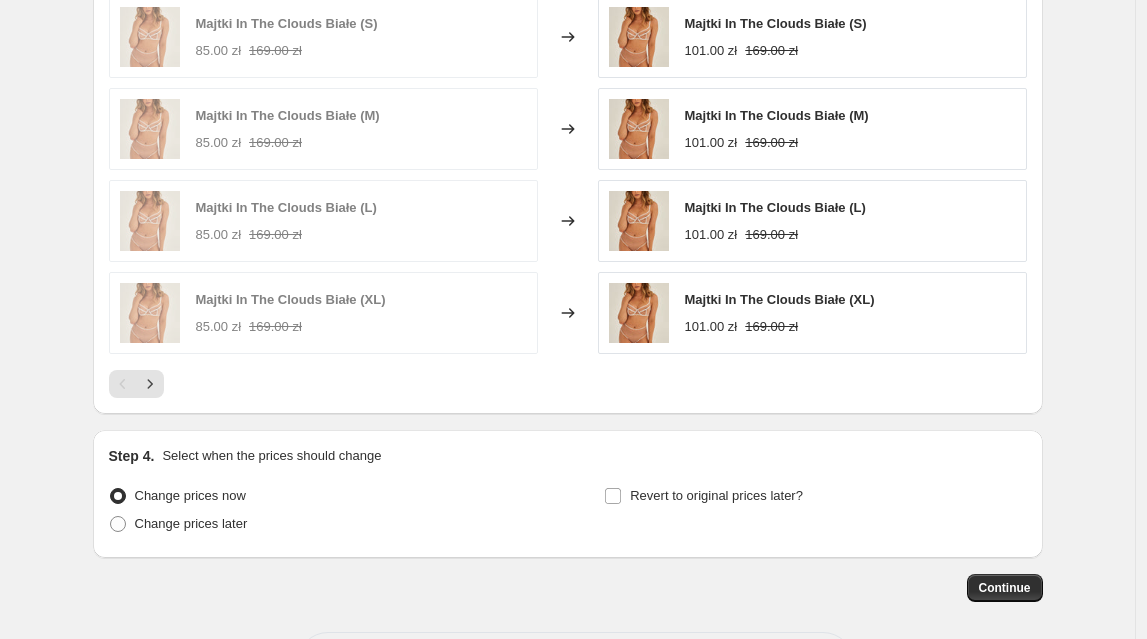 scroll, scrollTop: 1500, scrollLeft: 0, axis: vertical 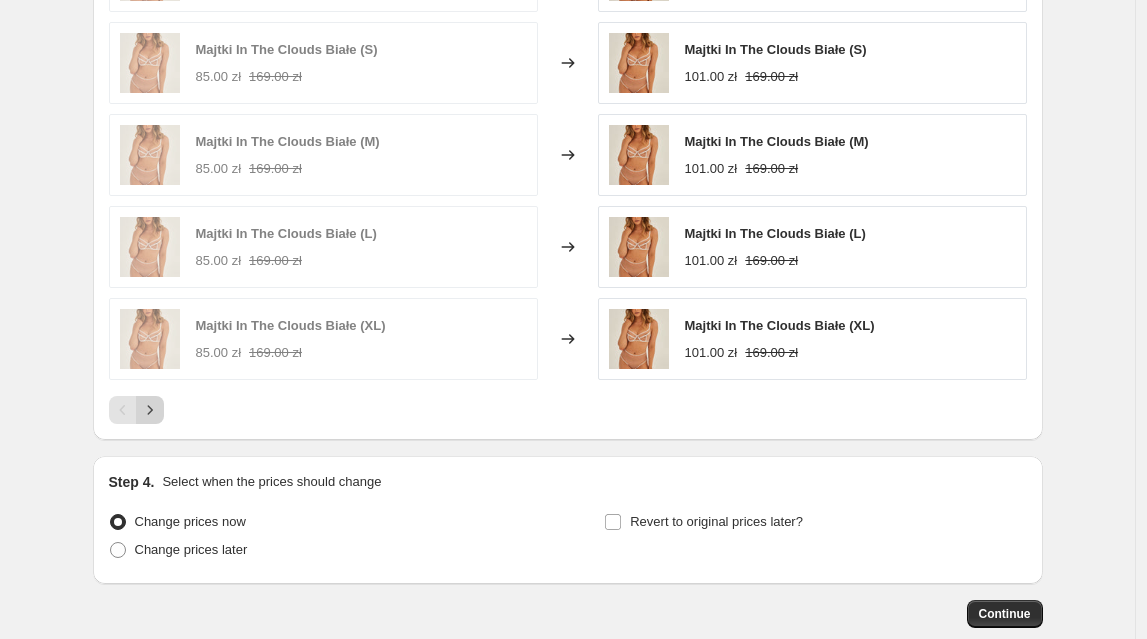 click 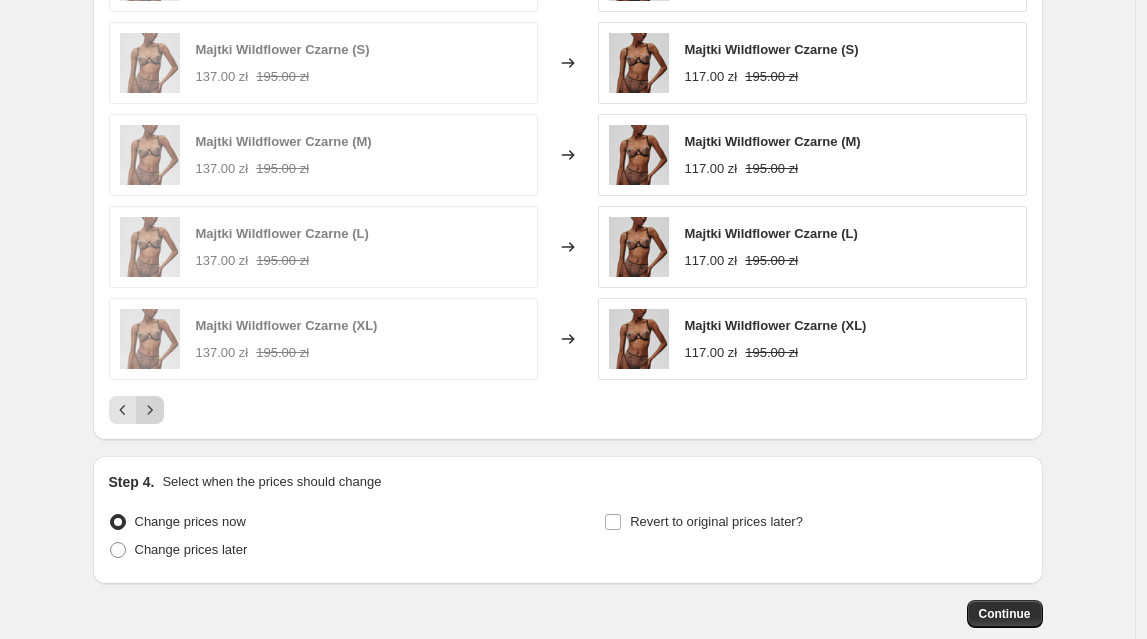 click 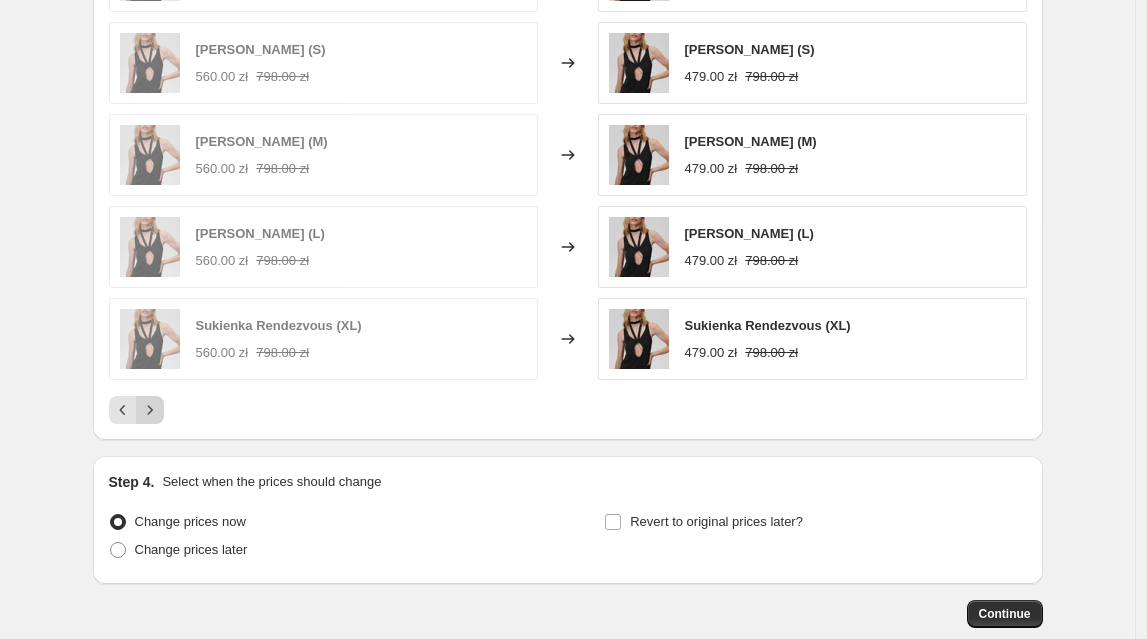 click 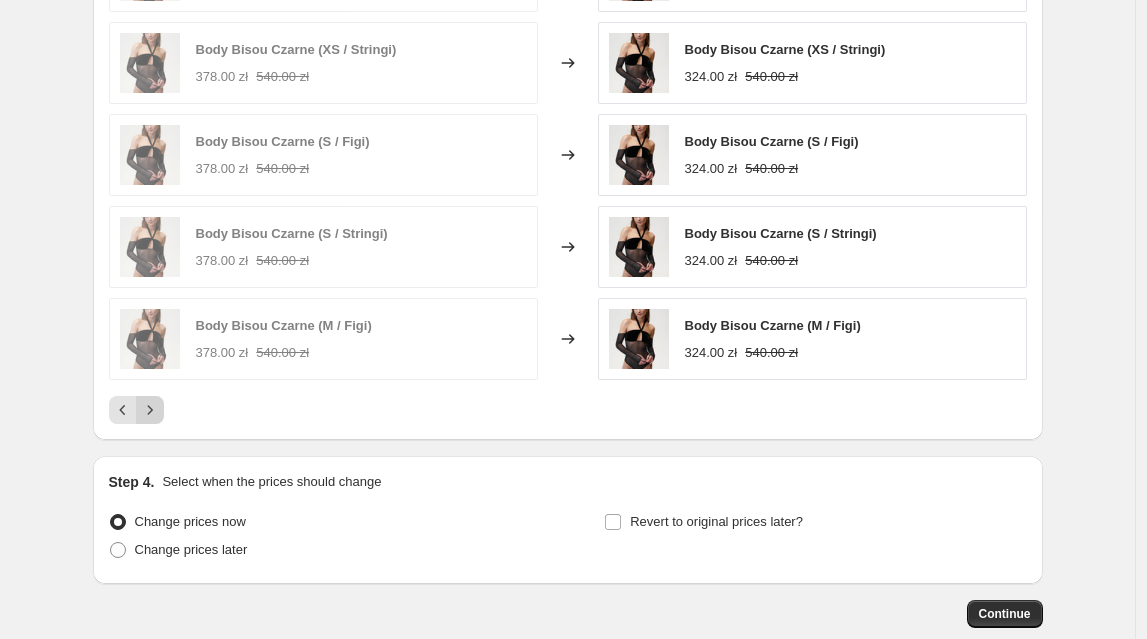 click 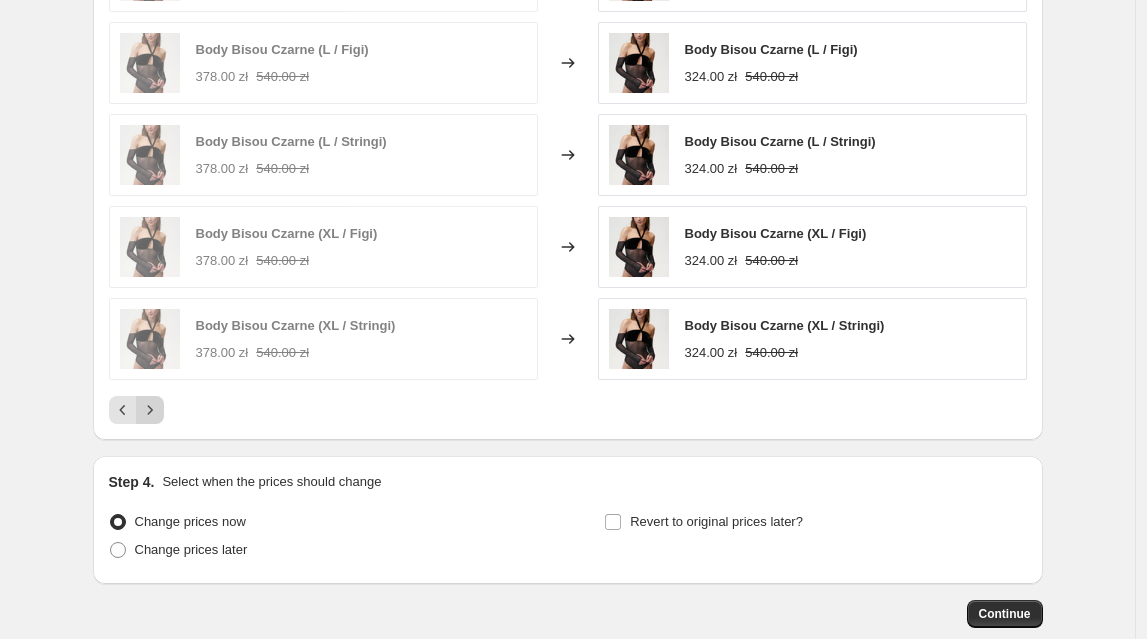 click 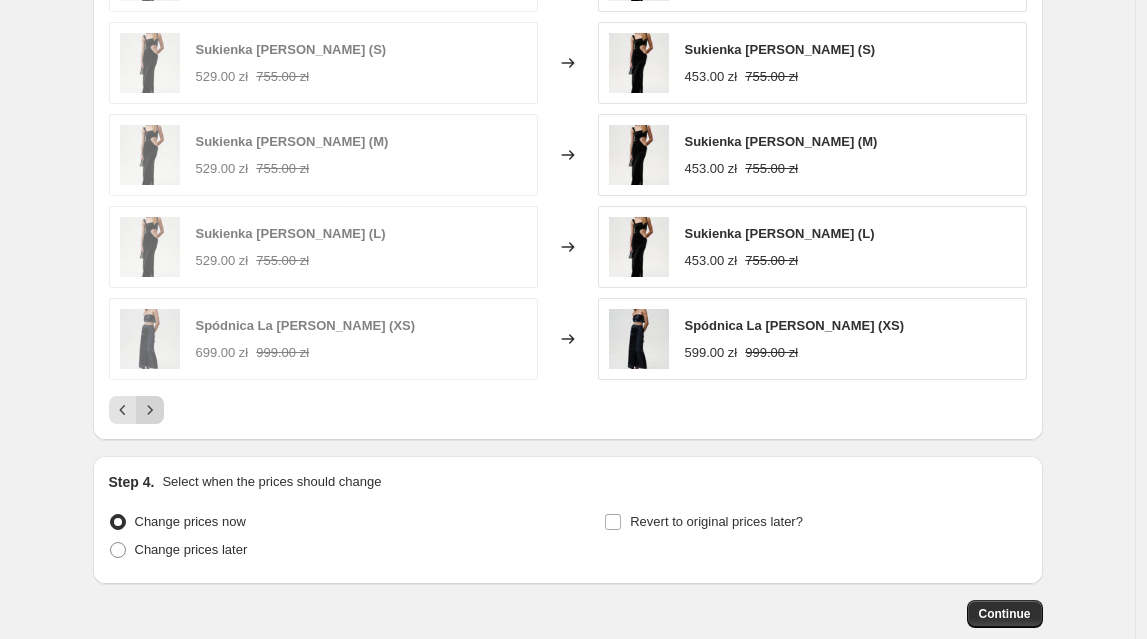 click 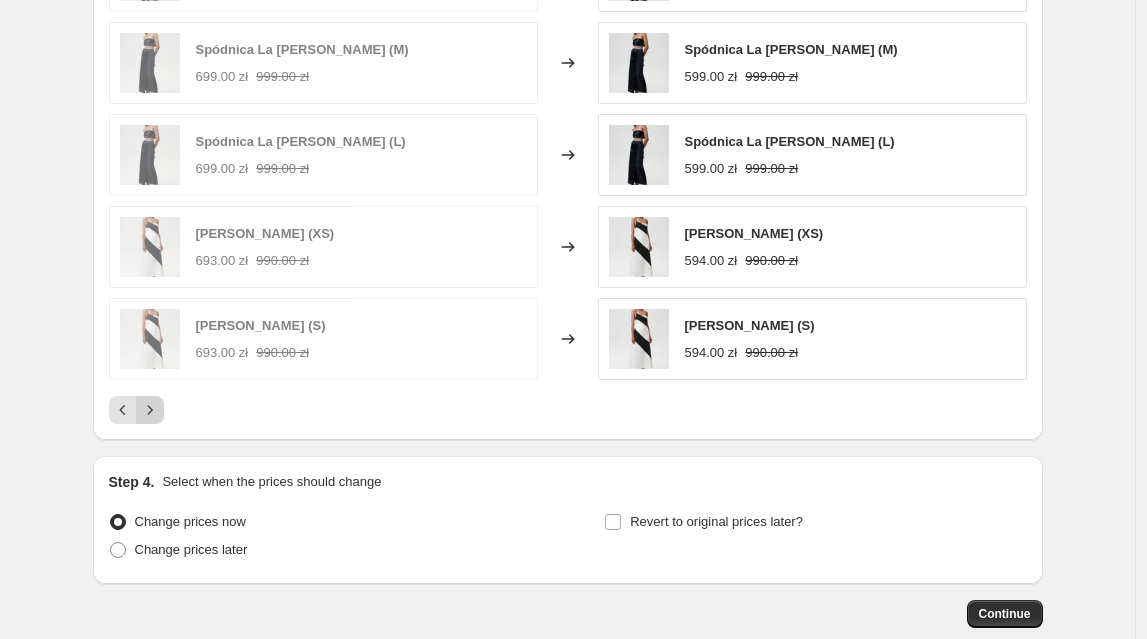 click 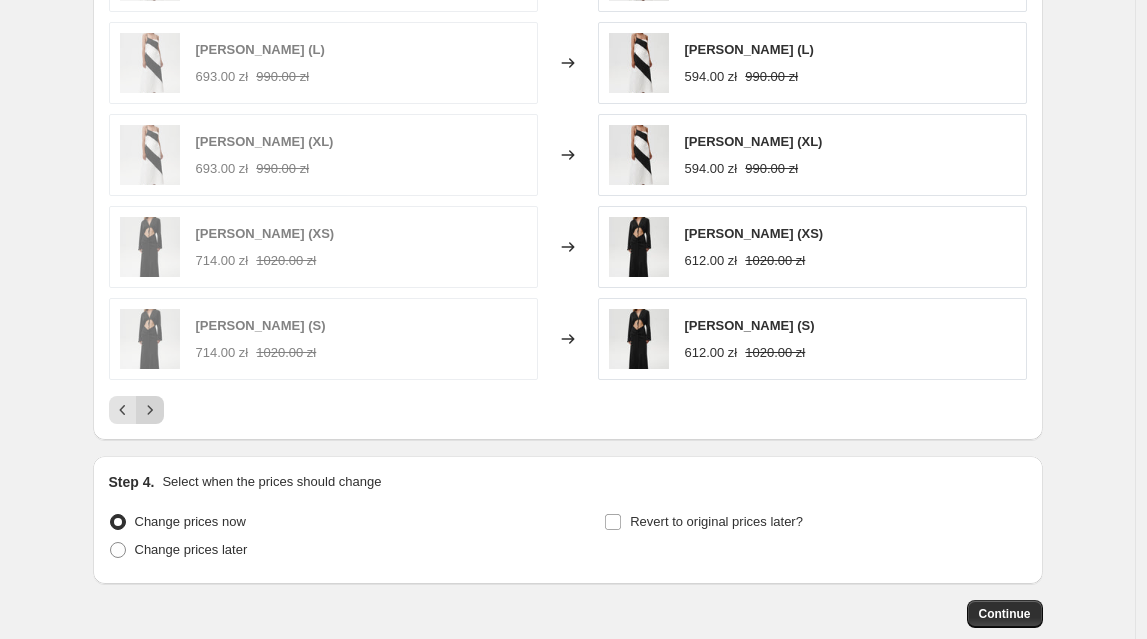 click 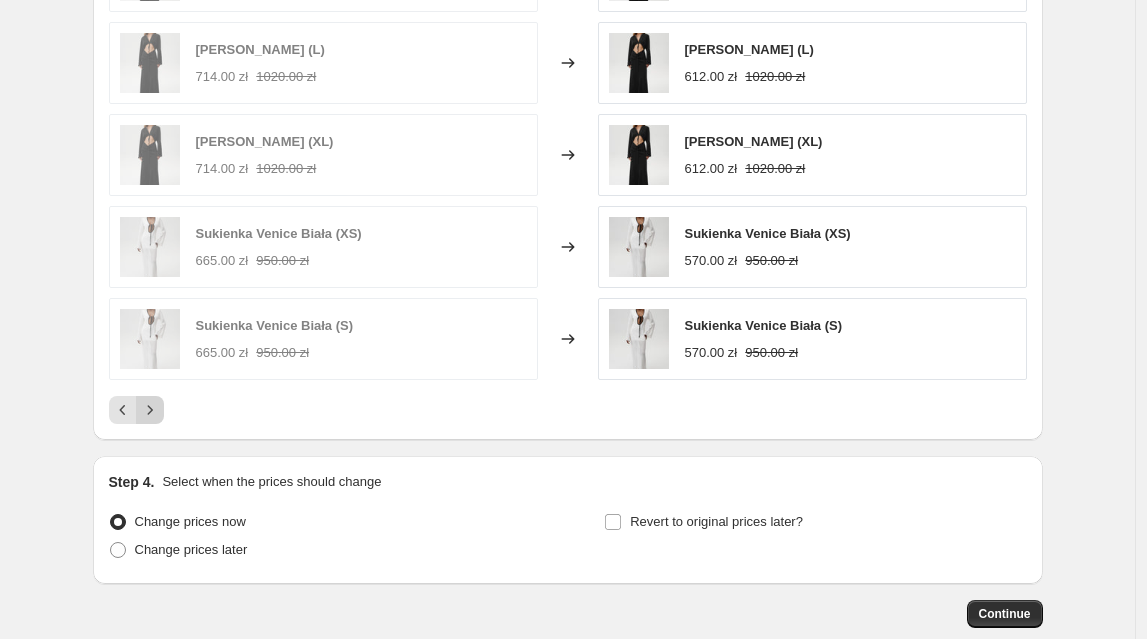 click 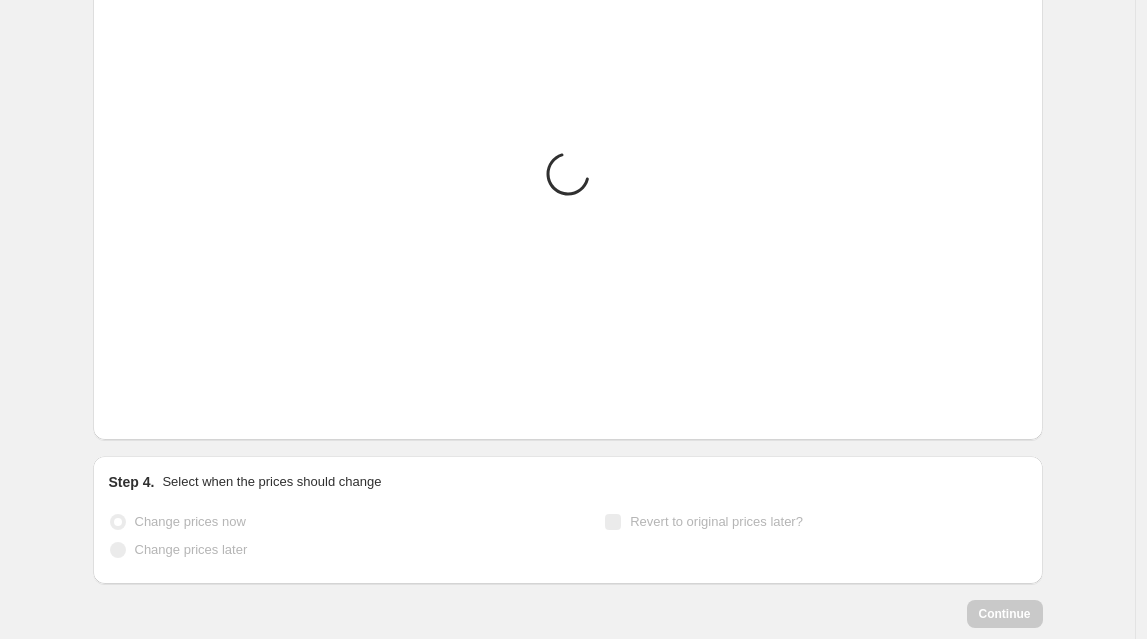 scroll, scrollTop: 1335, scrollLeft: 0, axis: vertical 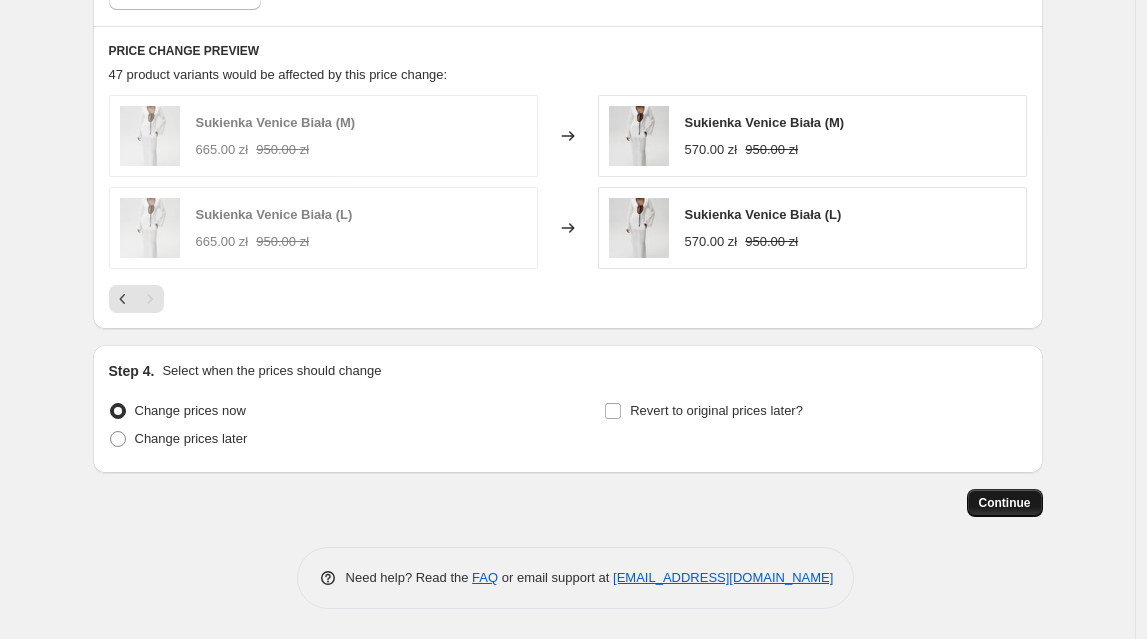 click on "Continue" at bounding box center [1005, 503] 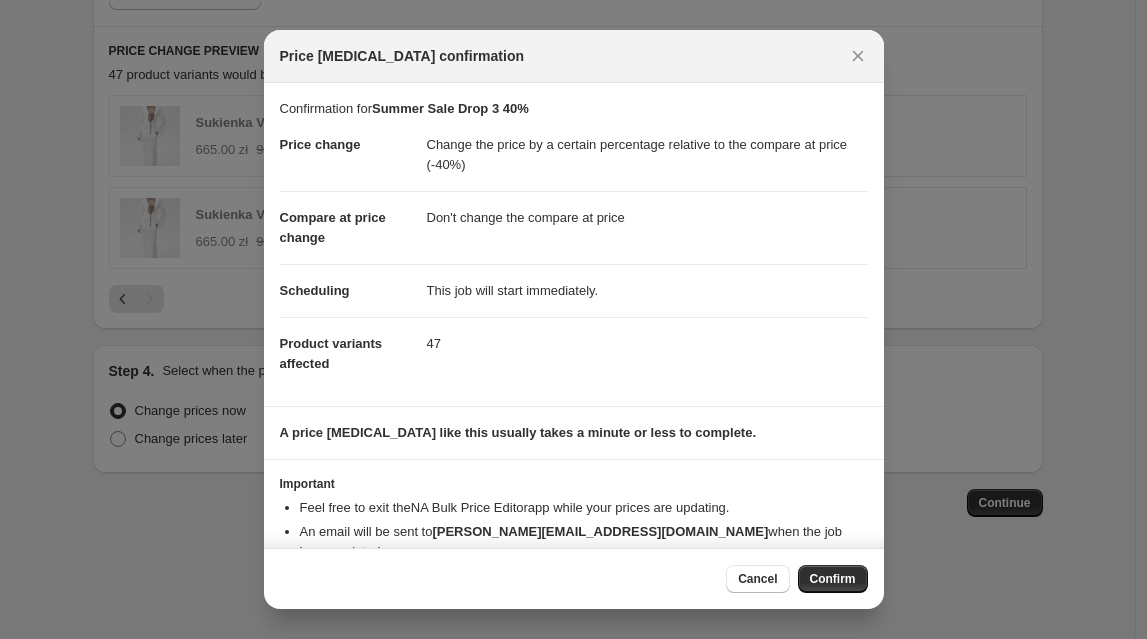 click on "Confirm" at bounding box center [833, 579] 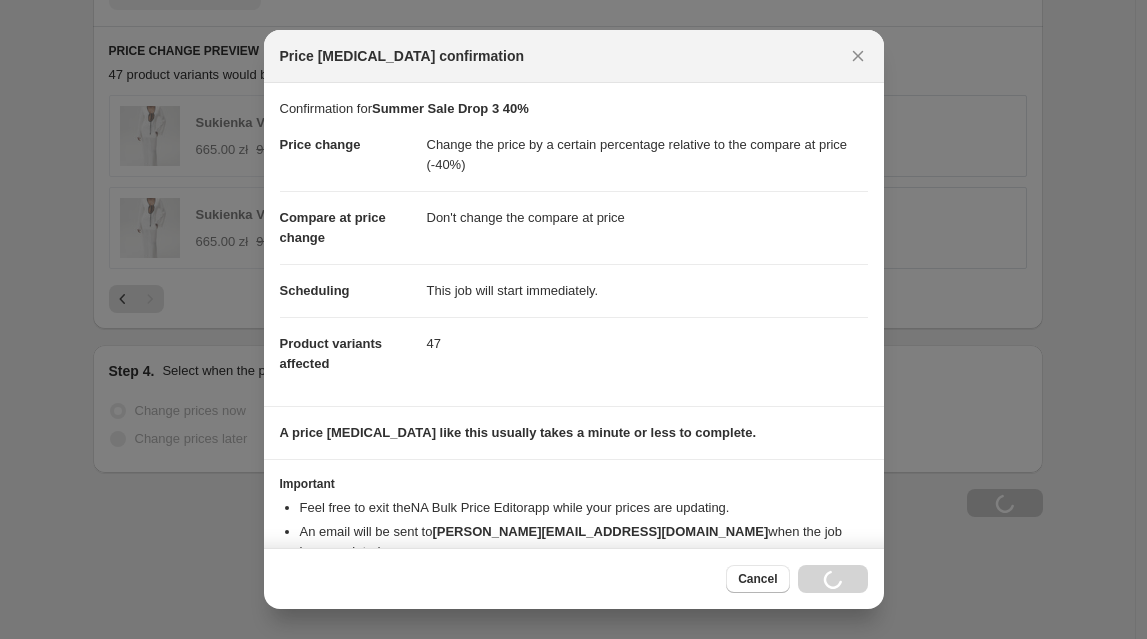 scroll, scrollTop: 1403, scrollLeft: 0, axis: vertical 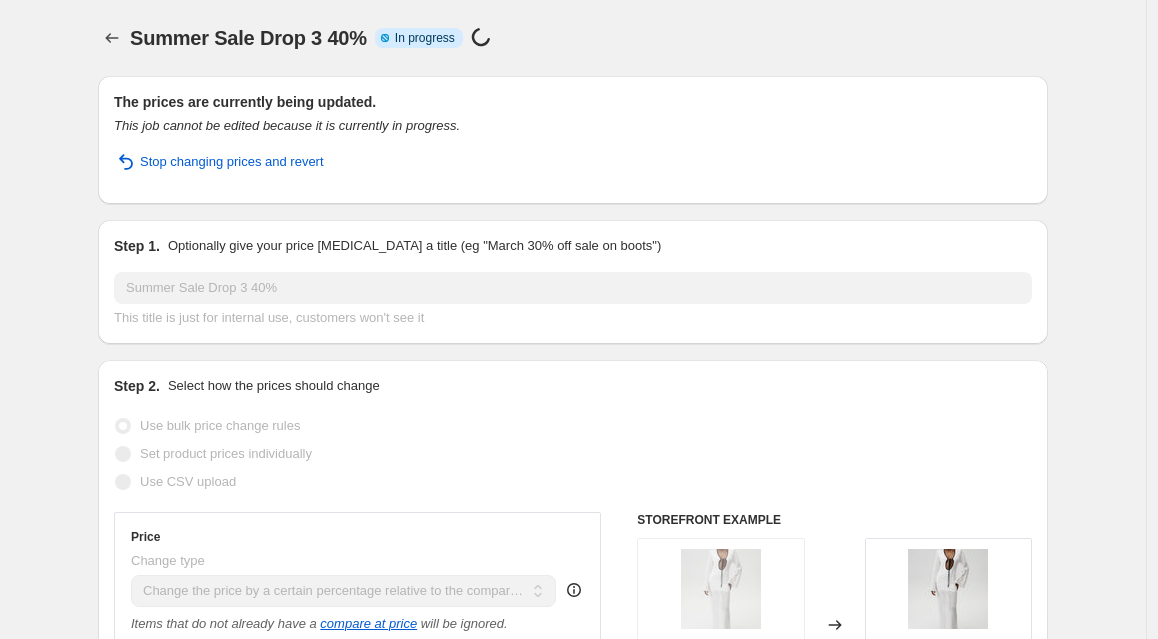 select on "pcap" 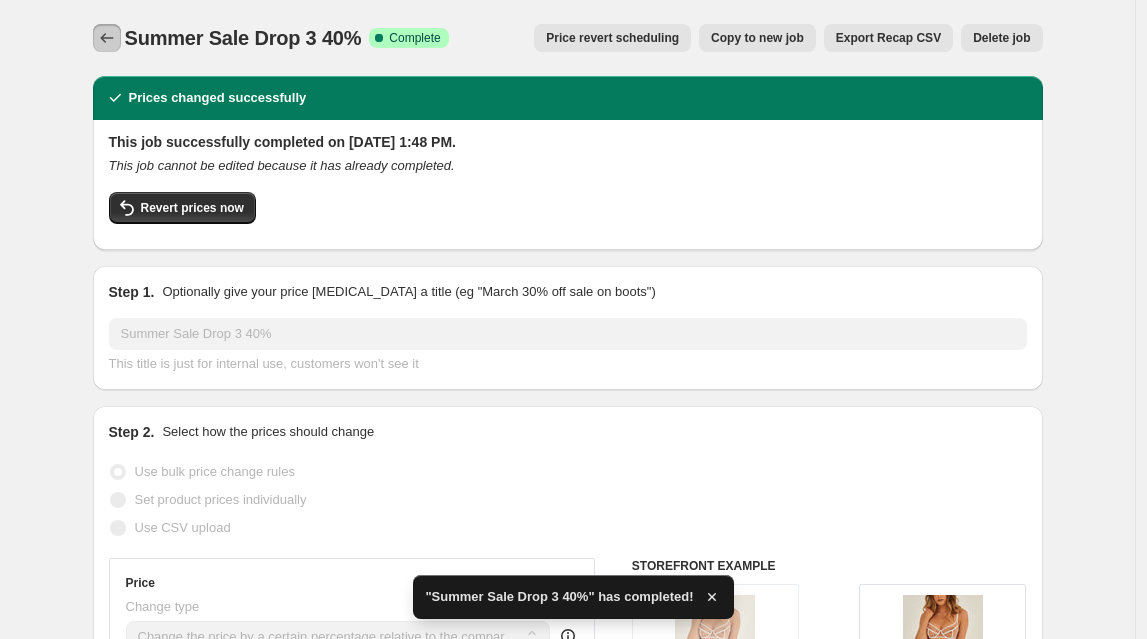 click 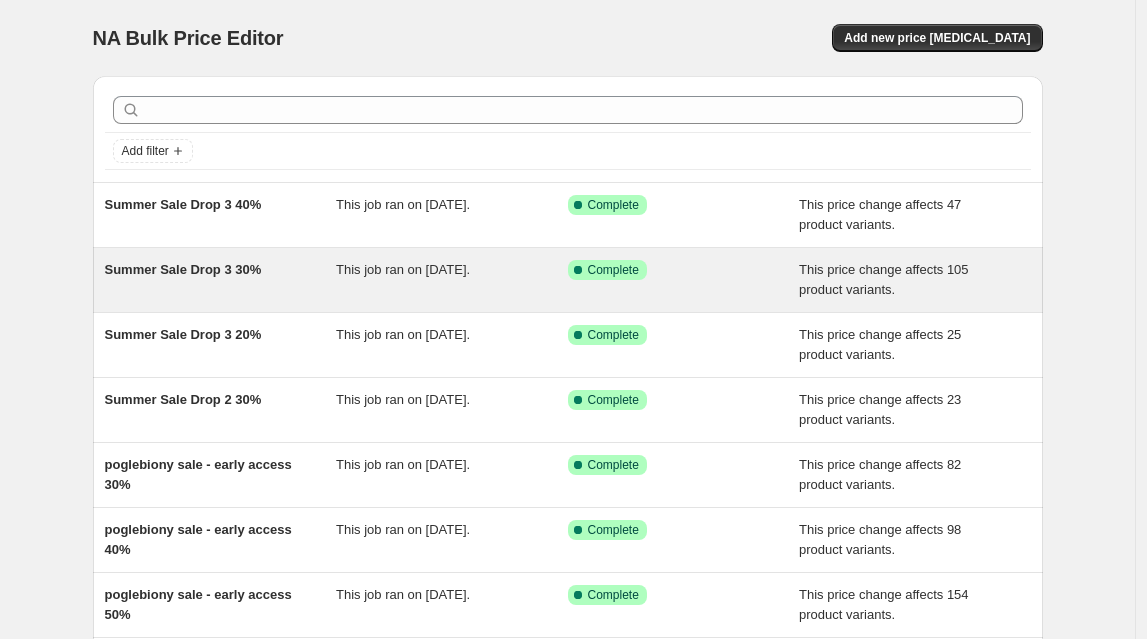 click on "Summer Sale Drop 3 30%" at bounding box center [183, 269] 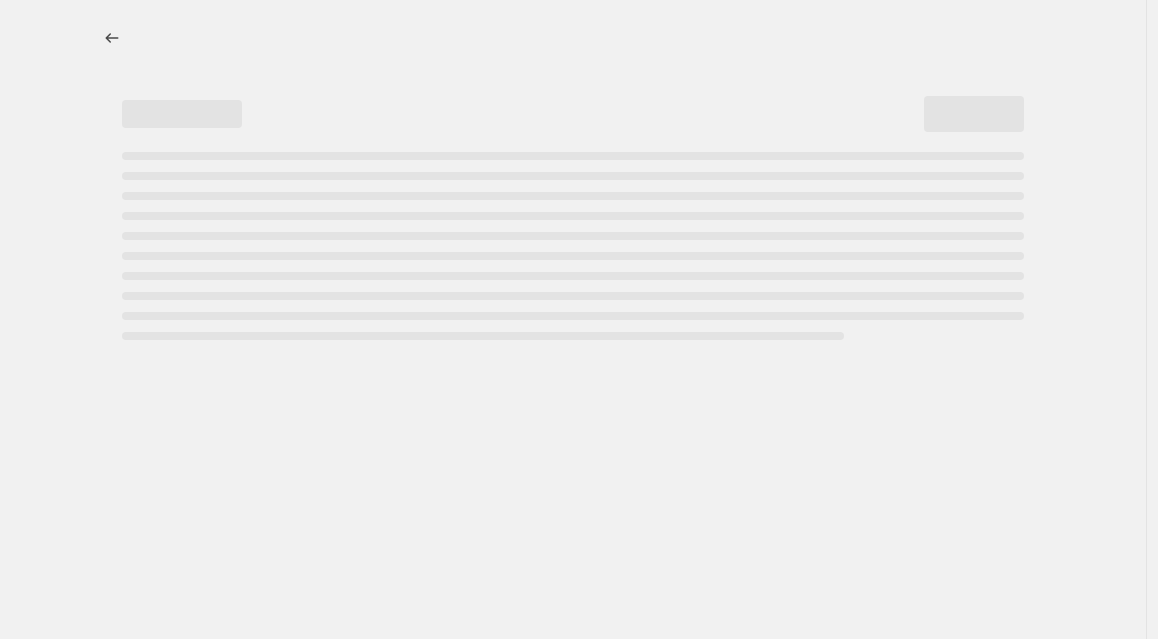select on "pcap" 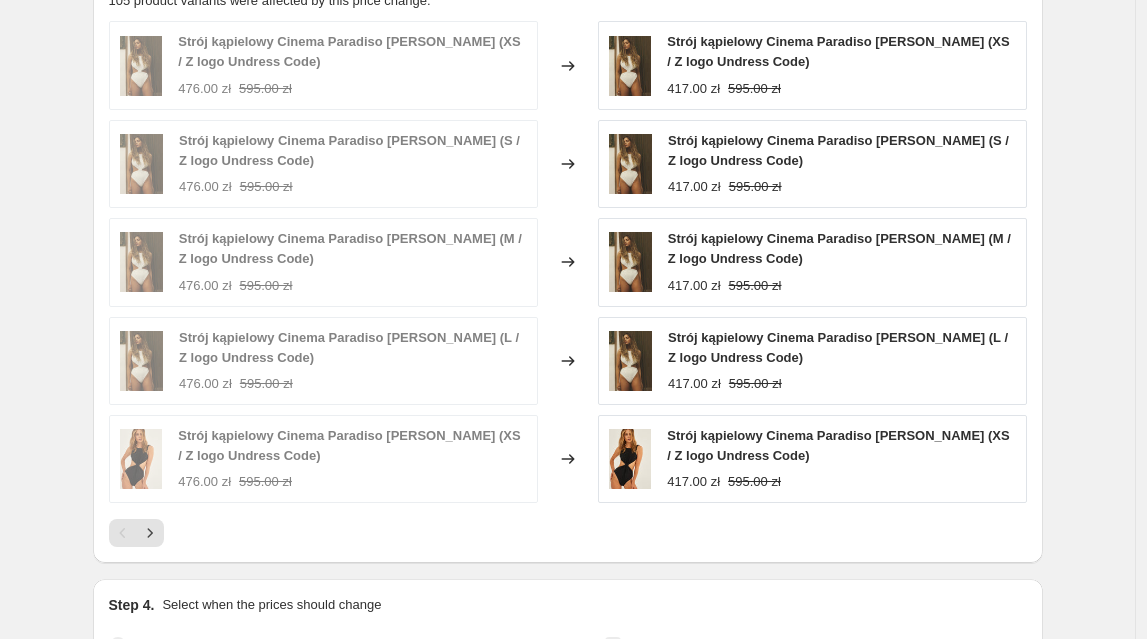 scroll, scrollTop: 1784, scrollLeft: 0, axis: vertical 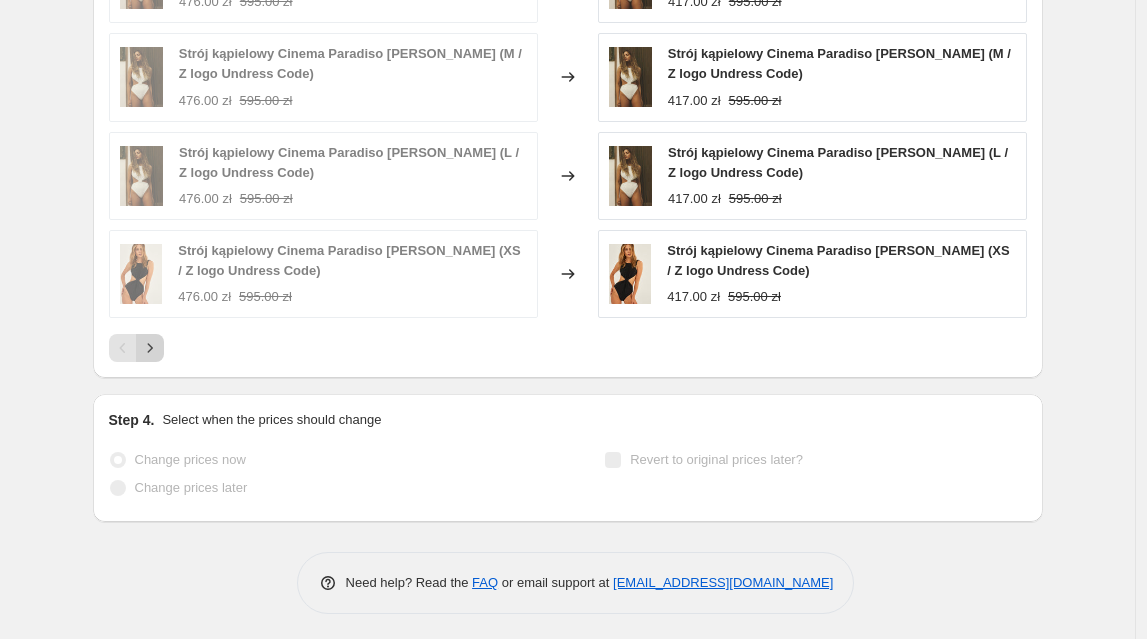 click 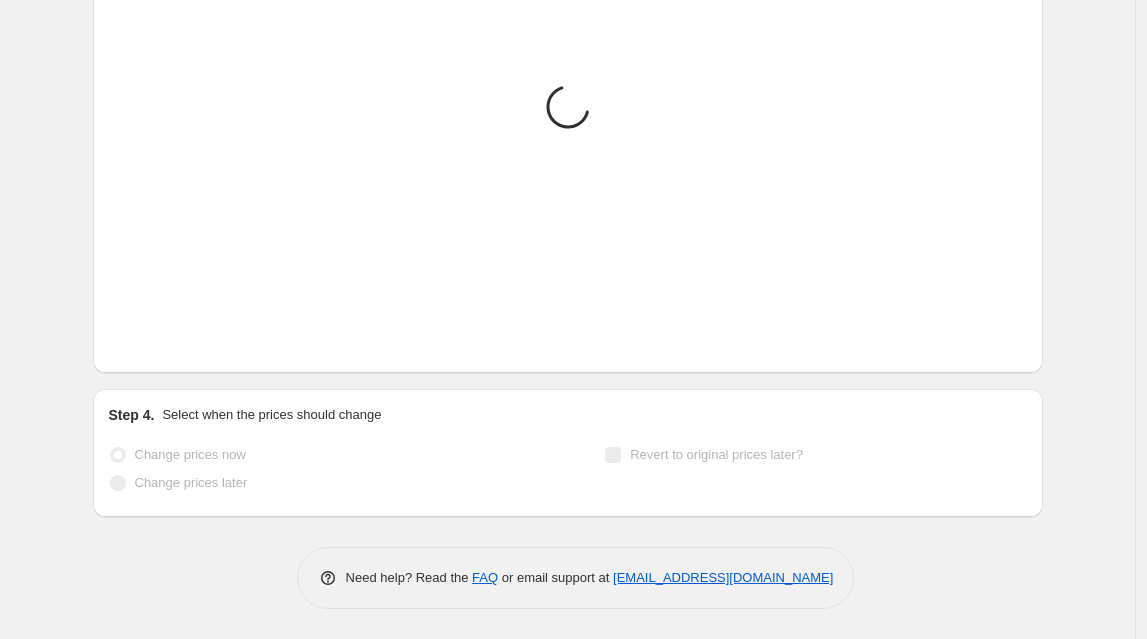 scroll, scrollTop: 1776, scrollLeft: 0, axis: vertical 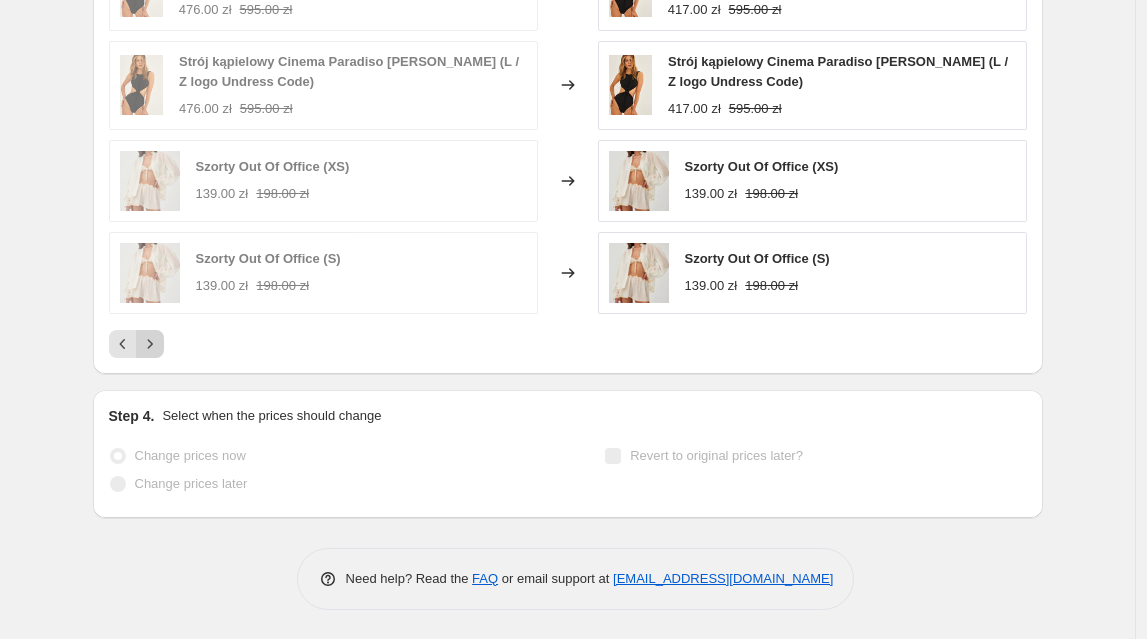 click 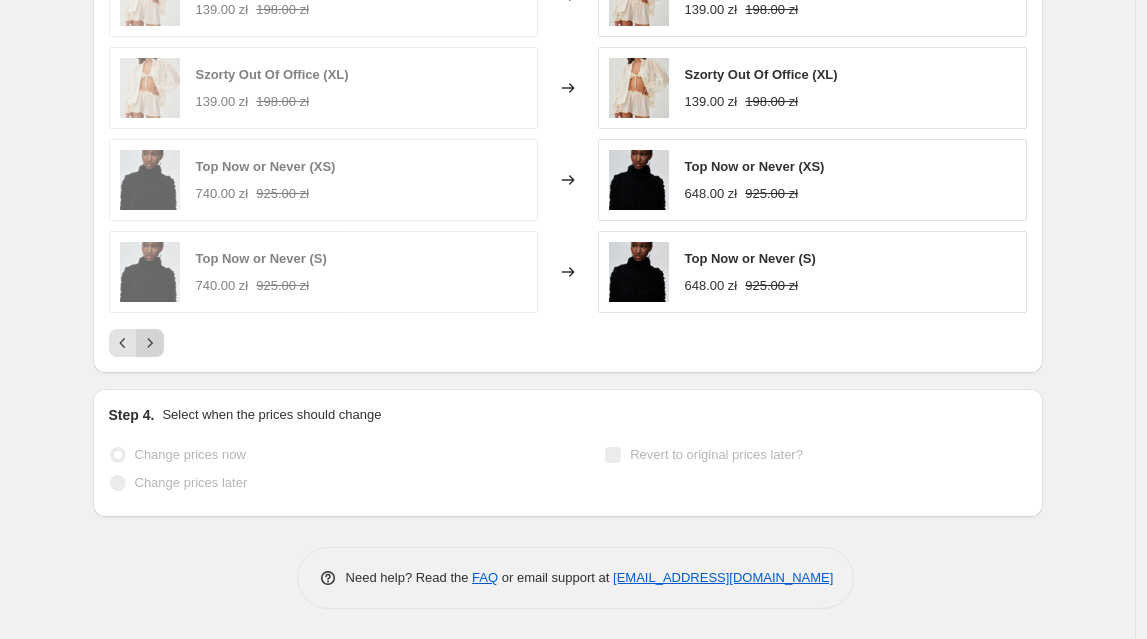click 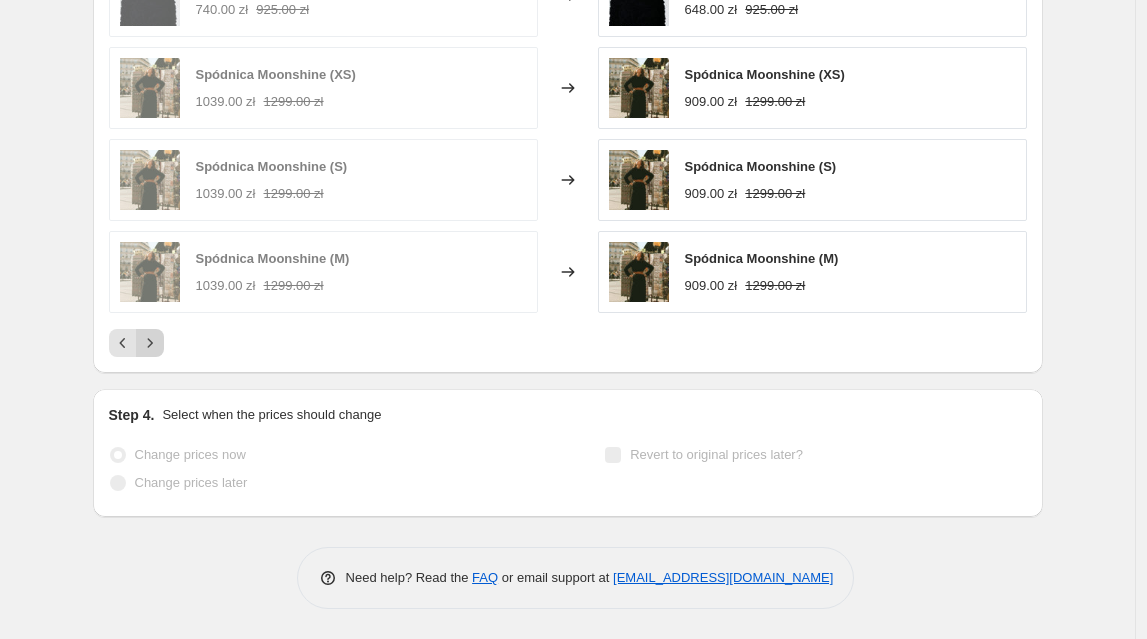 click 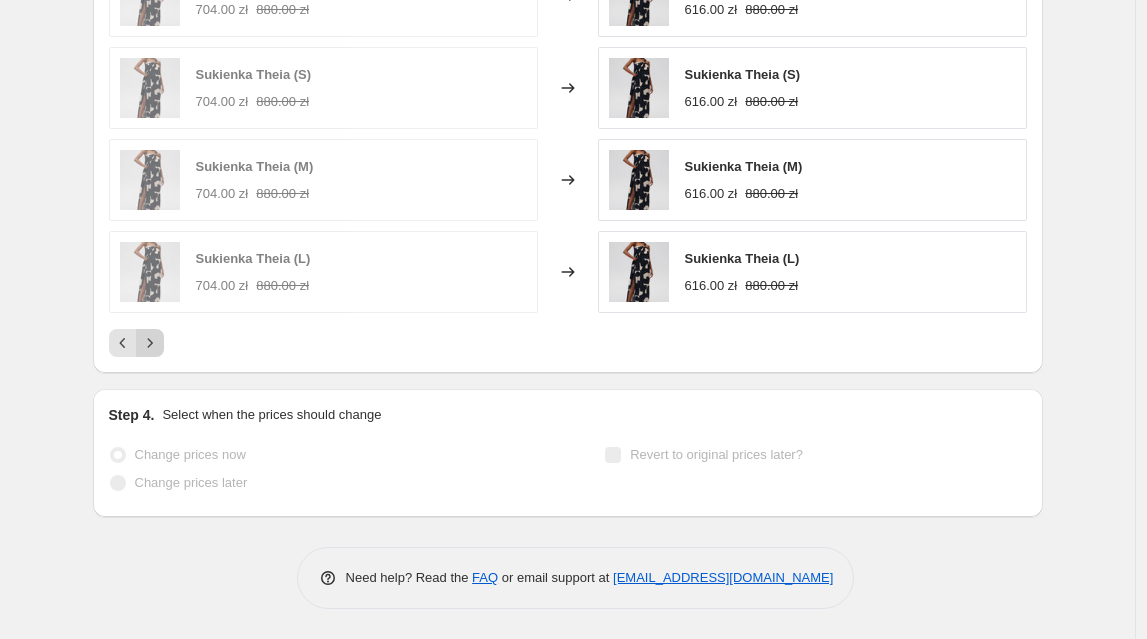 click 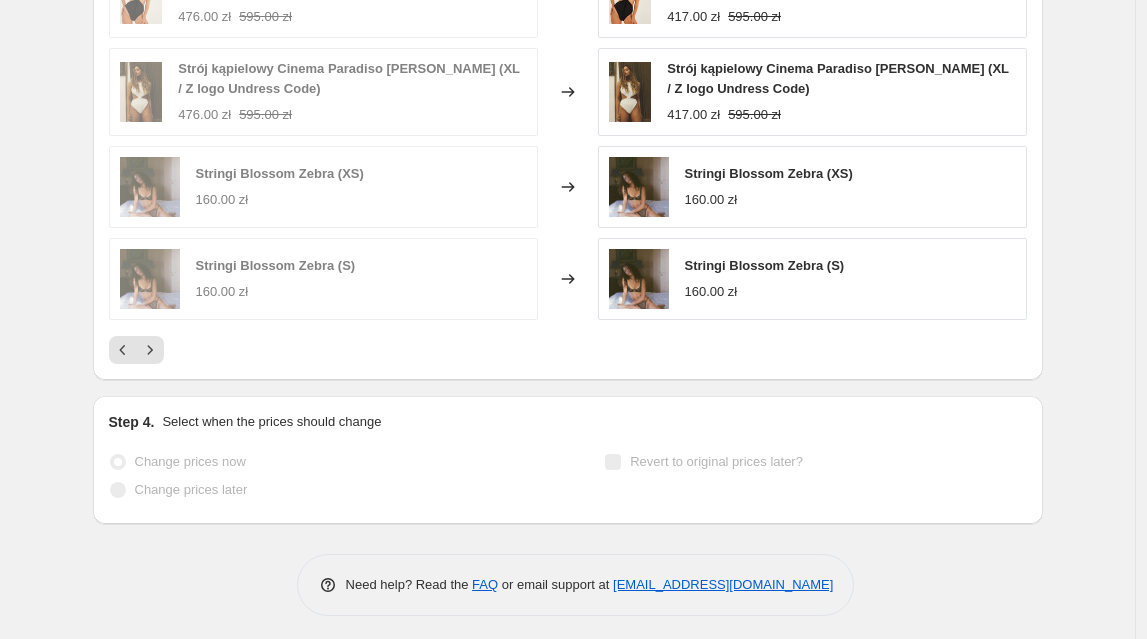 scroll, scrollTop: 1770, scrollLeft: 0, axis: vertical 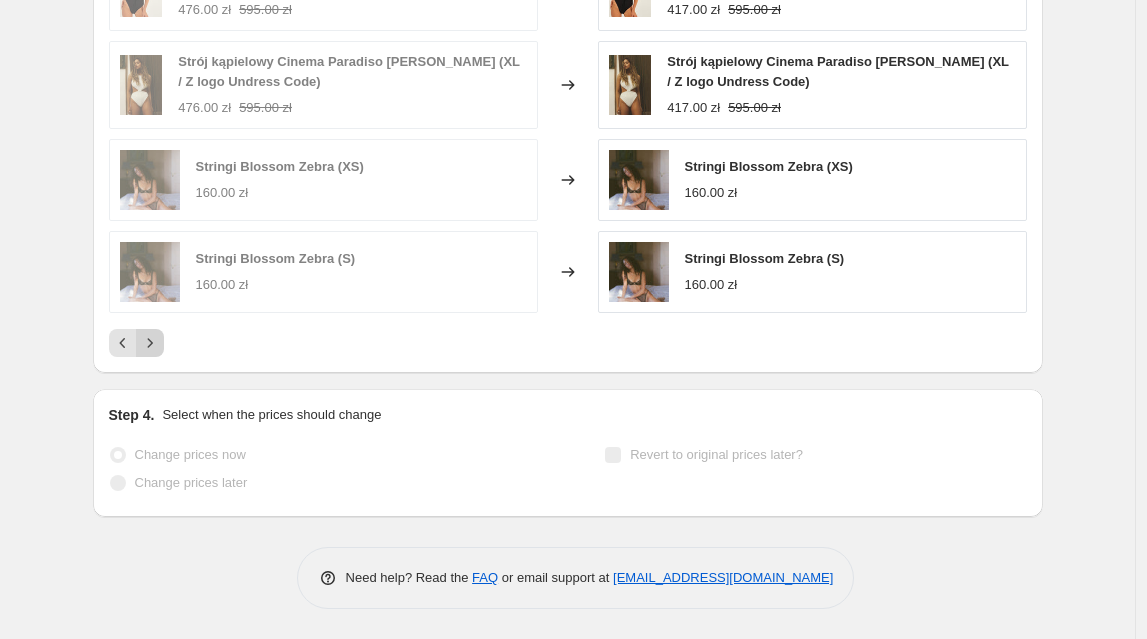 click 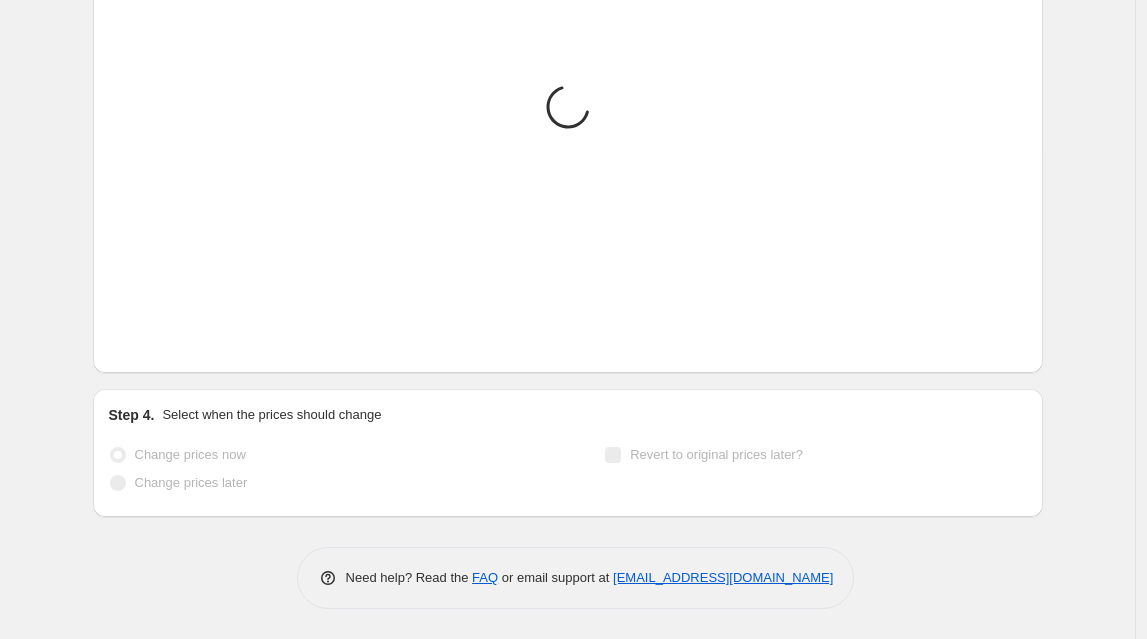 scroll, scrollTop: 1757, scrollLeft: 0, axis: vertical 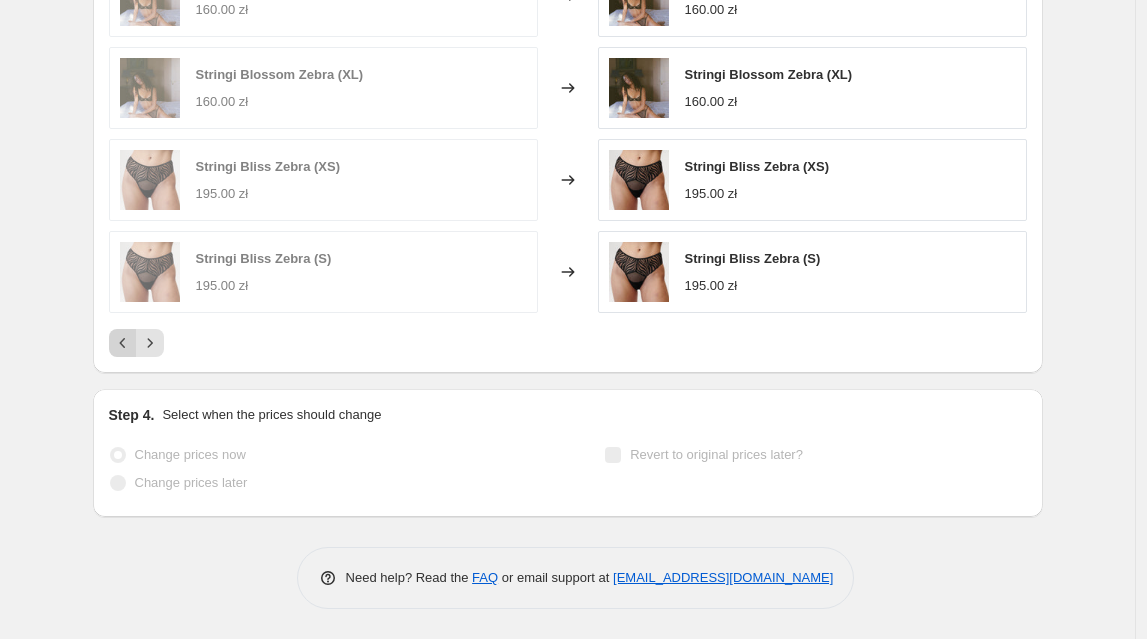 click at bounding box center (123, 343) 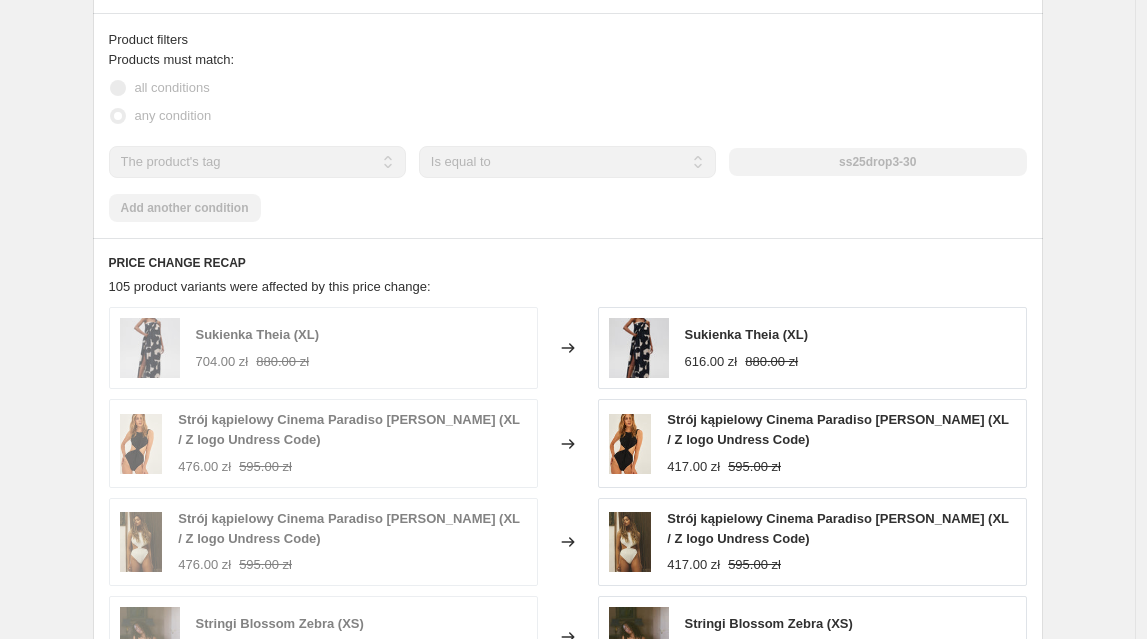 scroll, scrollTop: 1523, scrollLeft: 0, axis: vertical 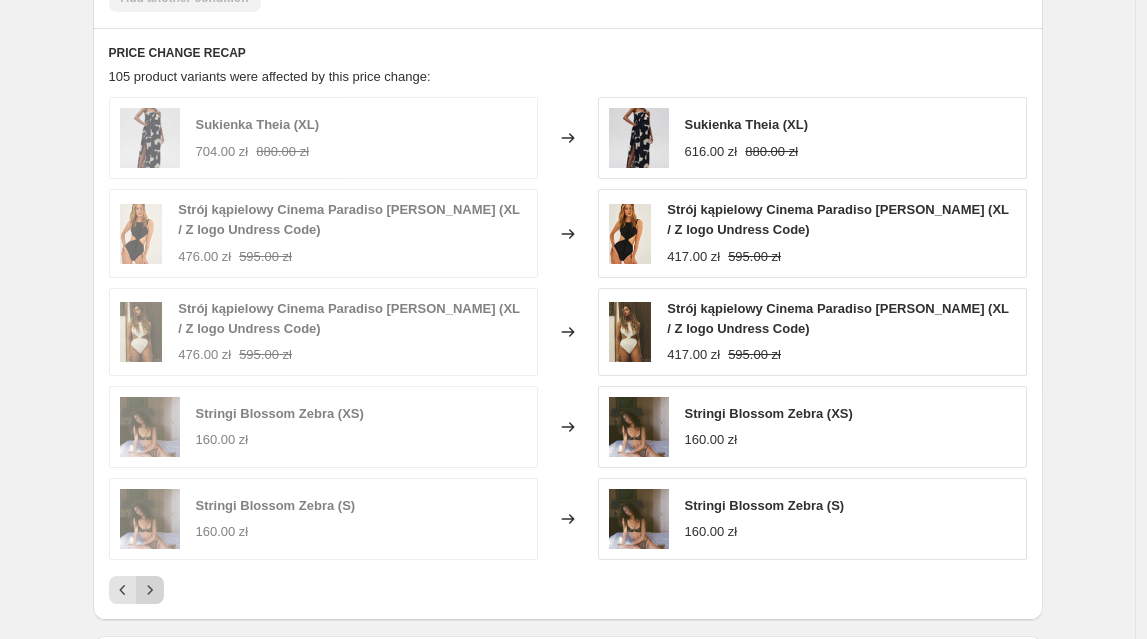 click 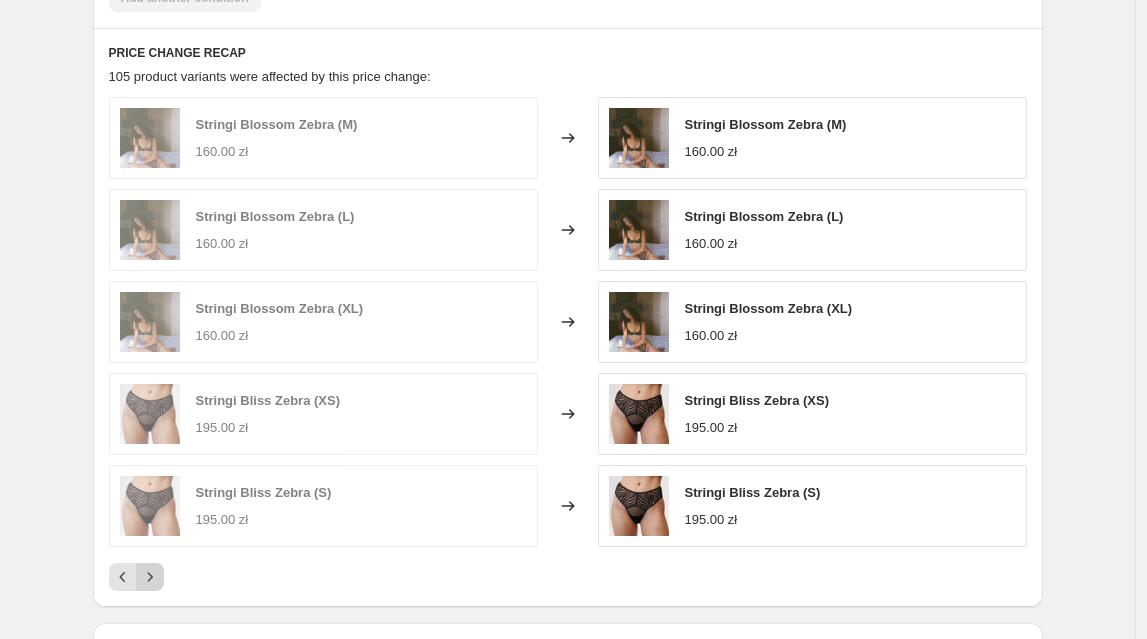 click 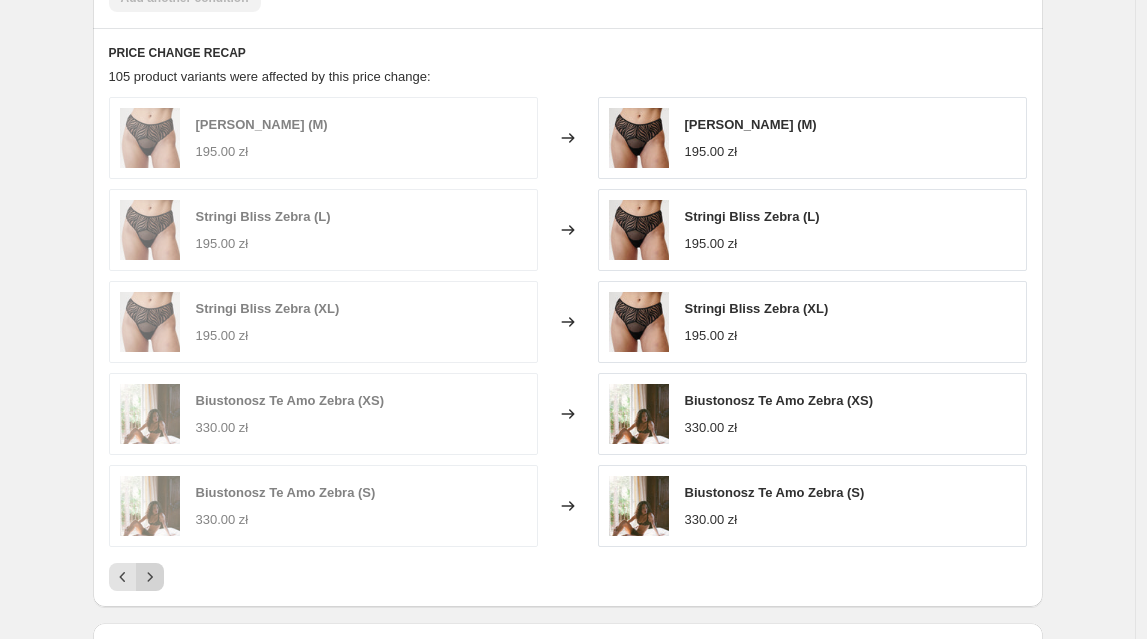 click 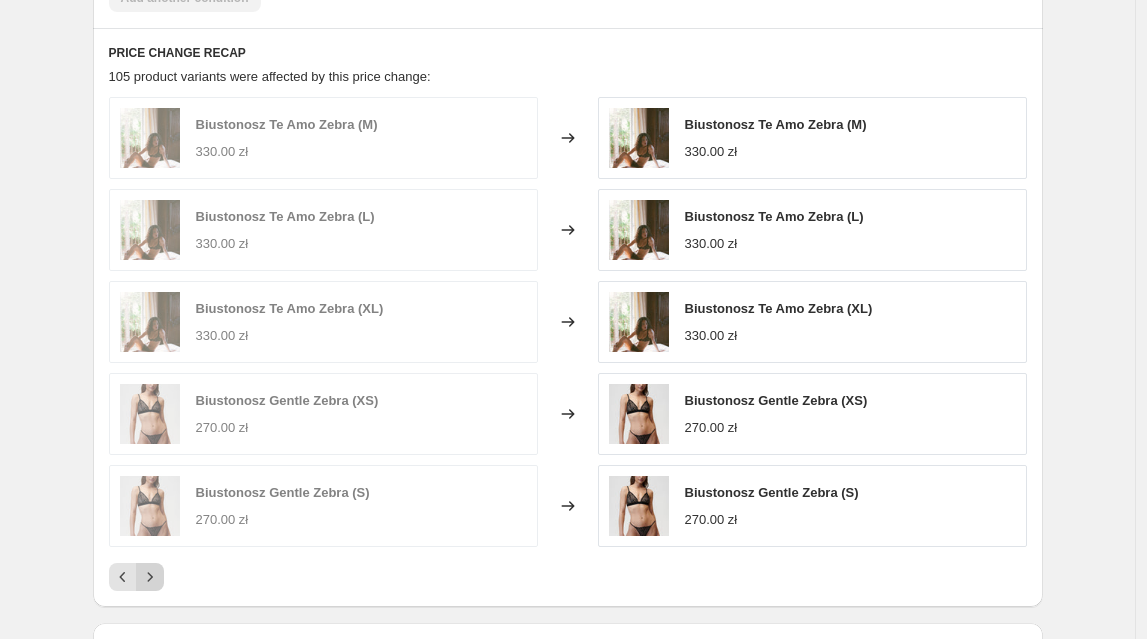 click 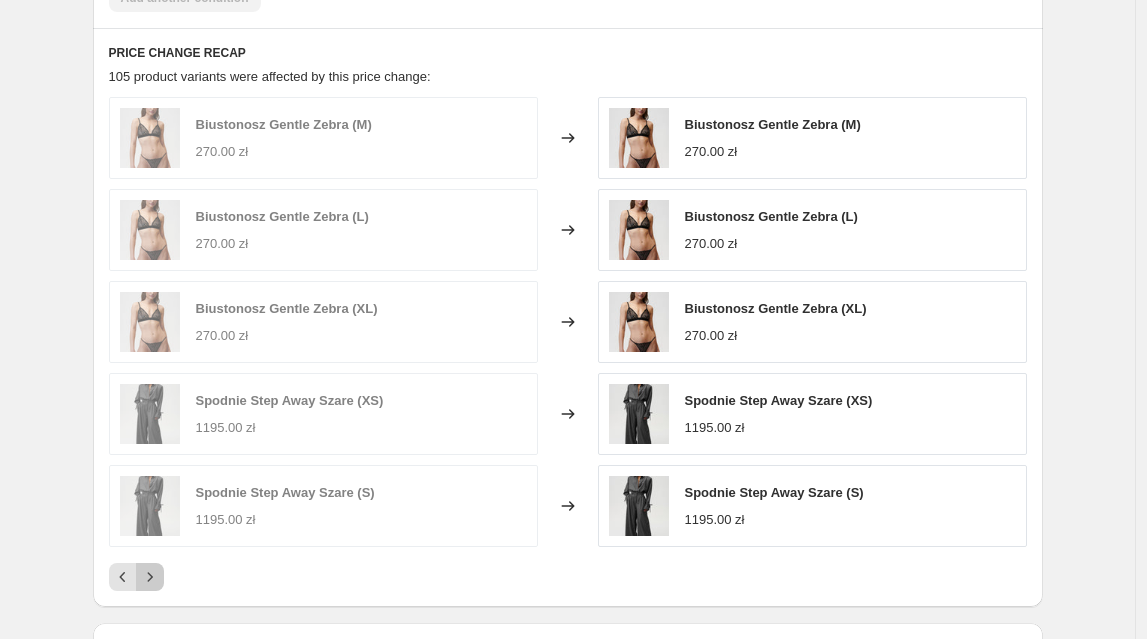 click 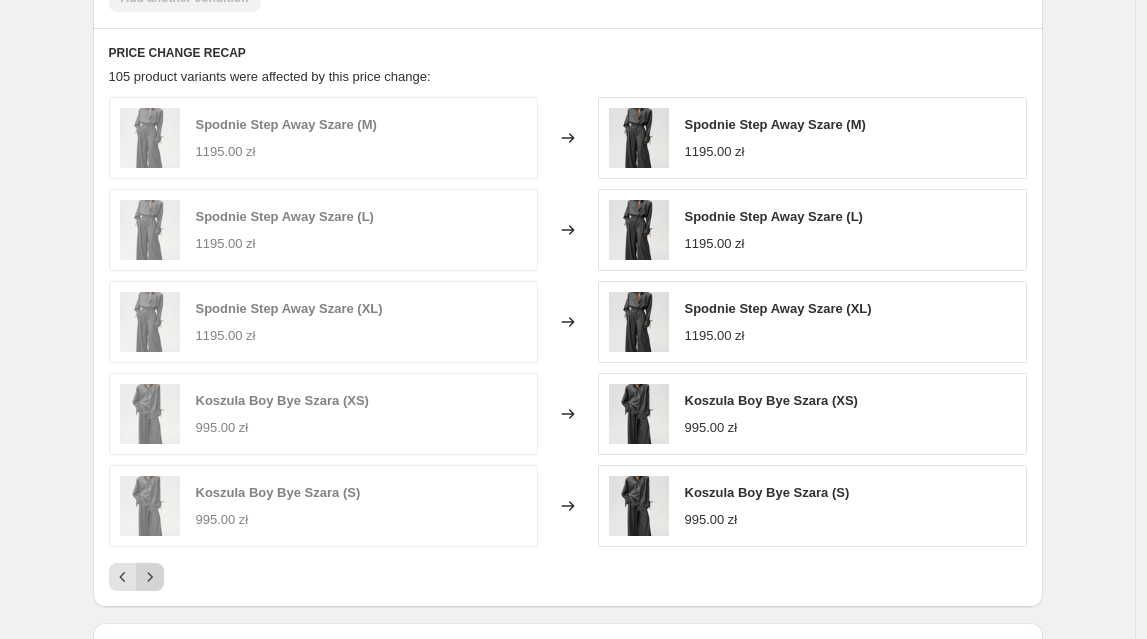 click 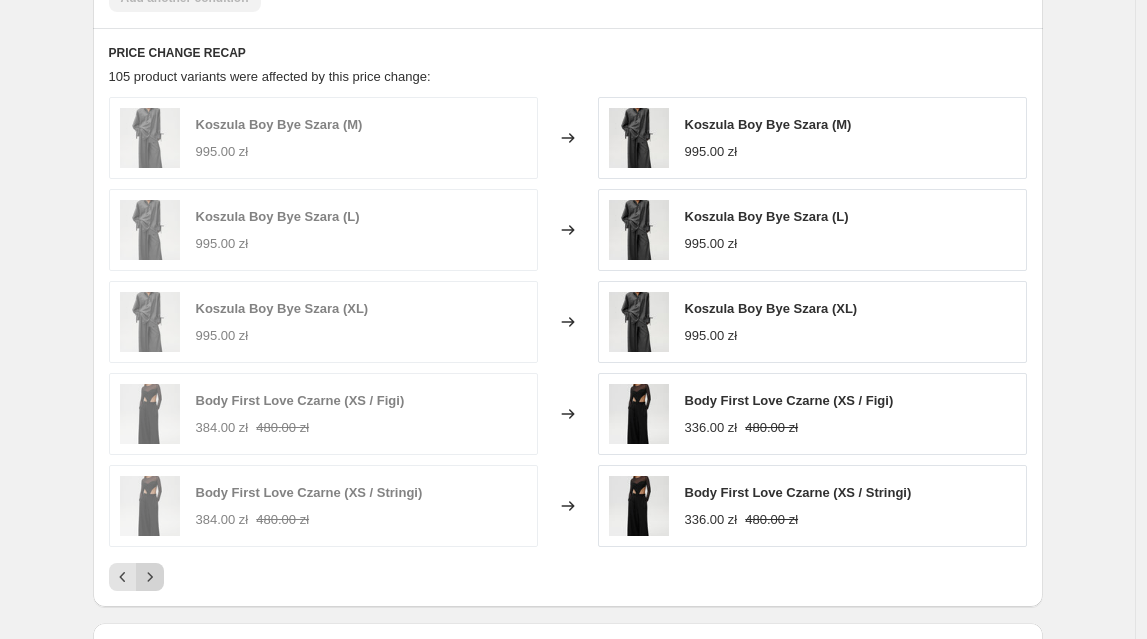 click 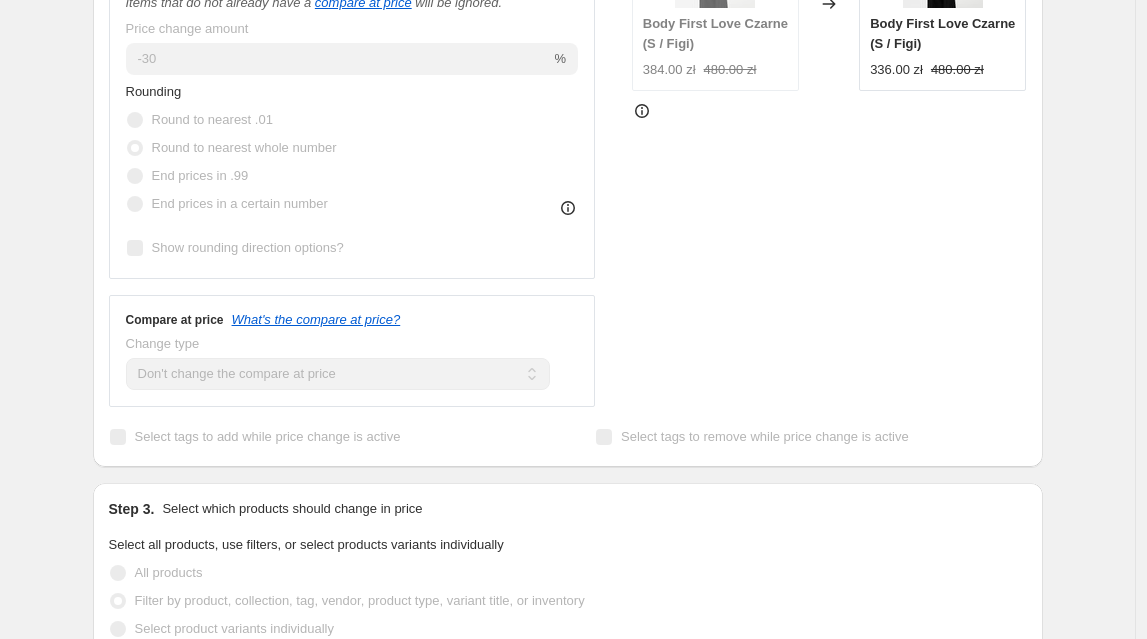 scroll, scrollTop: 980, scrollLeft: 0, axis: vertical 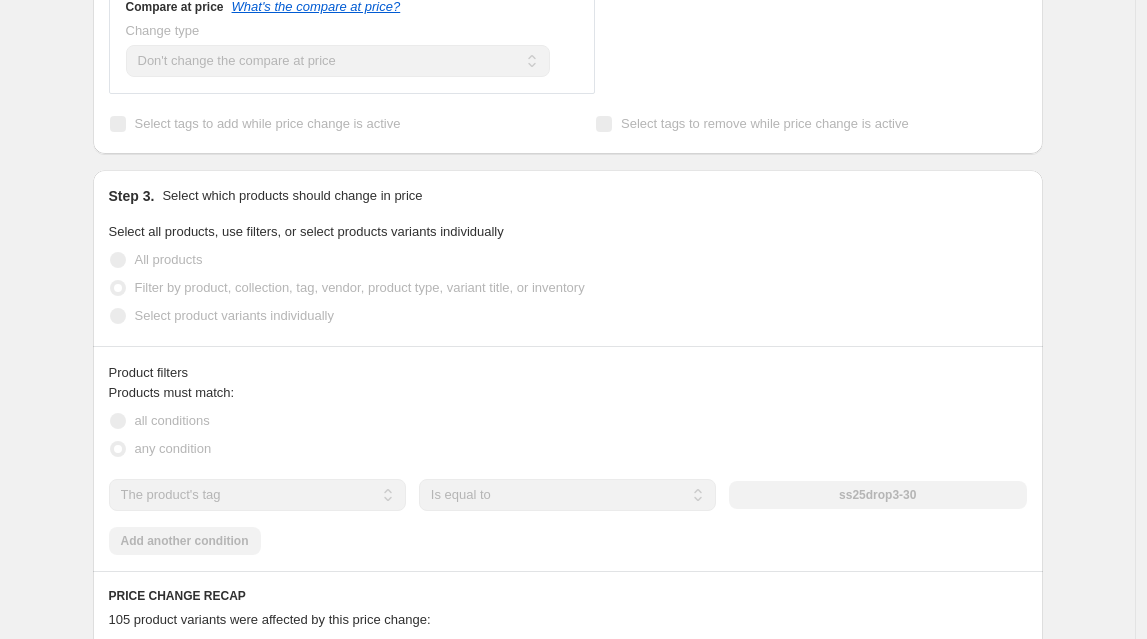 click on "ss25drop3-30" at bounding box center (877, 495) 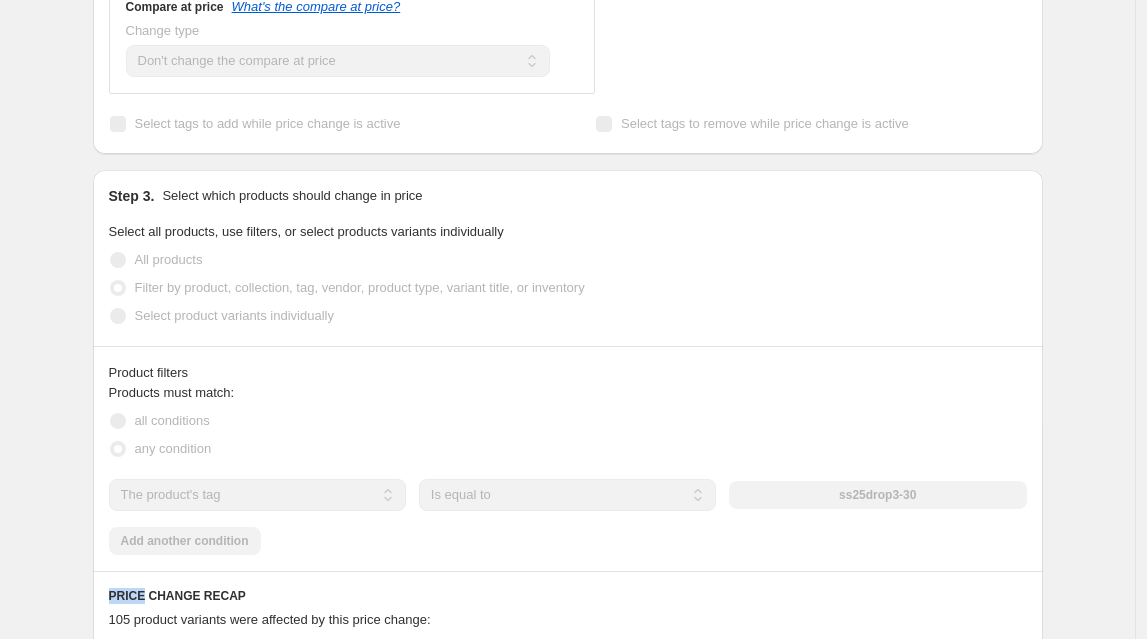 click on "ss25drop3-30" at bounding box center (877, 495) 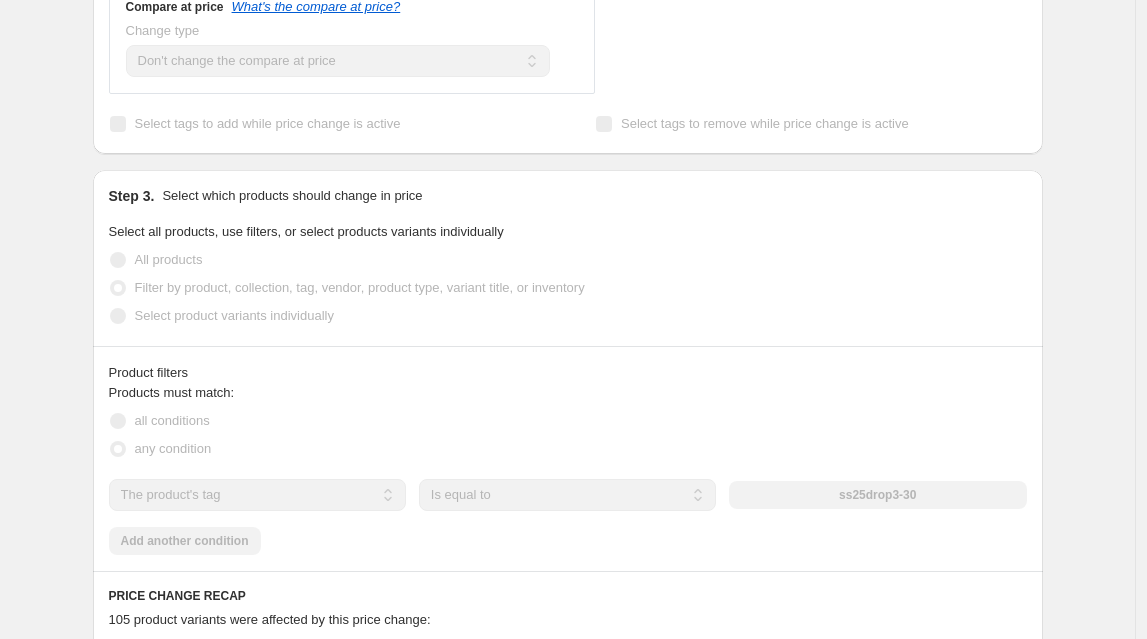 click on "ss25drop3-30" at bounding box center (877, 495) 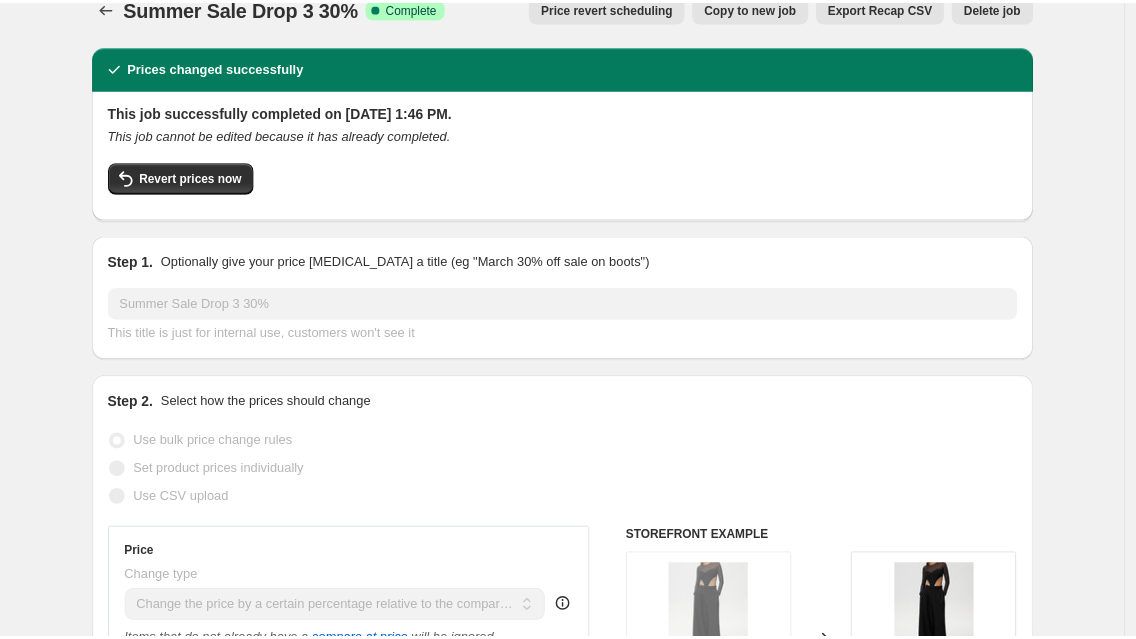 scroll, scrollTop: 0, scrollLeft: 0, axis: both 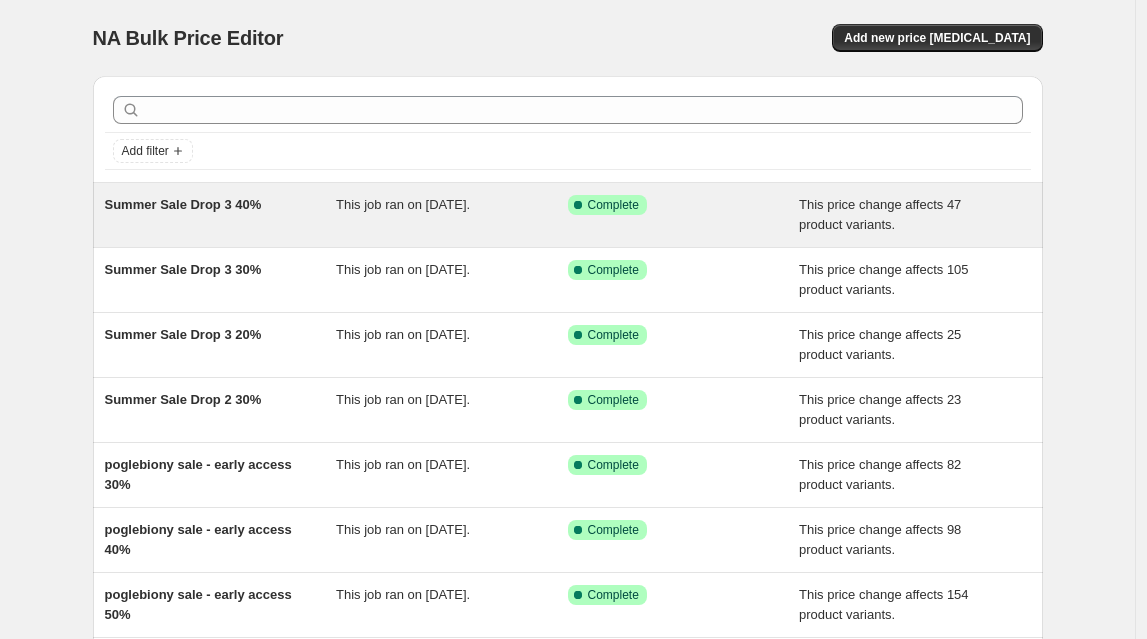 click on "Summer Sale Drop 3 40%" at bounding box center (183, 204) 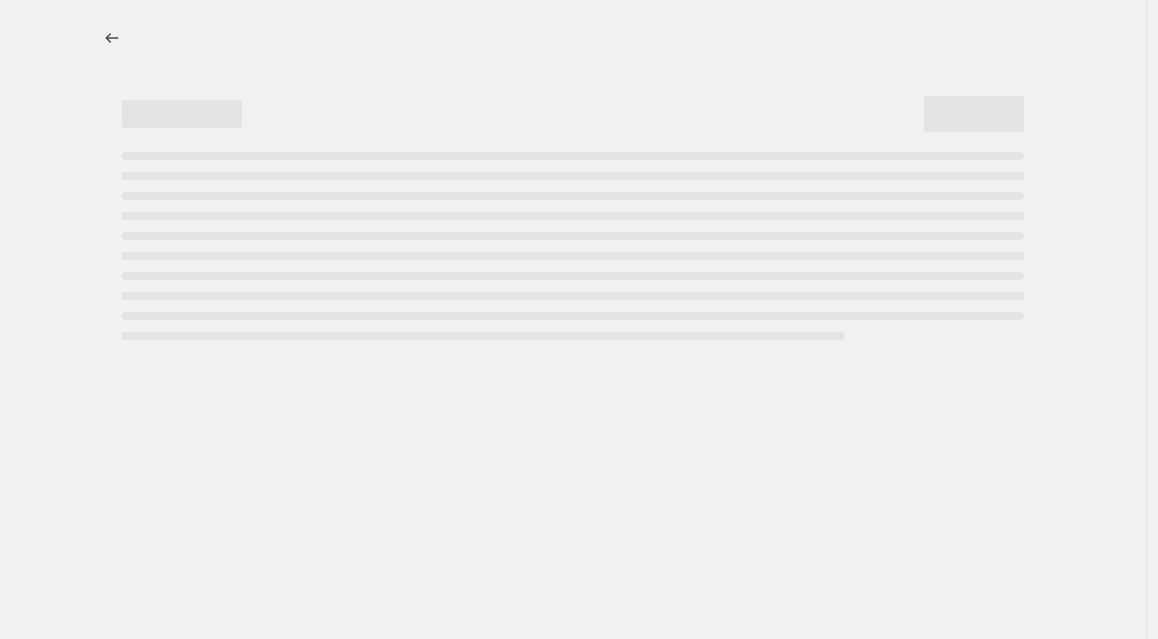 select on "pcap" 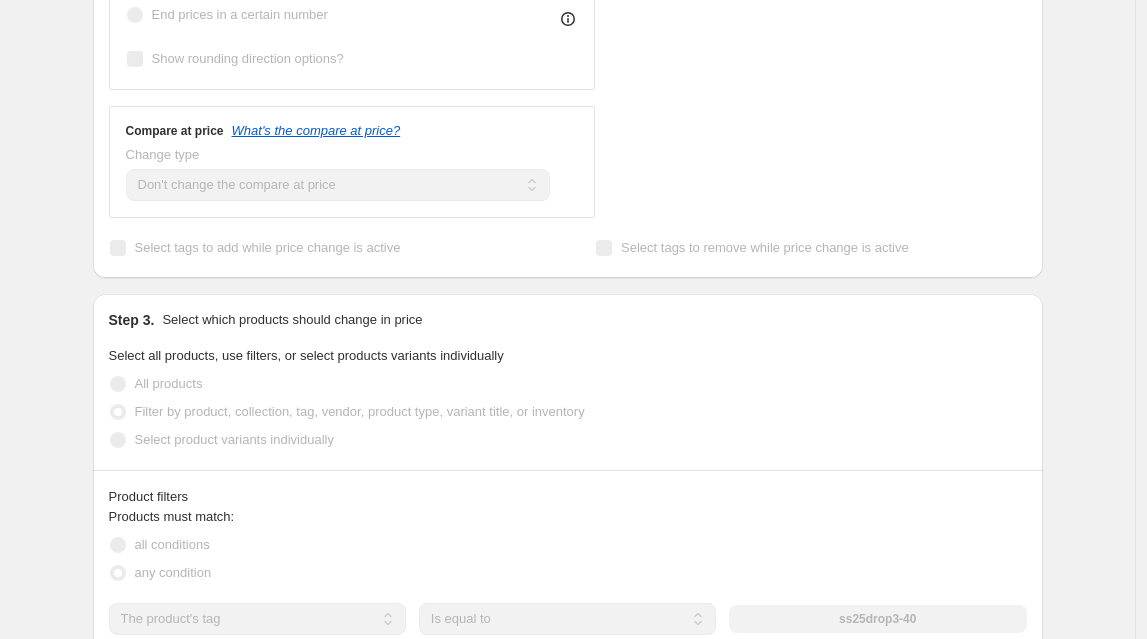 scroll, scrollTop: 1757, scrollLeft: 0, axis: vertical 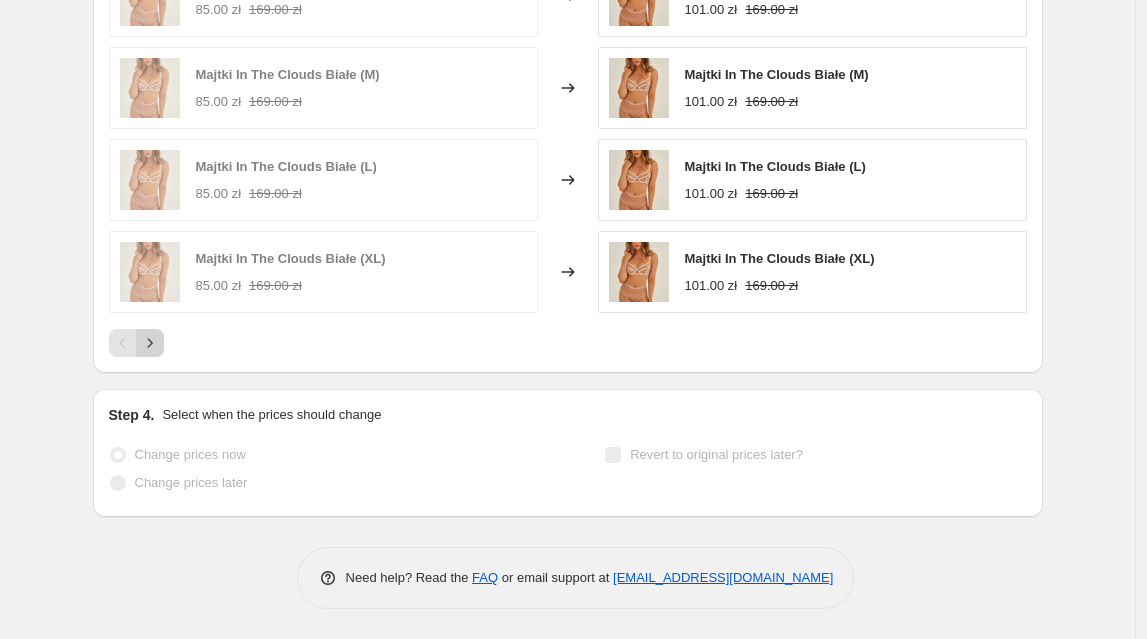 click 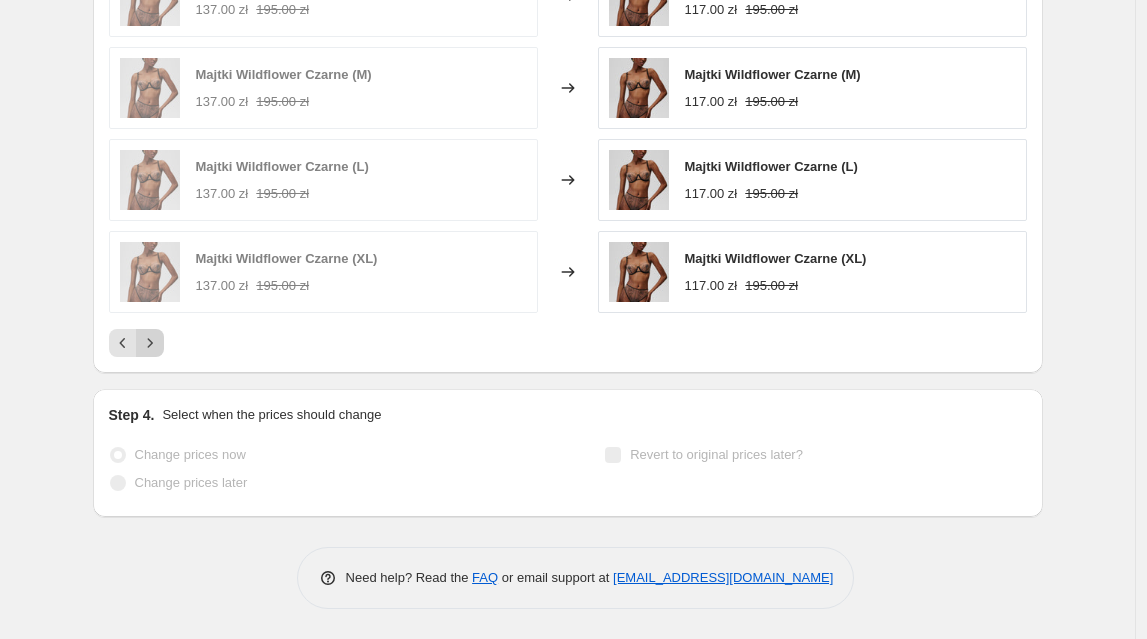 click 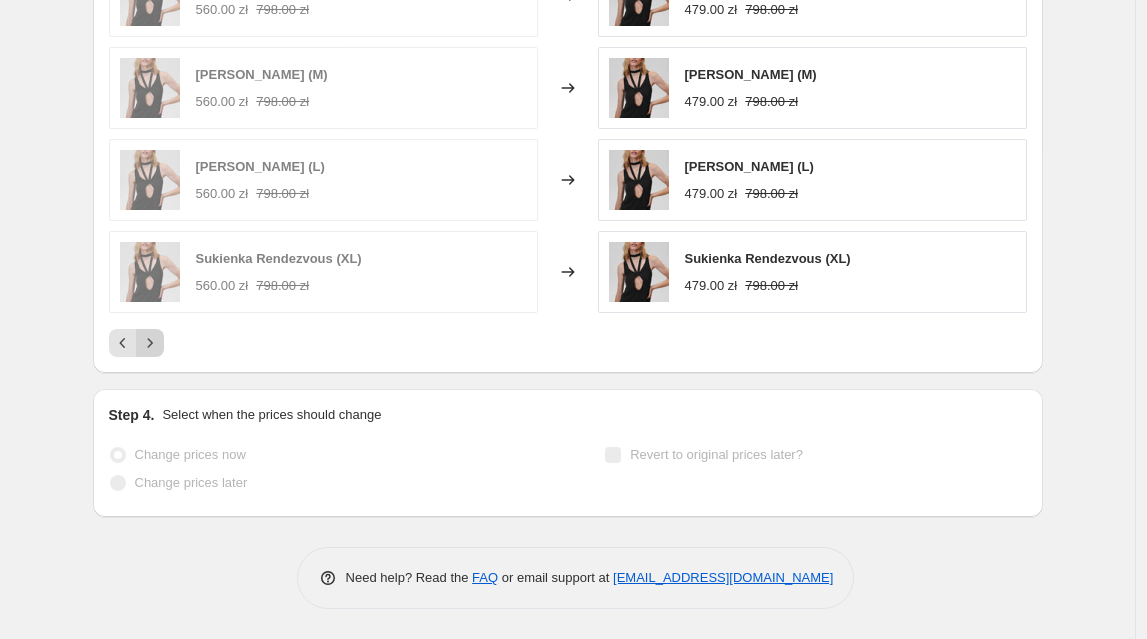 click 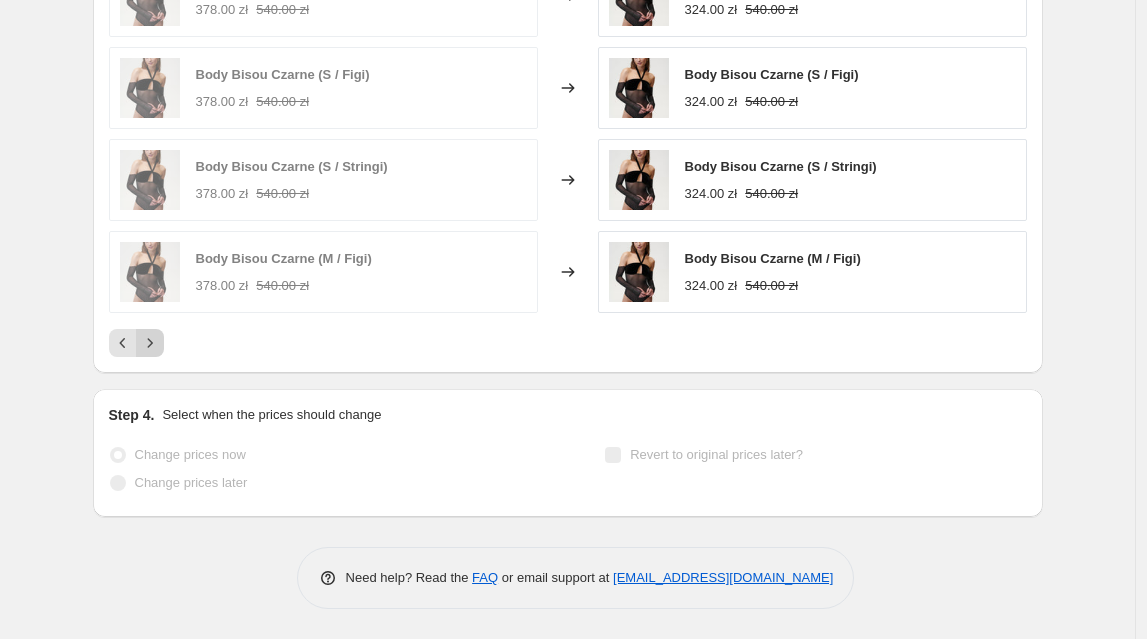 click 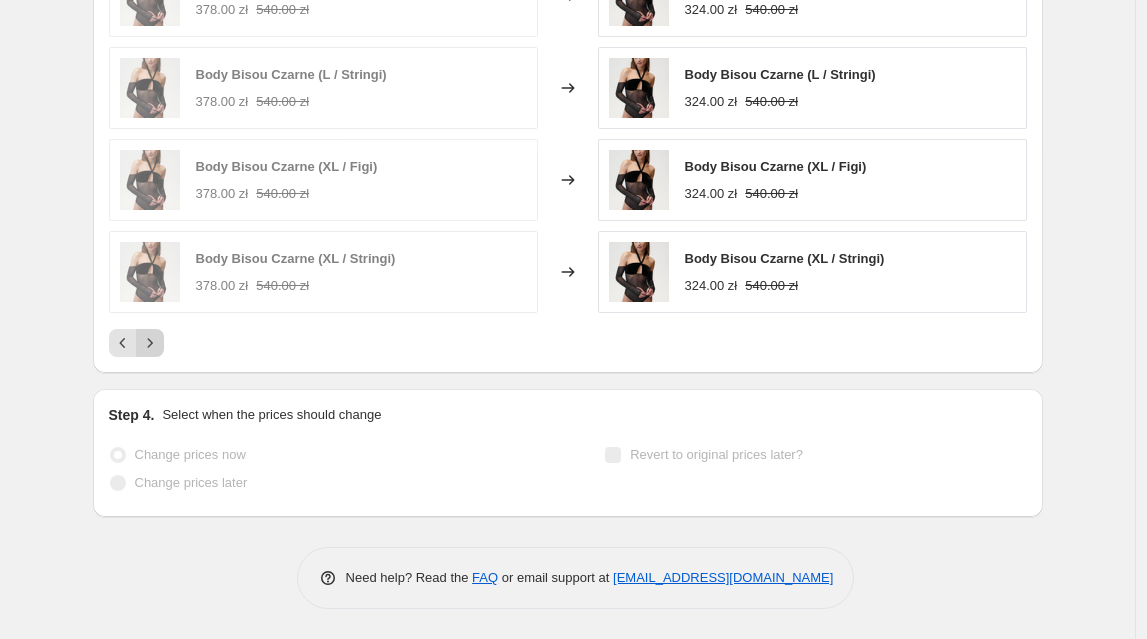 click 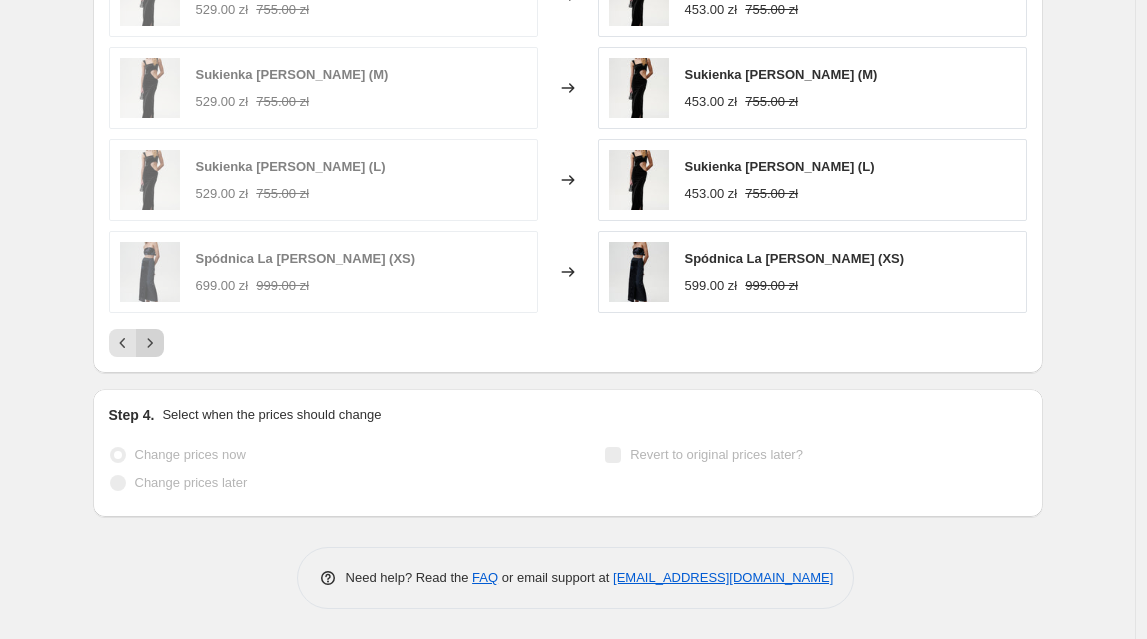 click 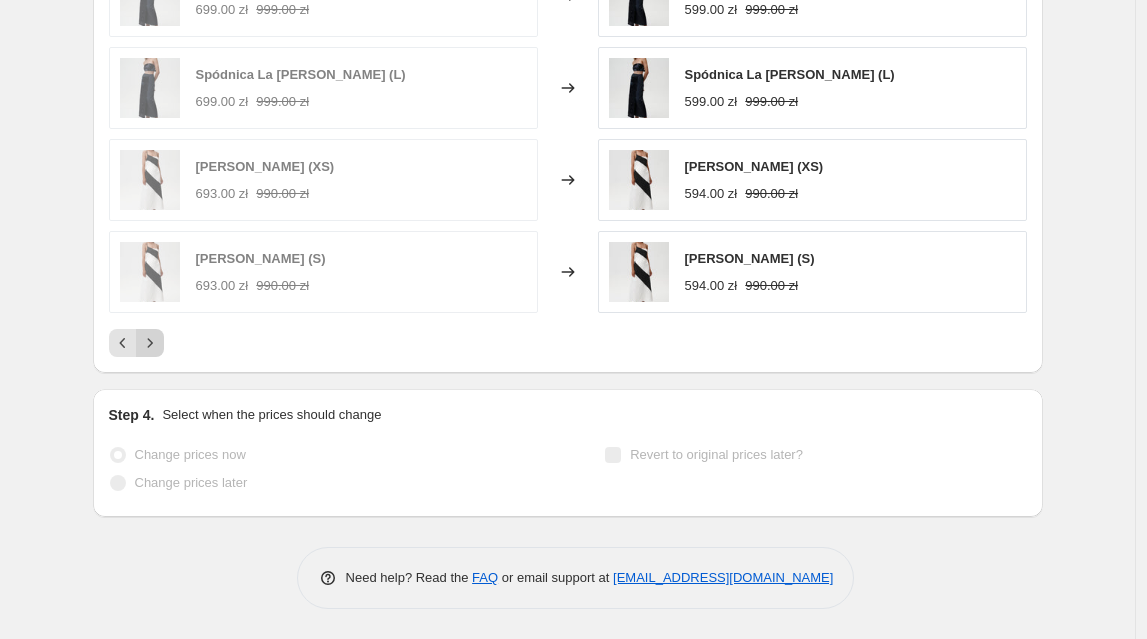 click 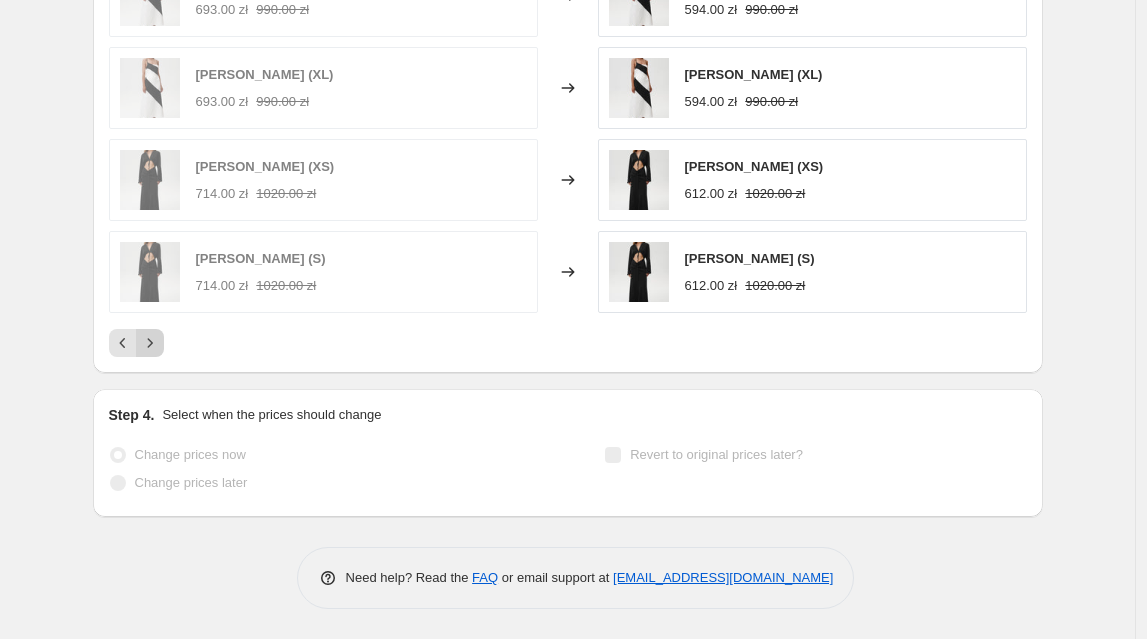 click 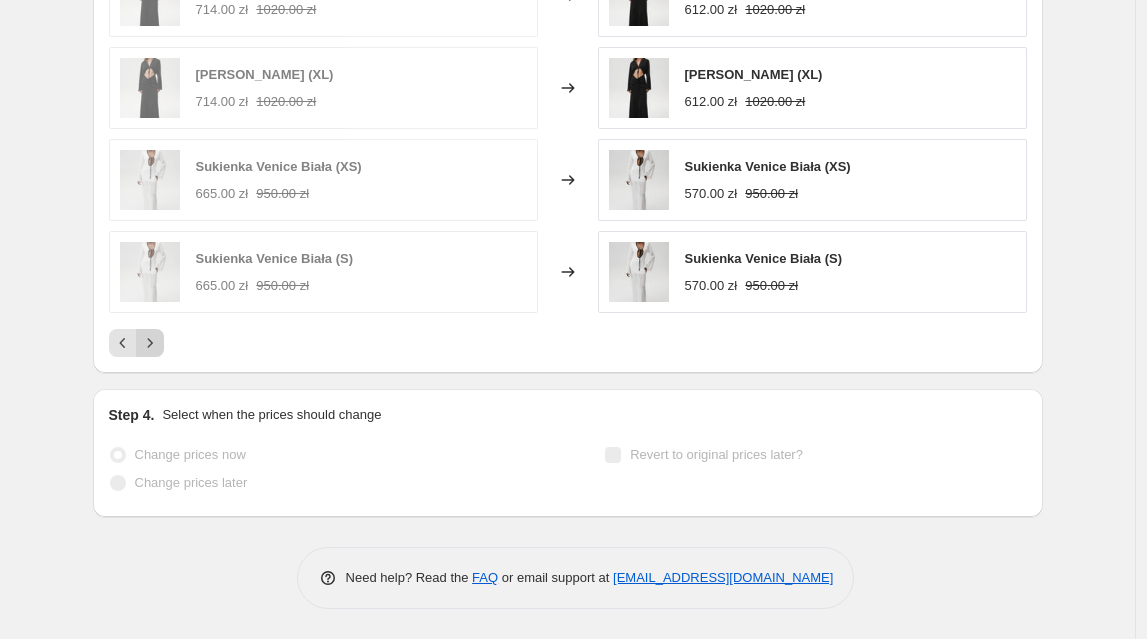 click 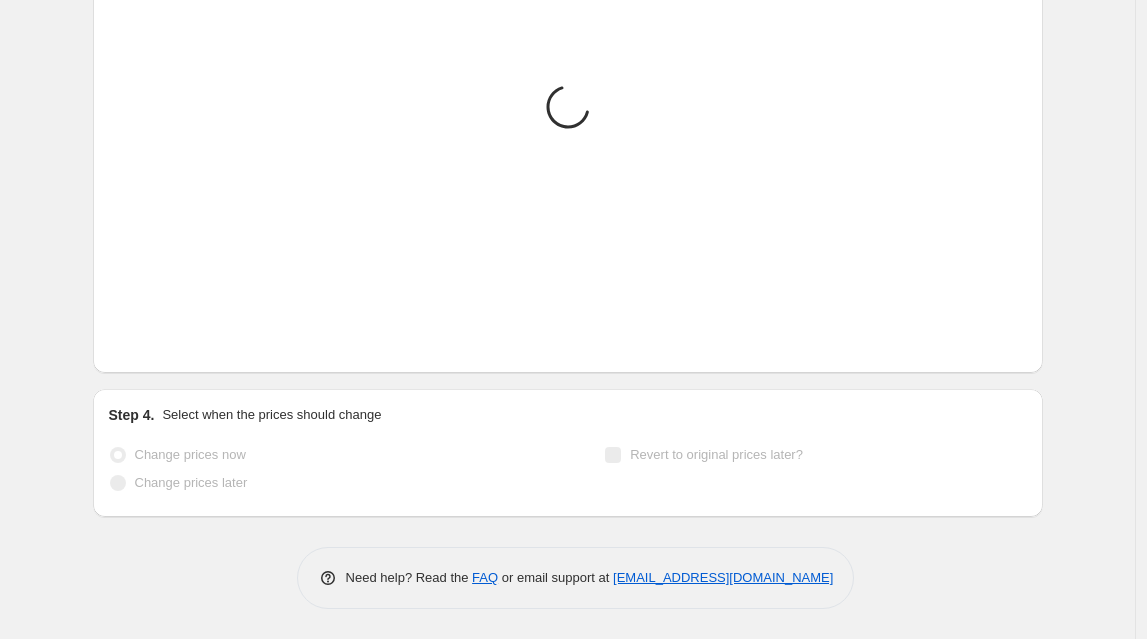 scroll, scrollTop: 1481, scrollLeft: 0, axis: vertical 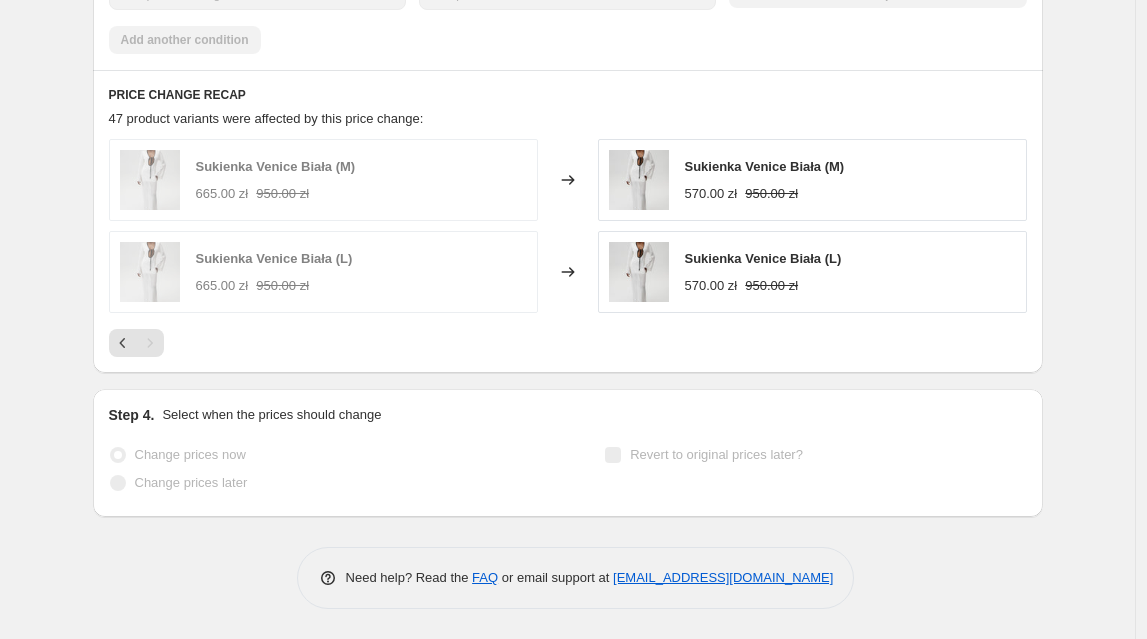 click at bounding box center [150, 343] 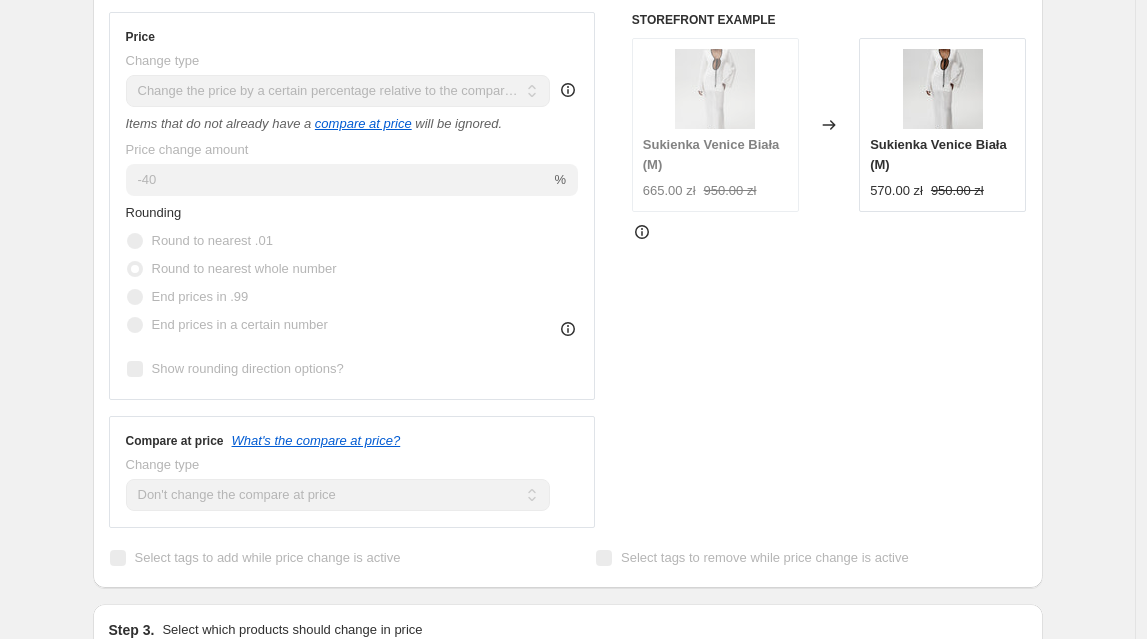 scroll, scrollTop: 0, scrollLeft: 0, axis: both 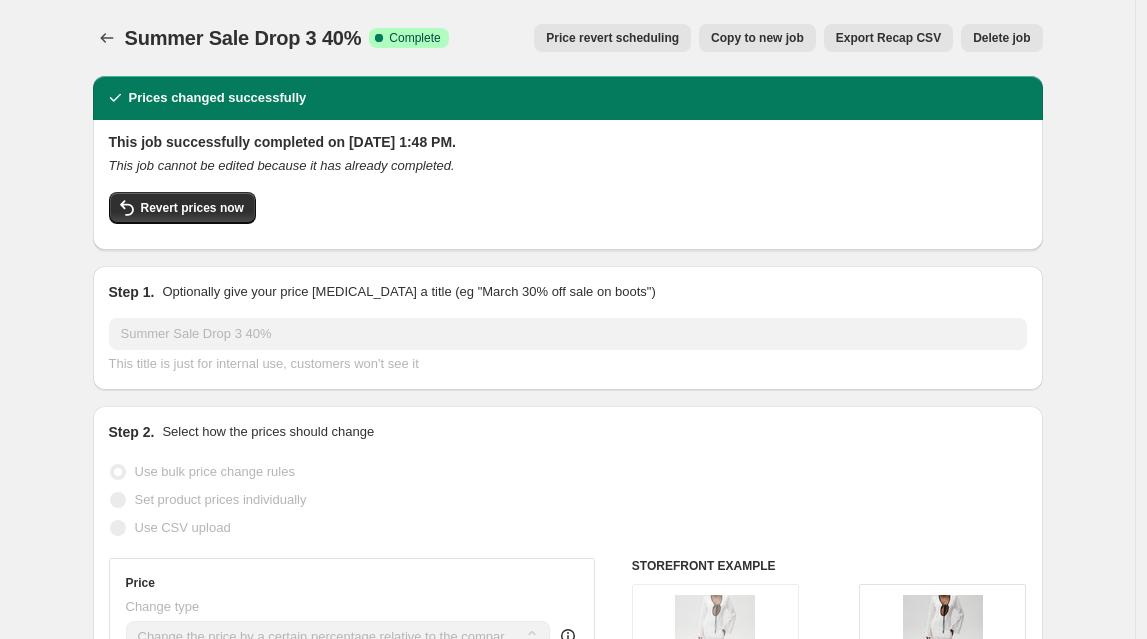 click on "Copy to new job" at bounding box center [757, 38] 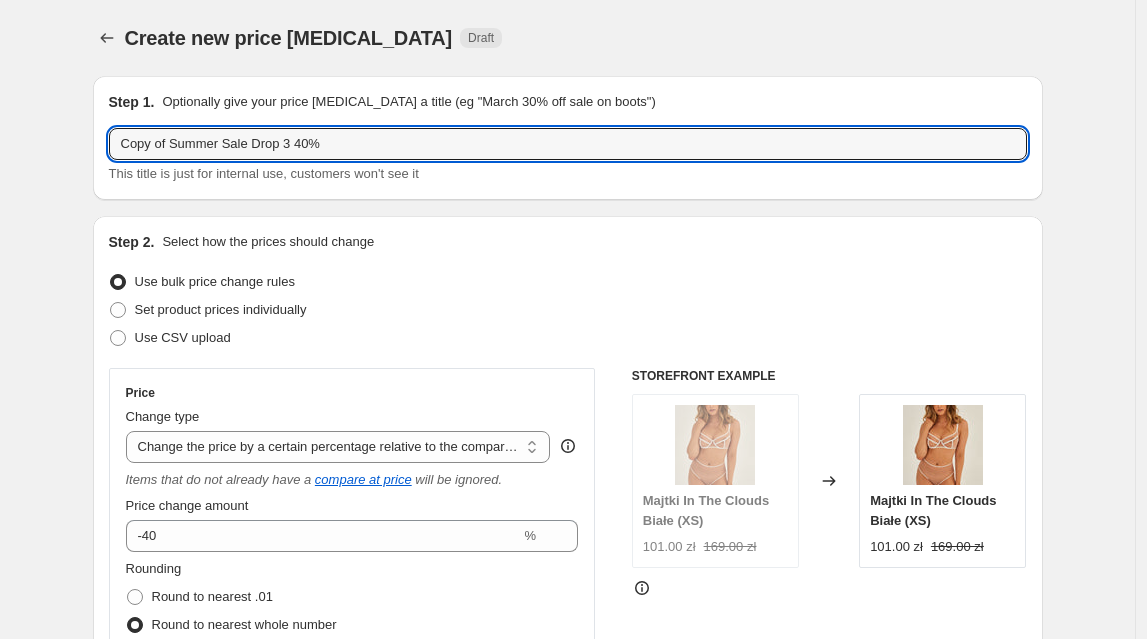 drag, startPoint x: 176, startPoint y: 142, endPoint x: -70, endPoint y: 131, distance: 246.24582 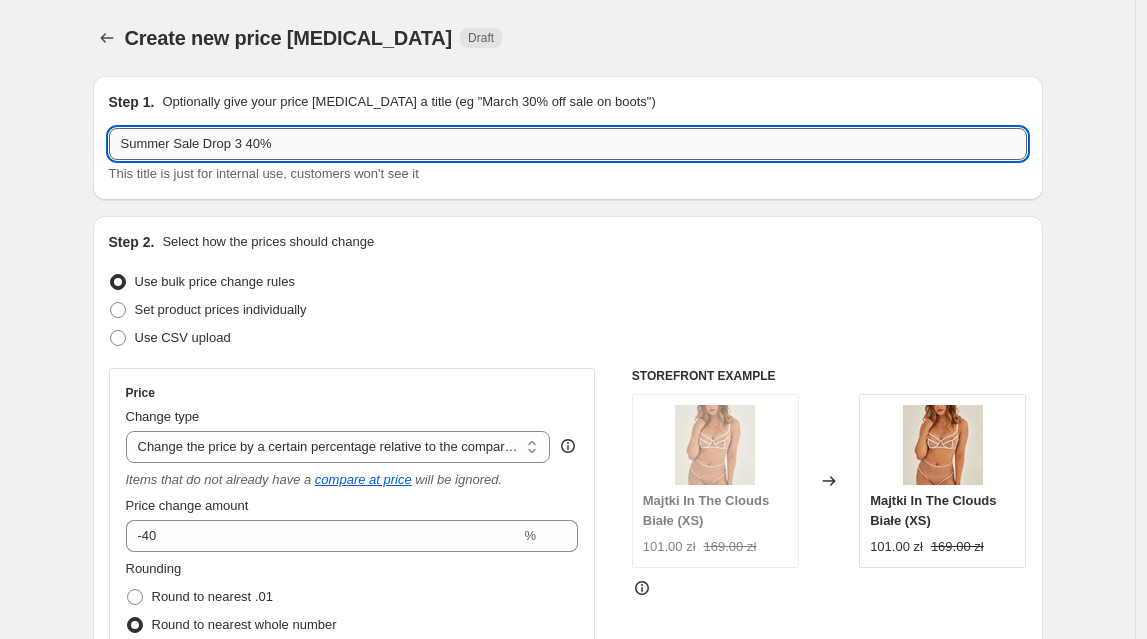 click on "Summer Sale Drop 3 40%" at bounding box center [568, 144] 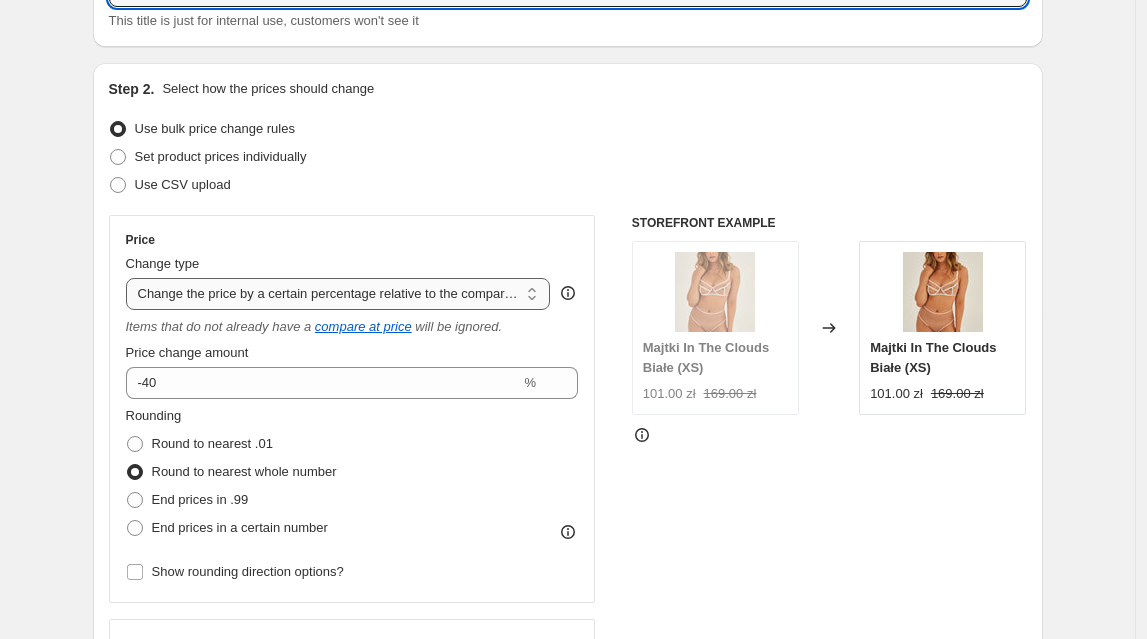 scroll, scrollTop: 186, scrollLeft: 0, axis: vertical 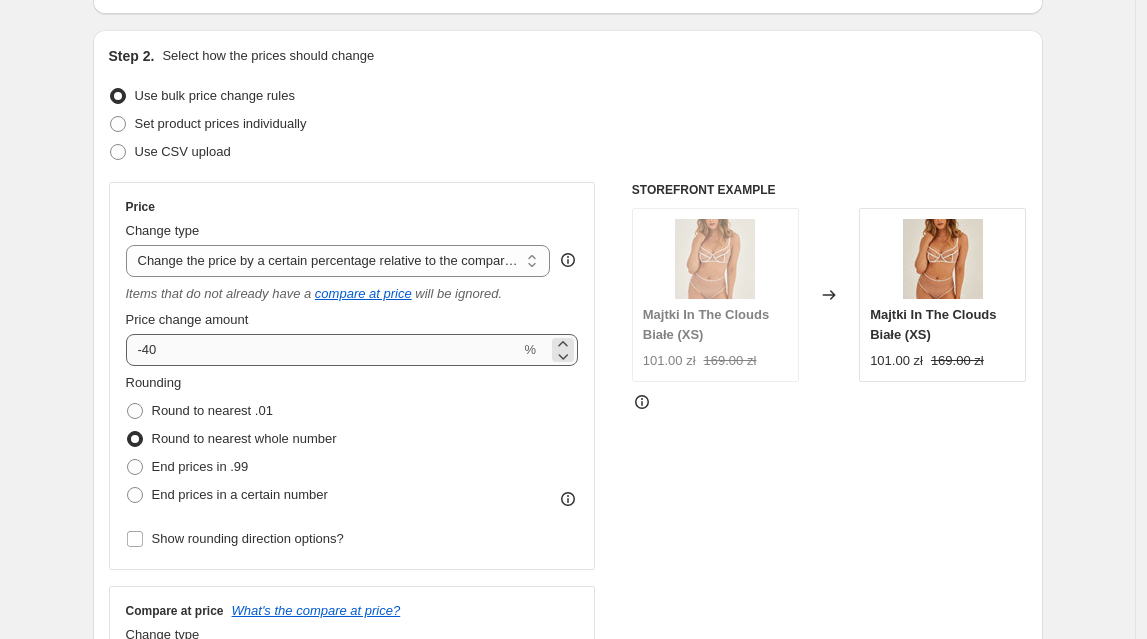 type on "Summer Sale Drop 3 50%" 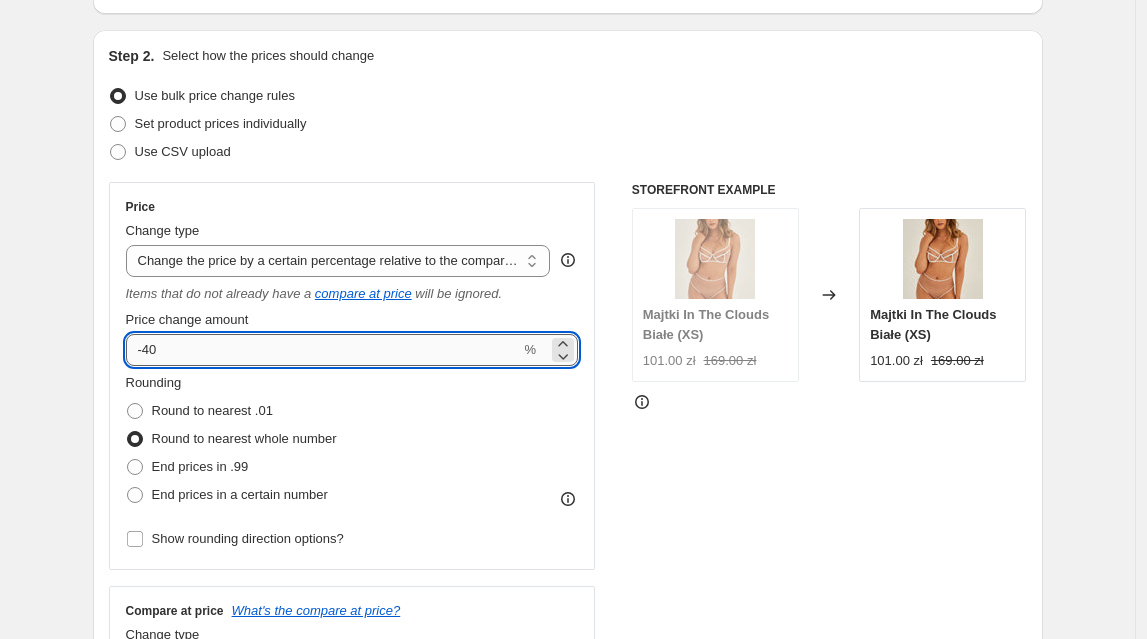 click on "-40" at bounding box center [323, 350] 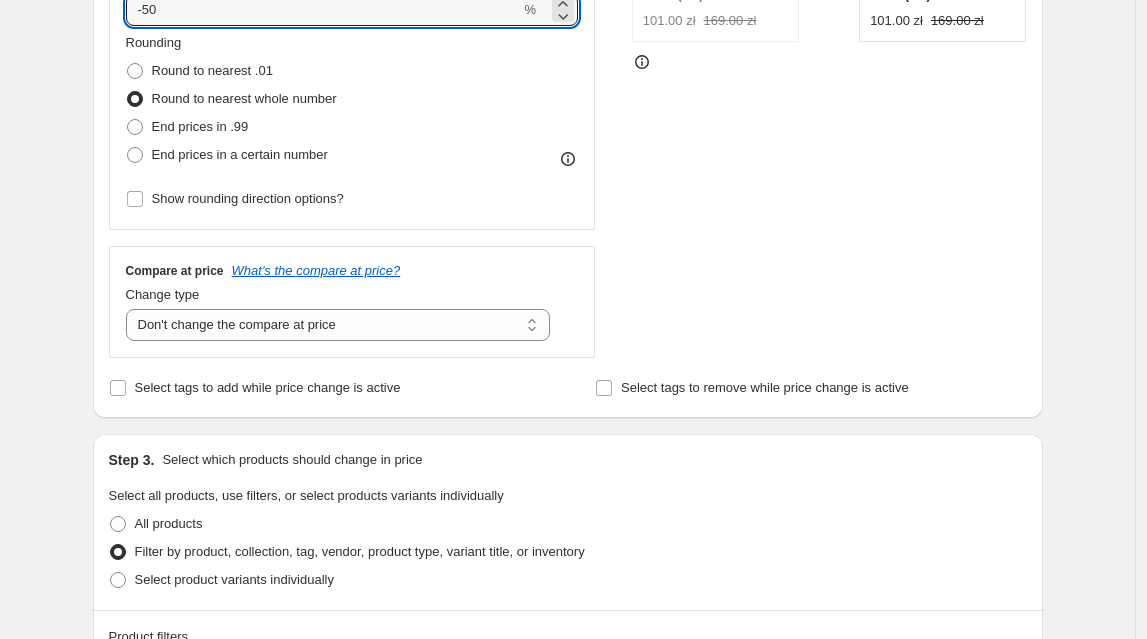 scroll, scrollTop: 1176, scrollLeft: 0, axis: vertical 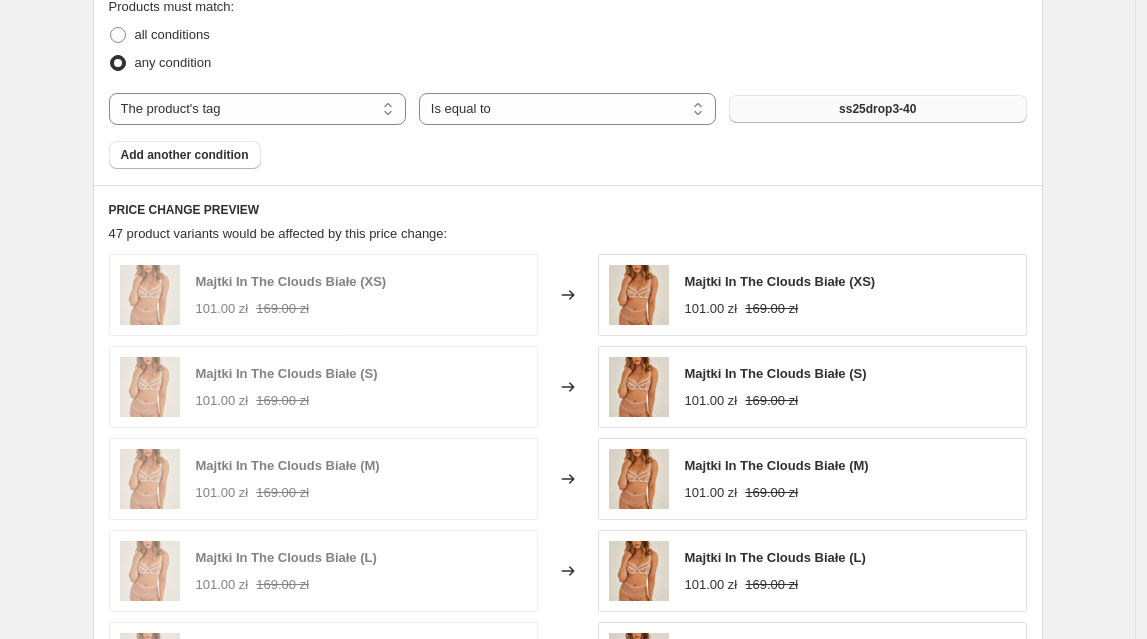 type on "-50" 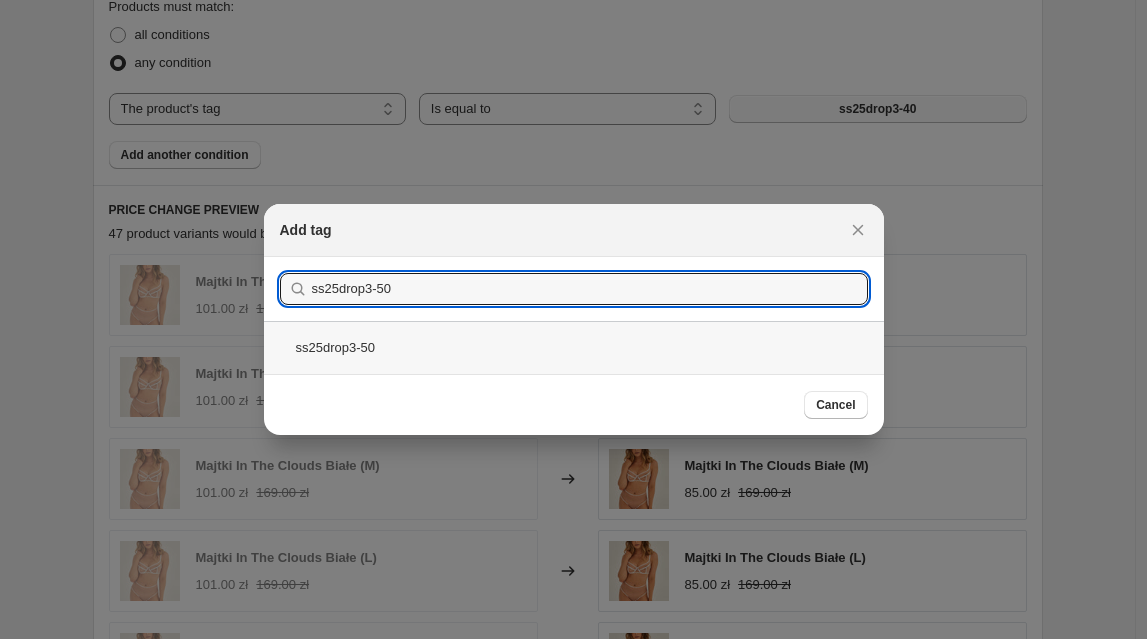 type on "ss25drop3-50" 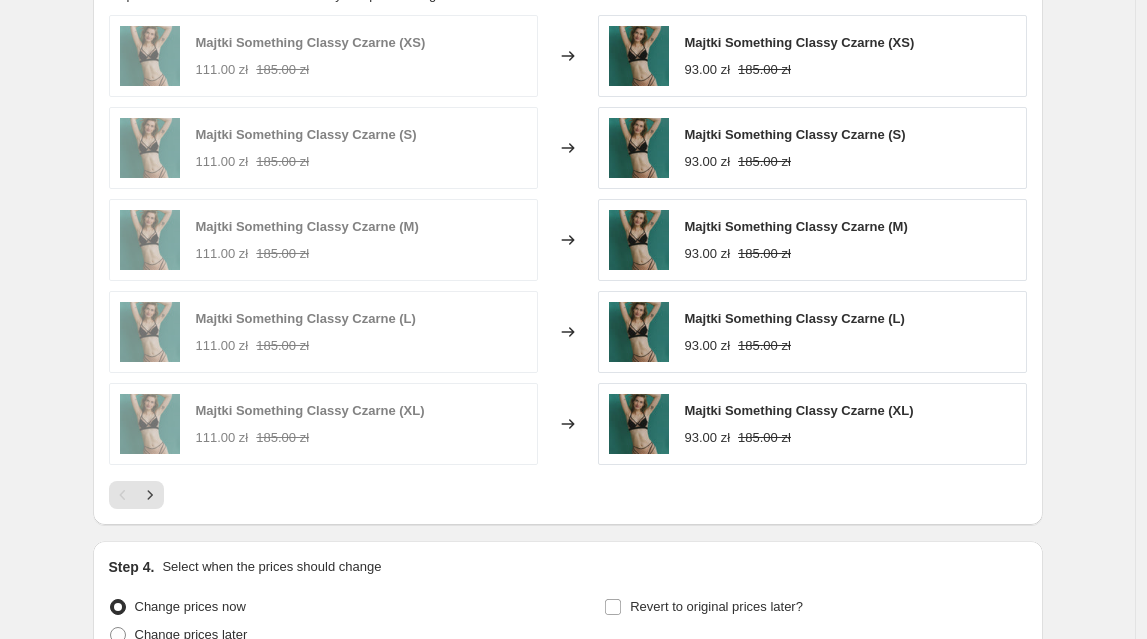 scroll, scrollTop: 1611, scrollLeft: 0, axis: vertical 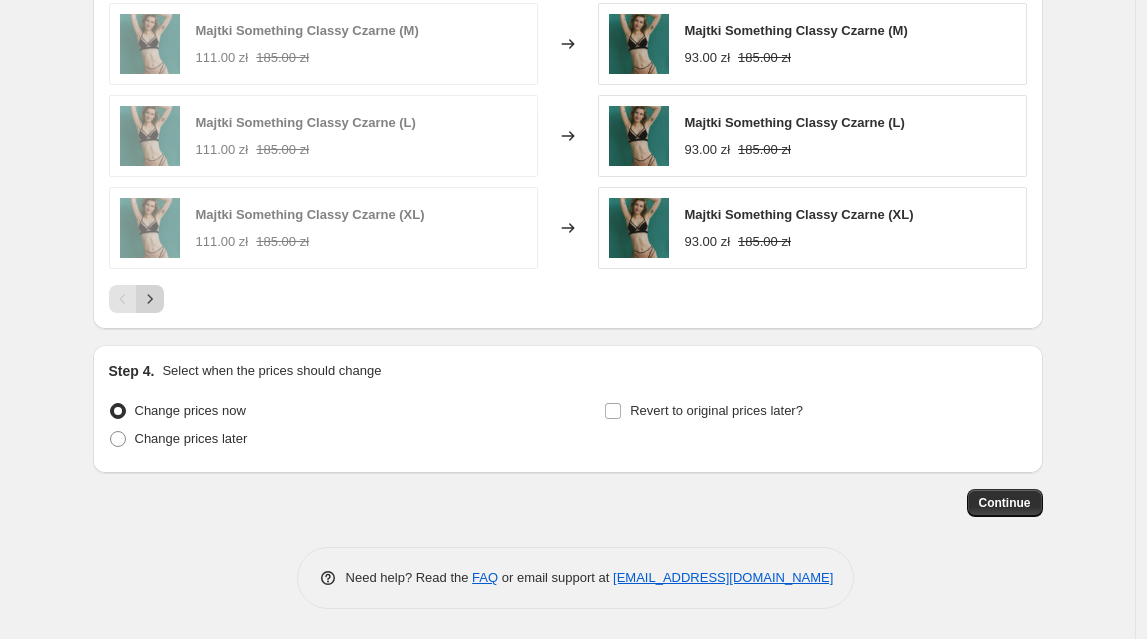 click 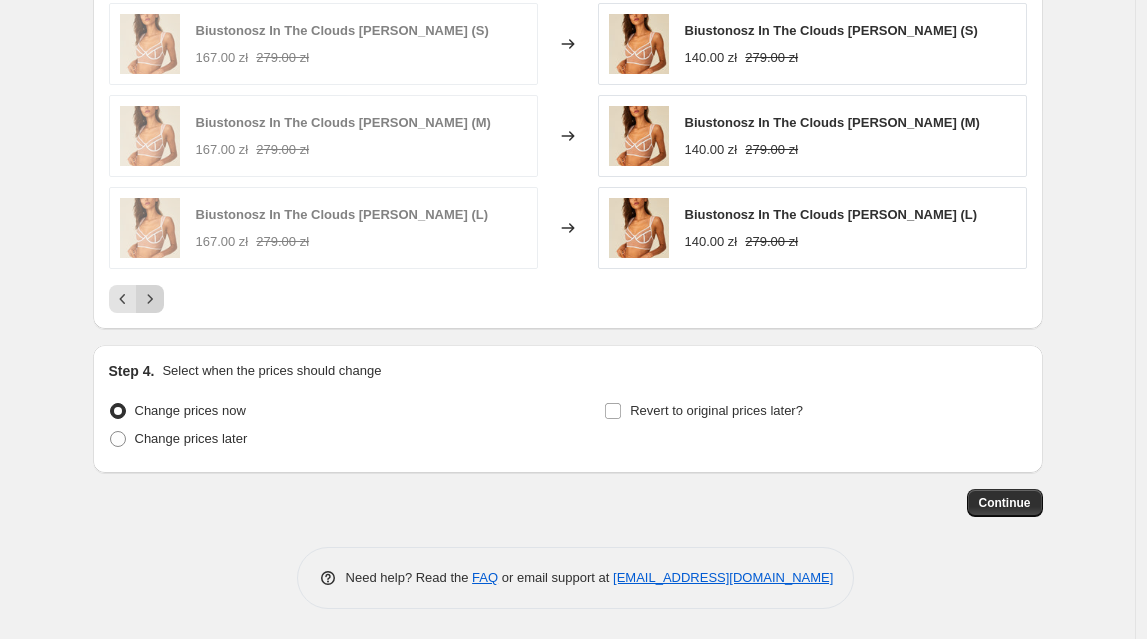 click 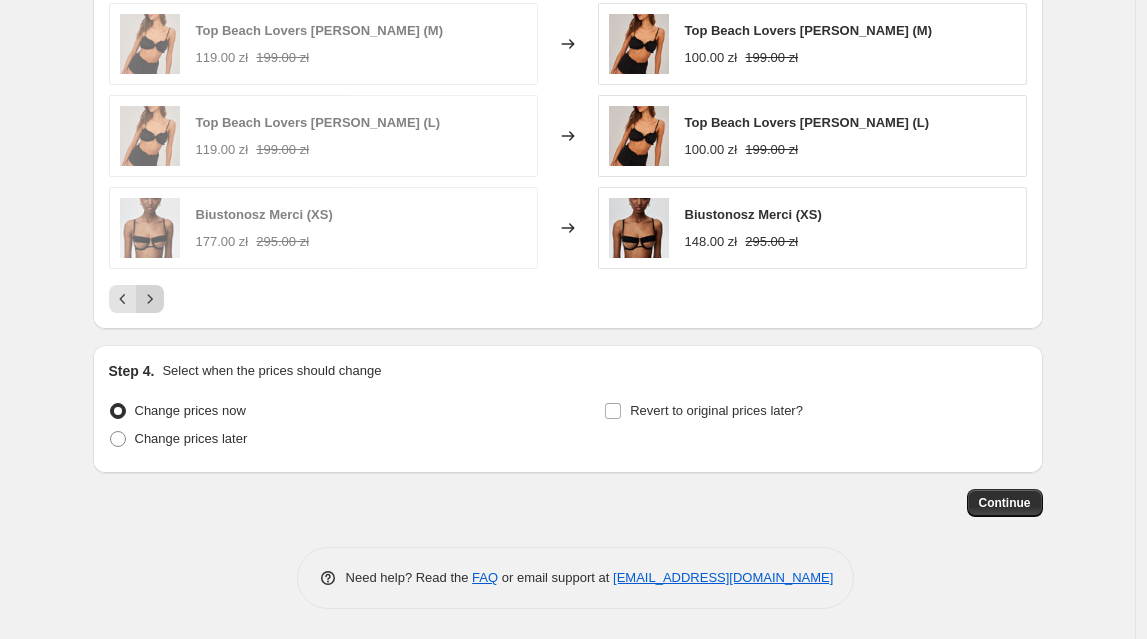 click 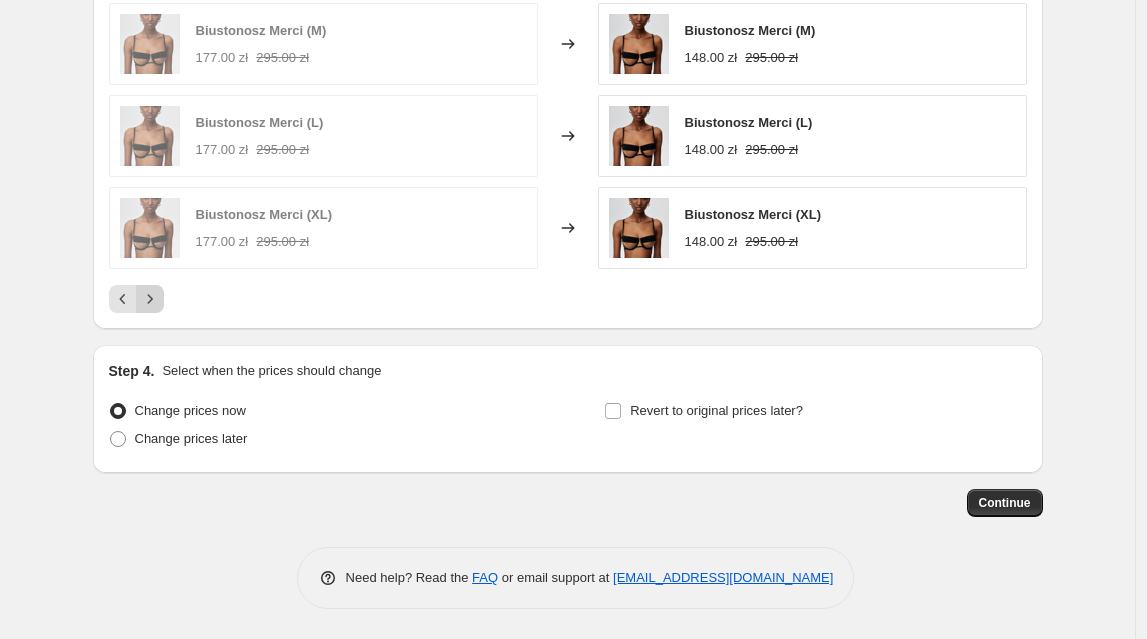 scroll, scrollTop: 1519, scrollLeft: 0, axis: vertical 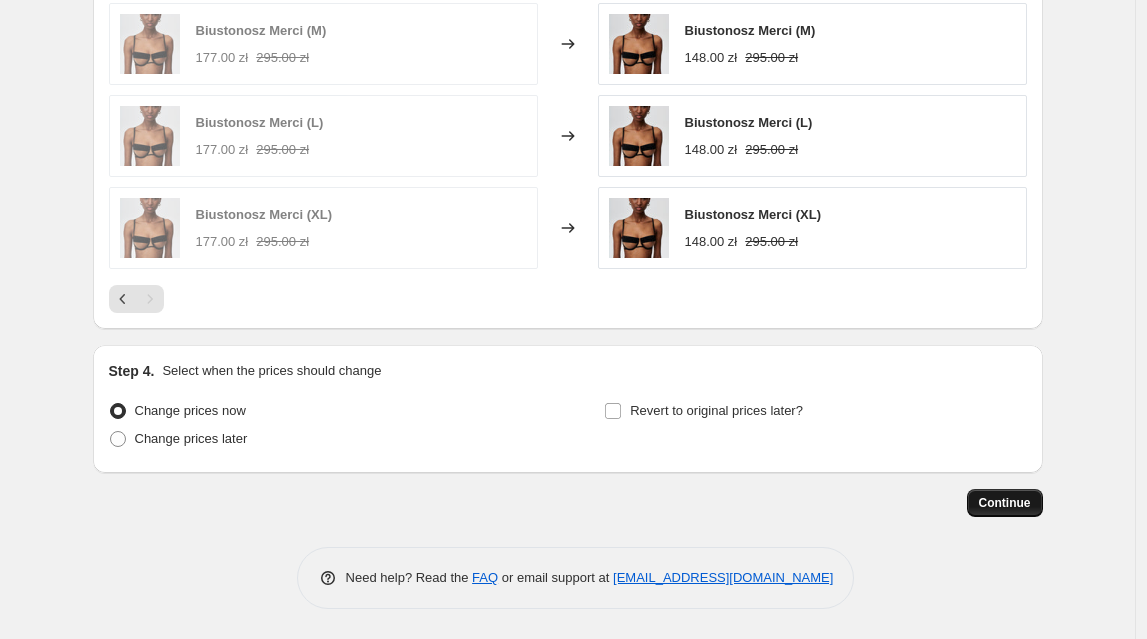 click on "Continue" at bounding box center [1005, 503] 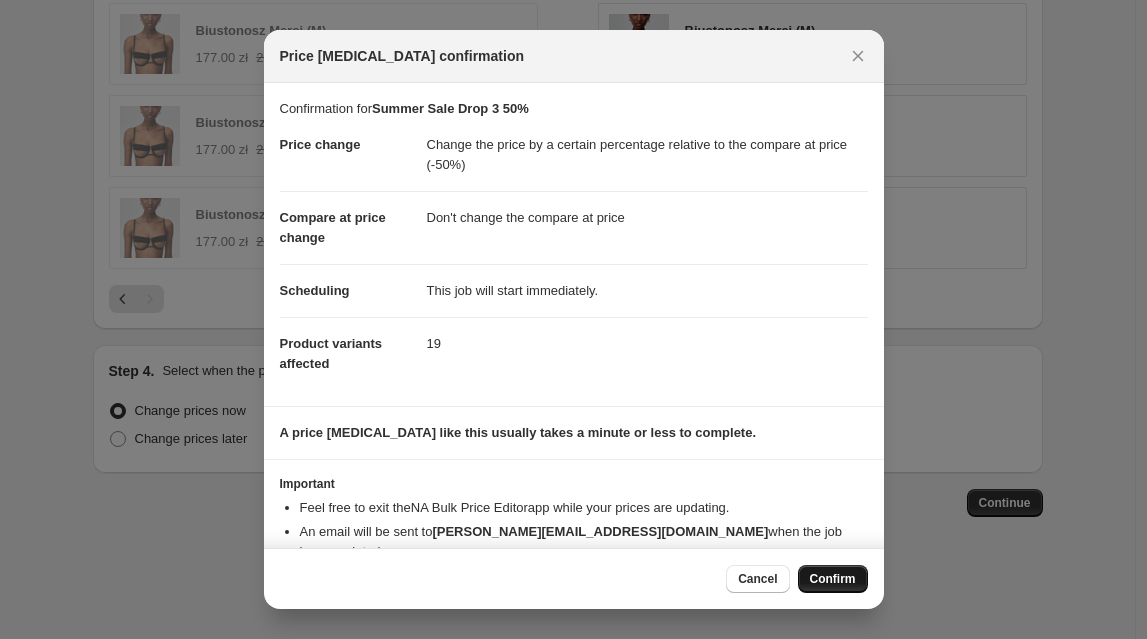 click on "Confirm" at bounding box center (833, 579) 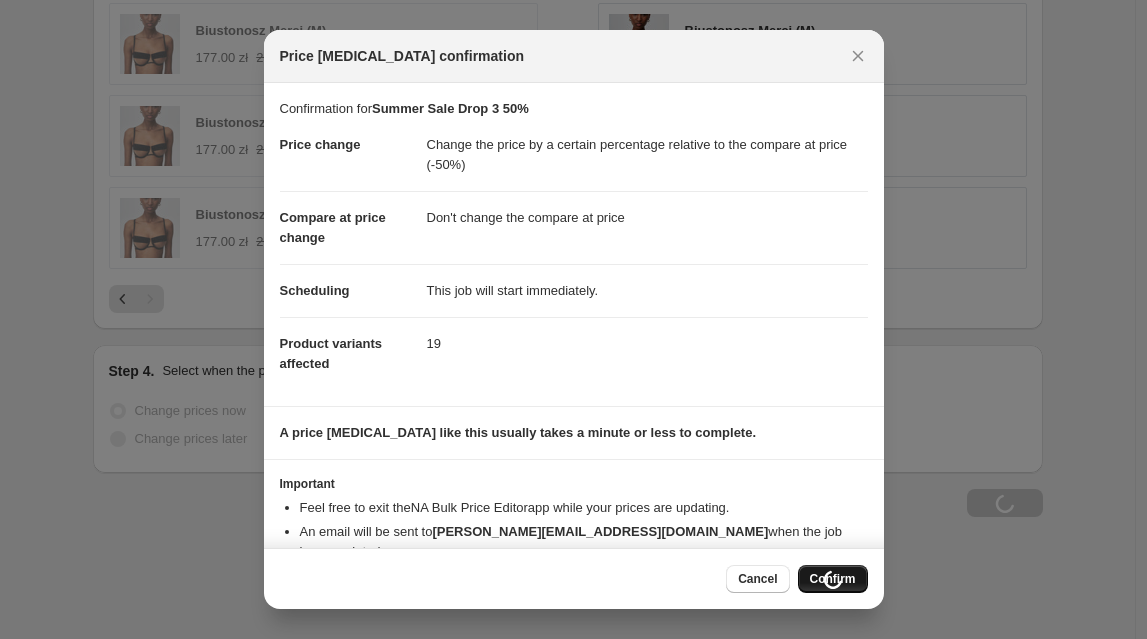 scroll, scrollTop: 1587, scrollLeft: 0, axis: vertical 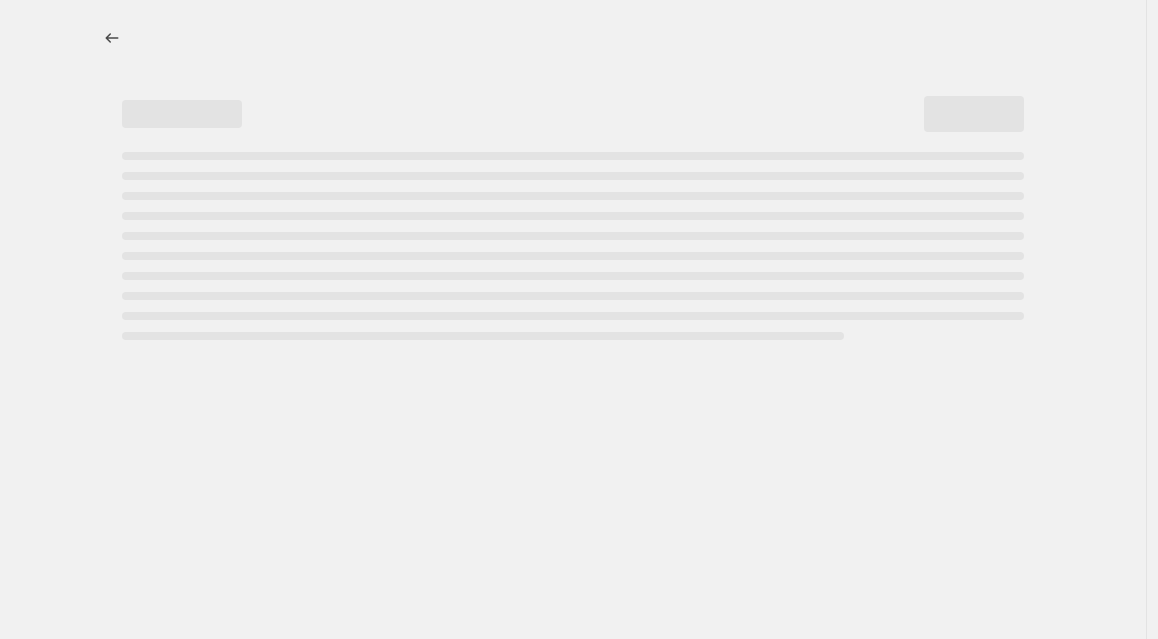 select on "pcap" 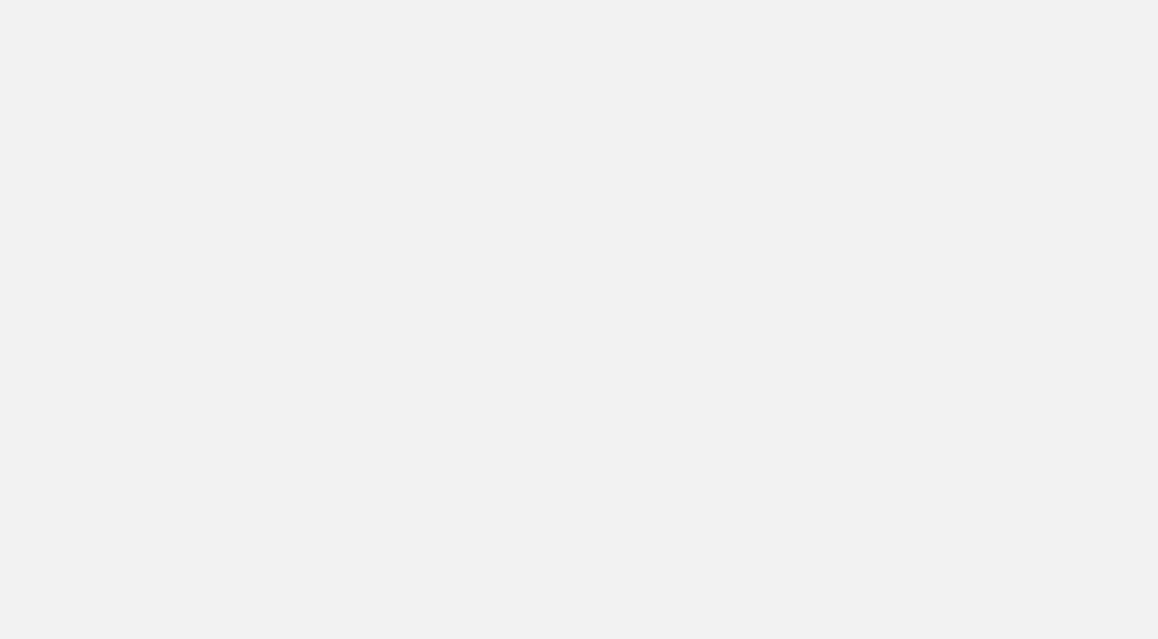 scroll, scrollTop: 0, scrollLeft: 0, axis: both 